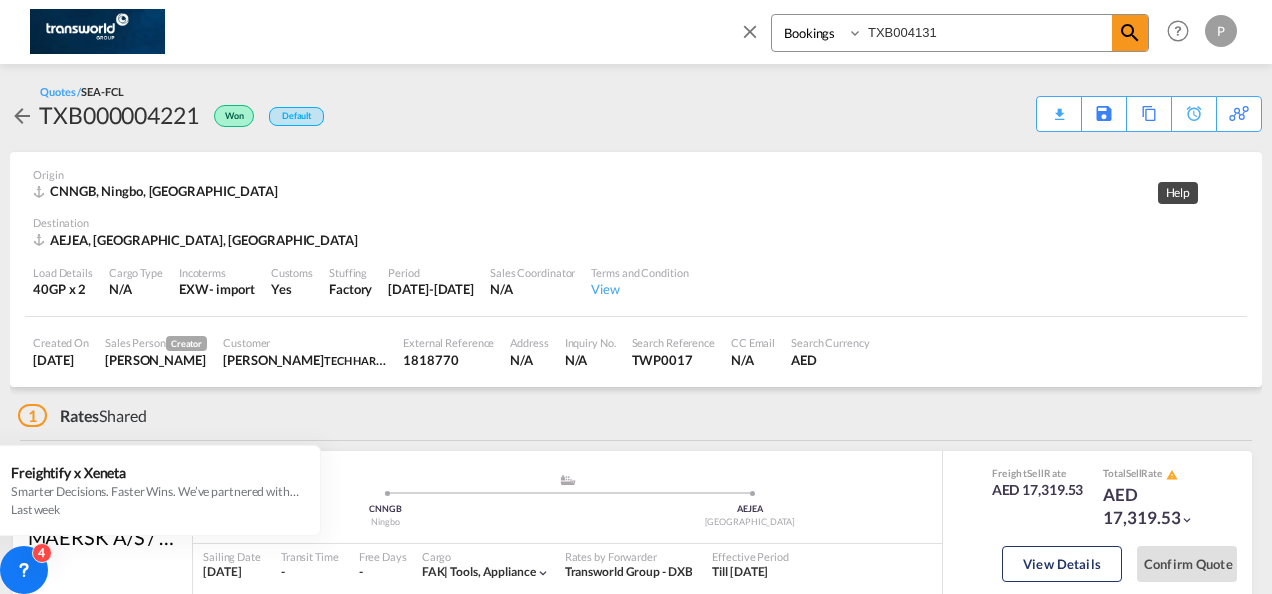 scroll, scrollTop: 0, scrollLeft: 0, axis: both 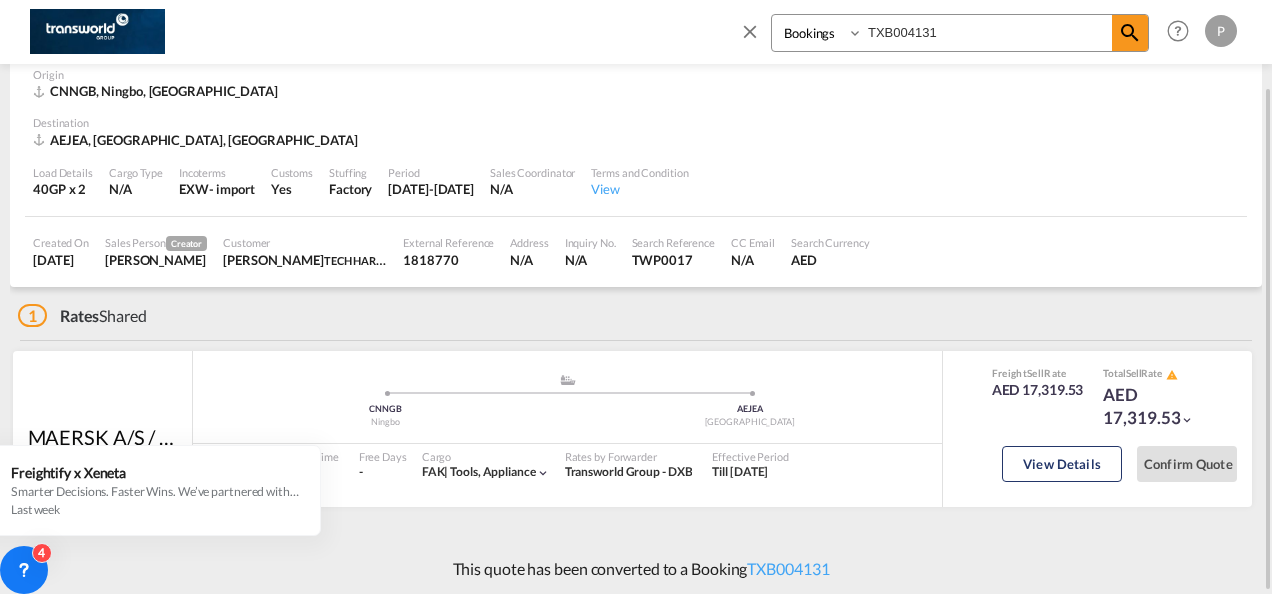 click at bounding box center [750, 31] 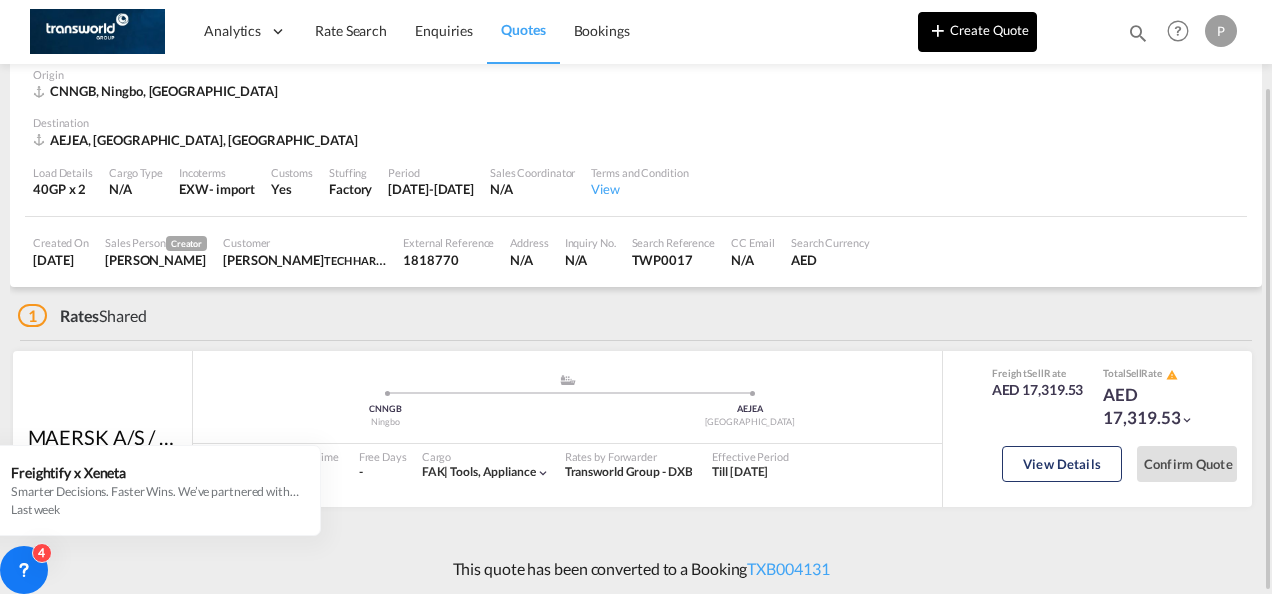click on "Create Quote" at bounding box center [977, 32] 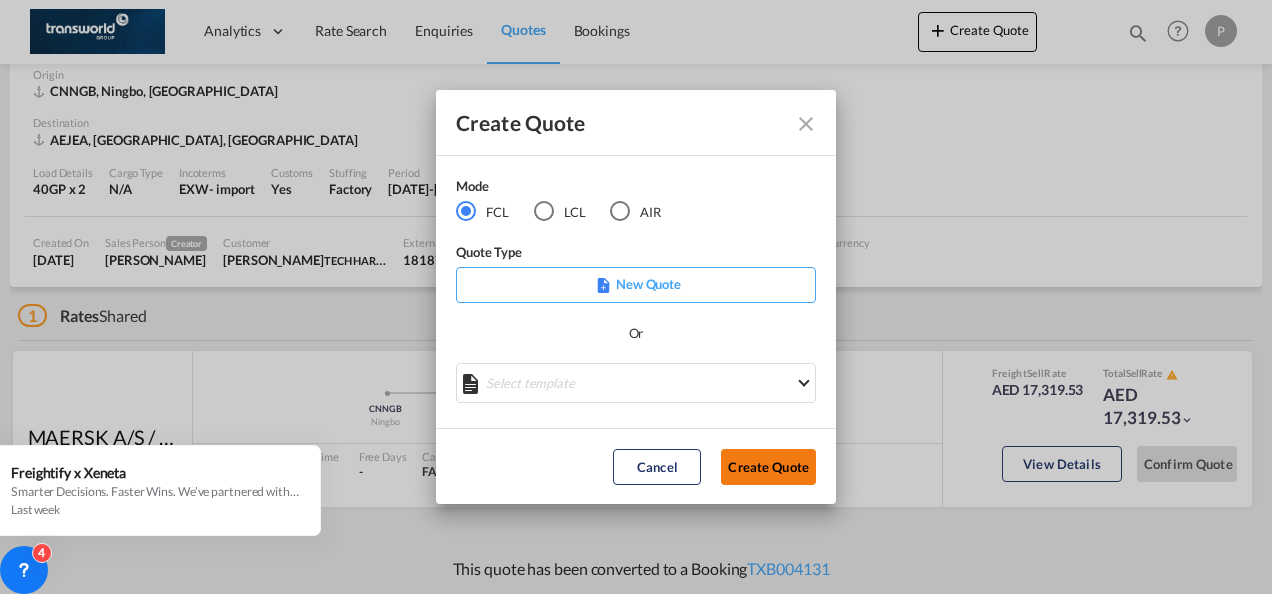 click on "Create Quote" 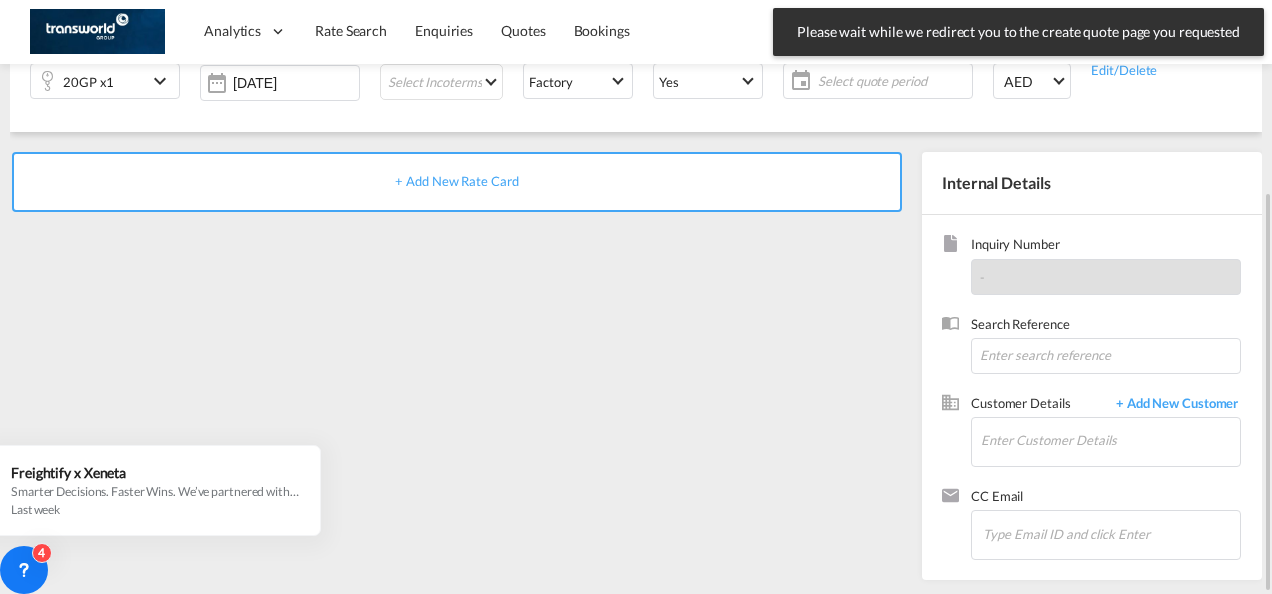 scroll, scrollTop: 0, scrollLeft: 0, axis: both 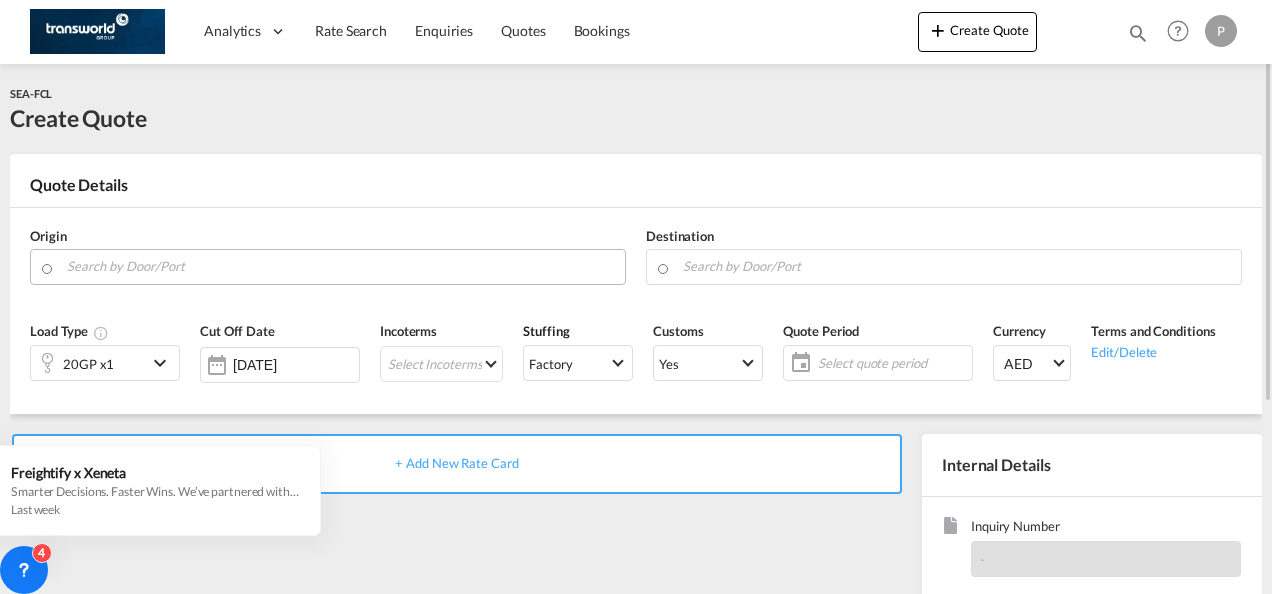 click at bounding box center [341, 266] 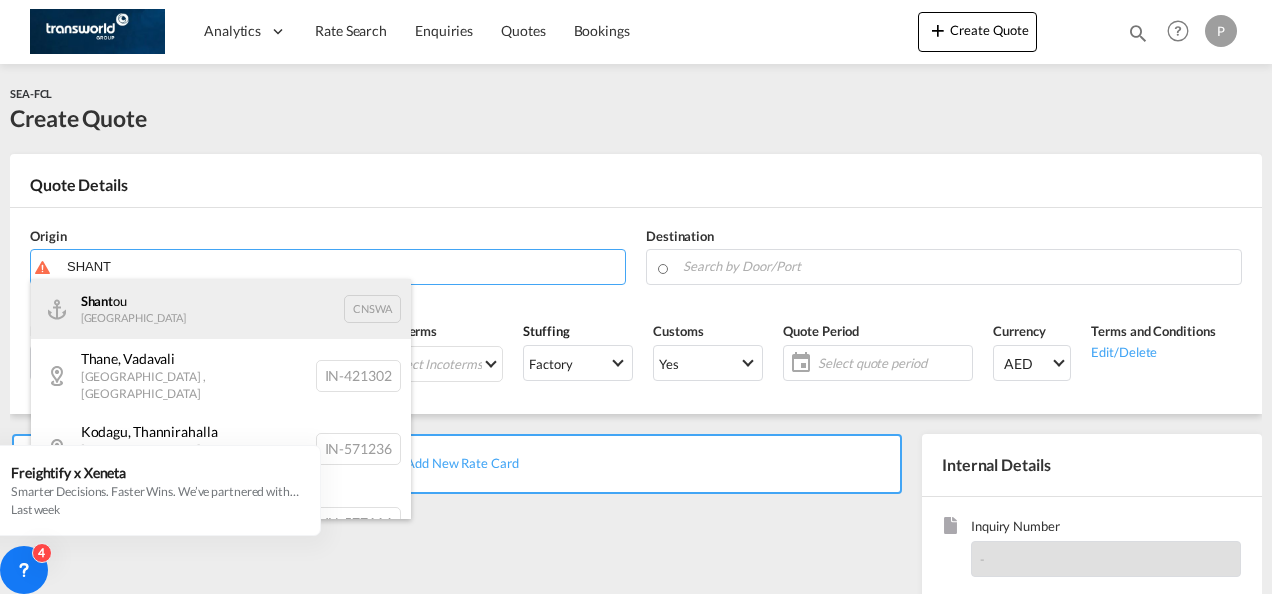 click on "Shant ou China
CNSWA" at bounding box center [221, 309] 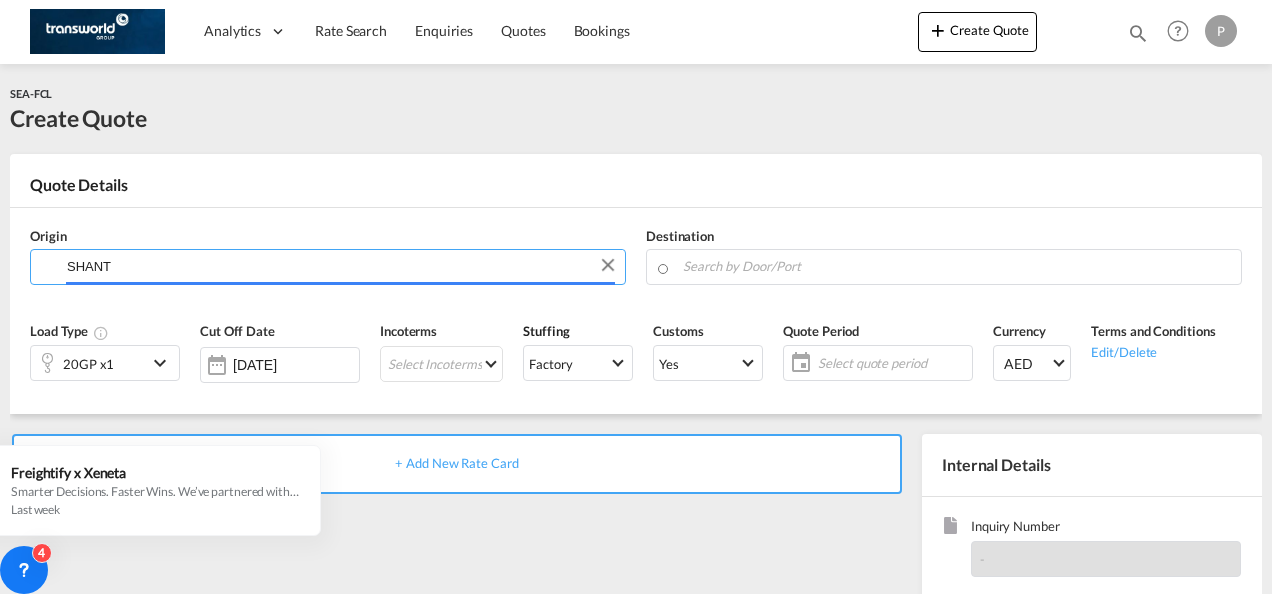 type on "Shantou, CNSWA" 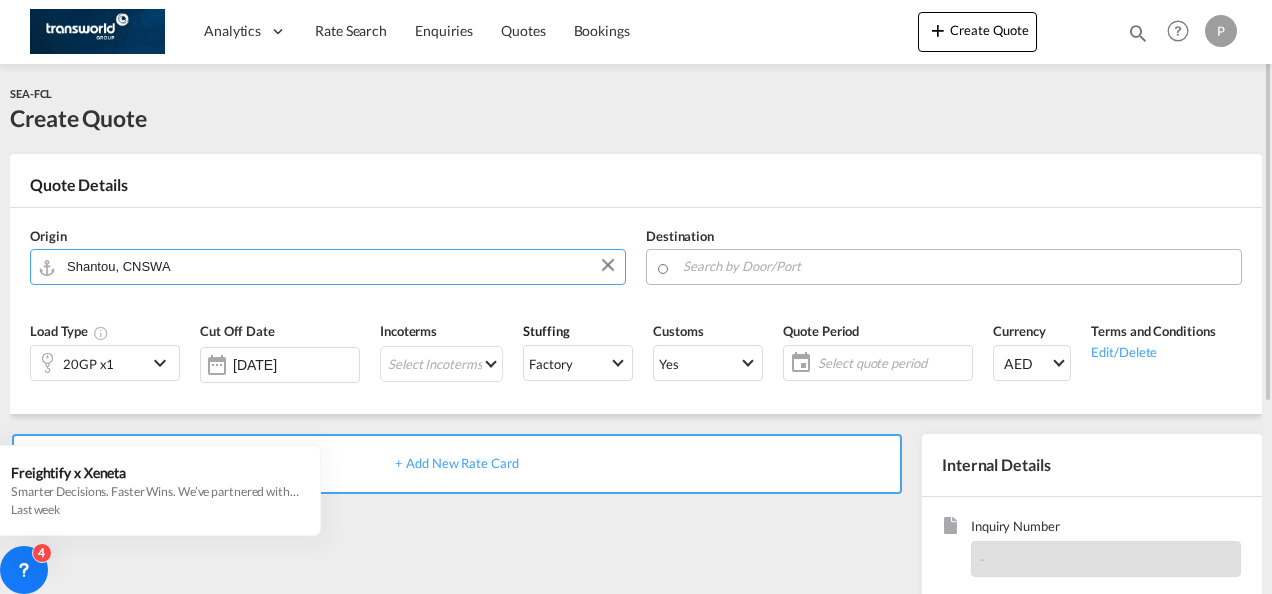 click at bounding box center (957, 266) 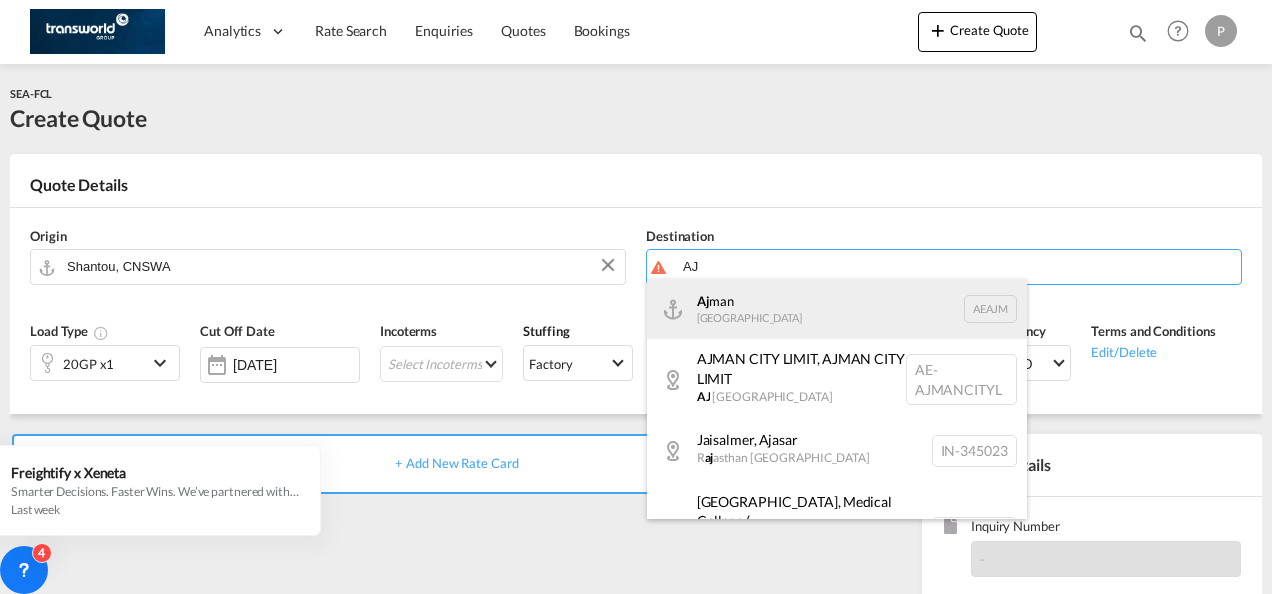 click on "Aj man
[GEOGRAPHIC_DATA]
[GEOGRAPHIC_DATA]" at bounding box center (837, 309) 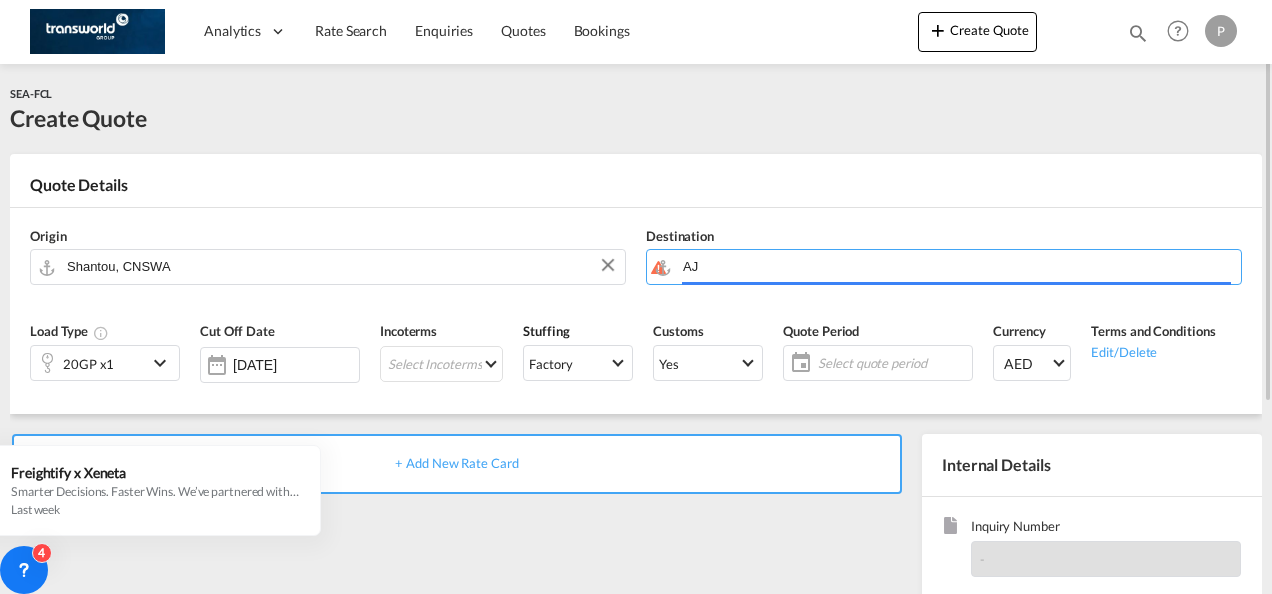 type on "Ajman, AEAJM" 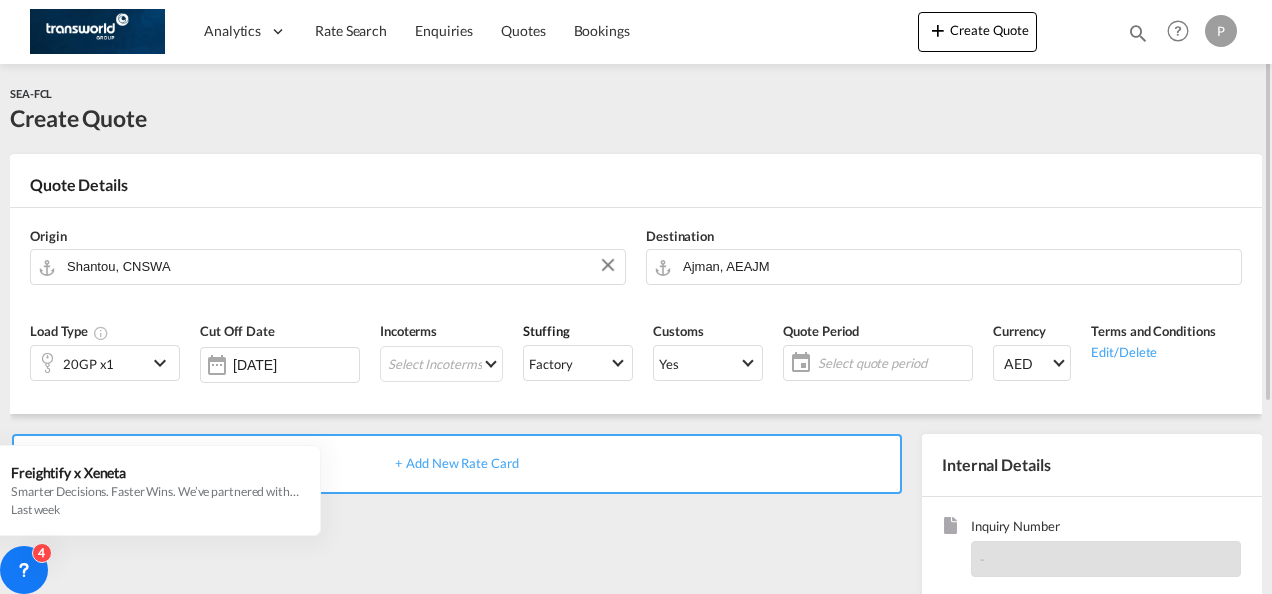 click at bounding box center (163, 363) 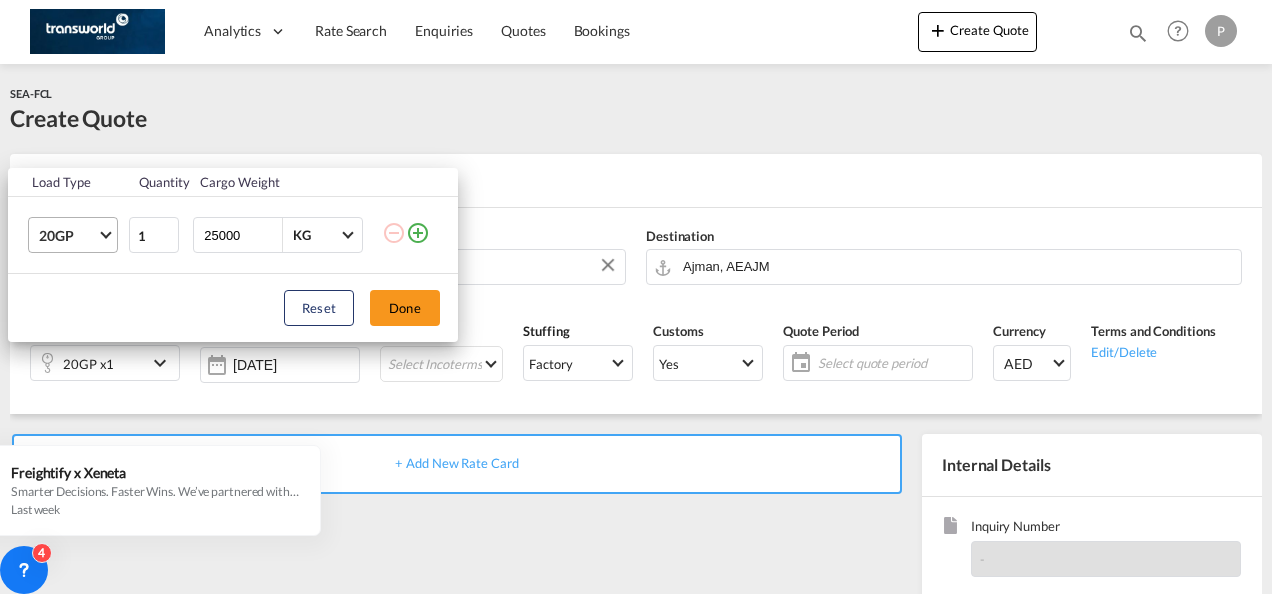 click on "20GP" at bounding box center (77, 235) 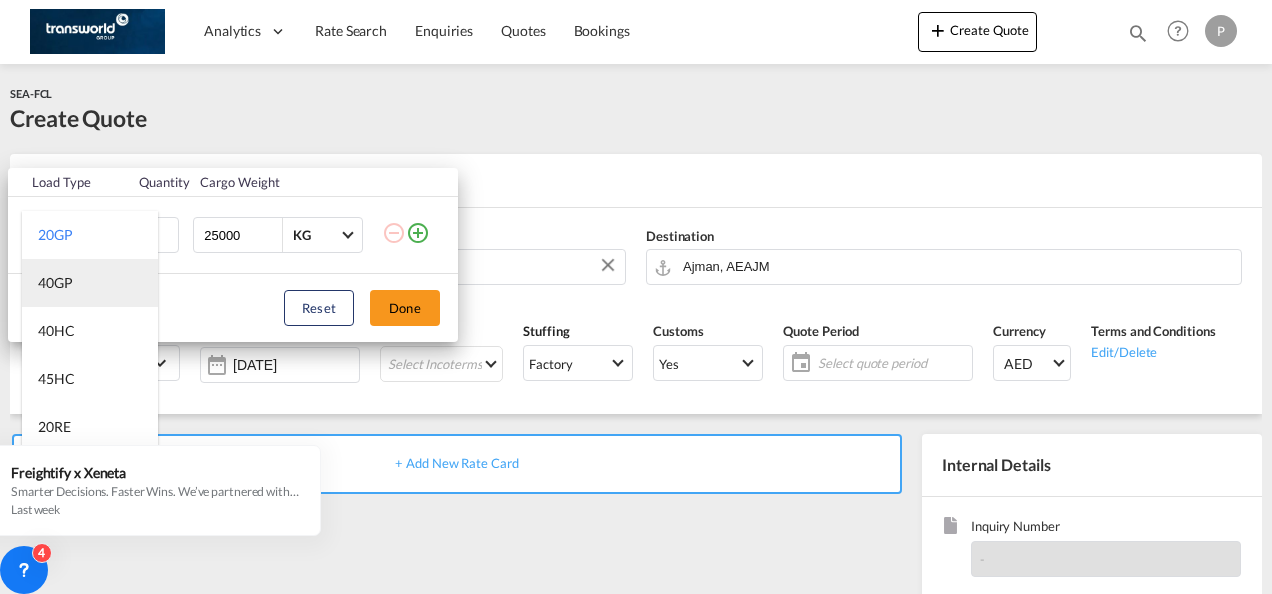 click on "40GP" at bounding box center (90, 283) 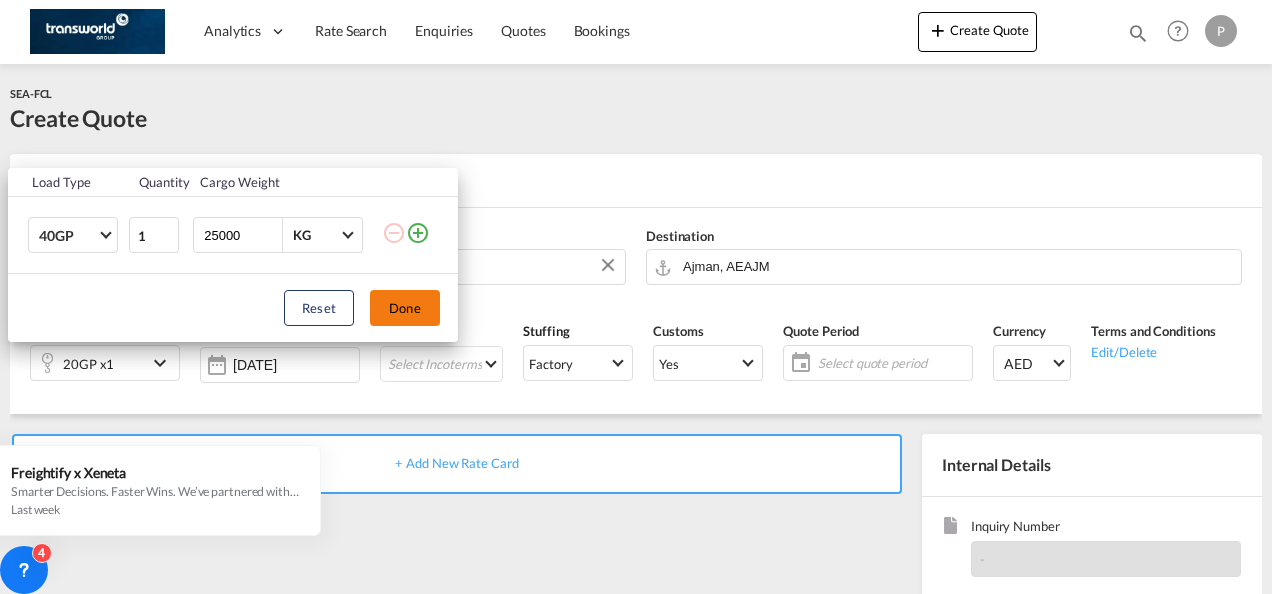 click on "Done" at bounding box center (405, 308) 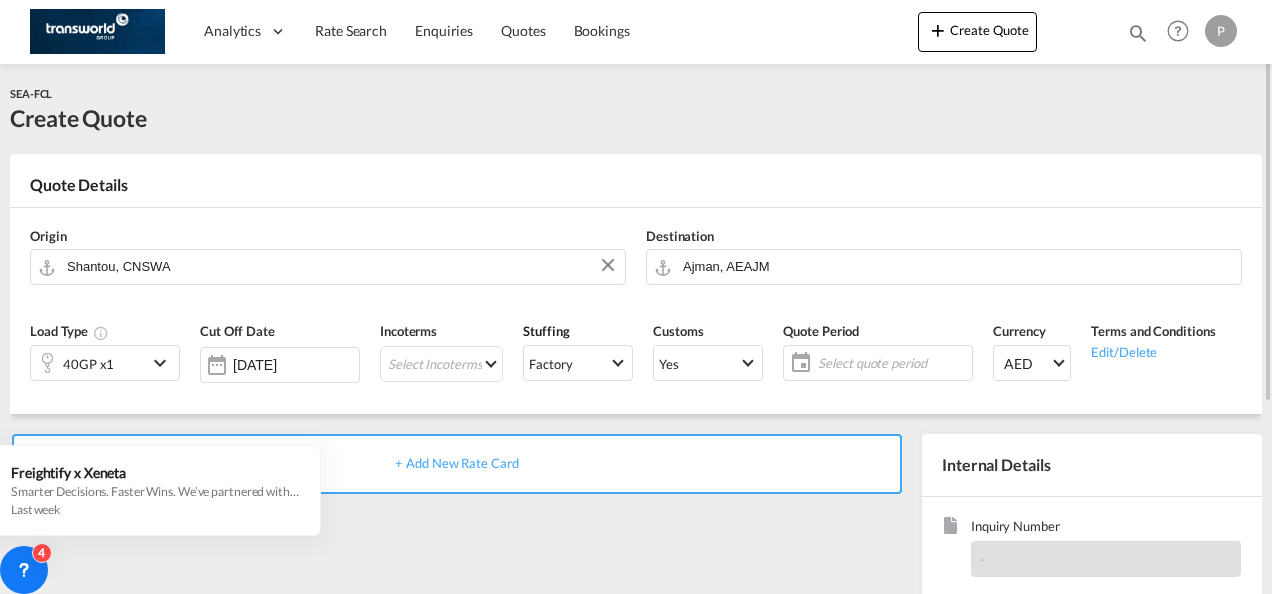 click at bounding box center [163, 363] 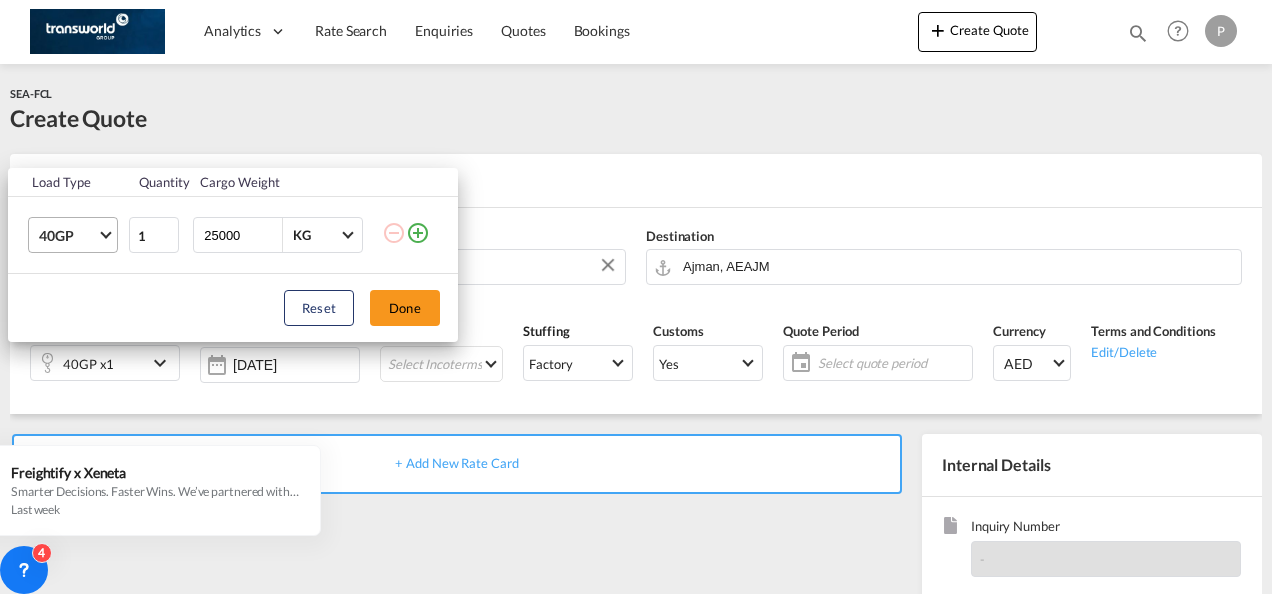 click on "40GP" at bounding box center (77, 235) 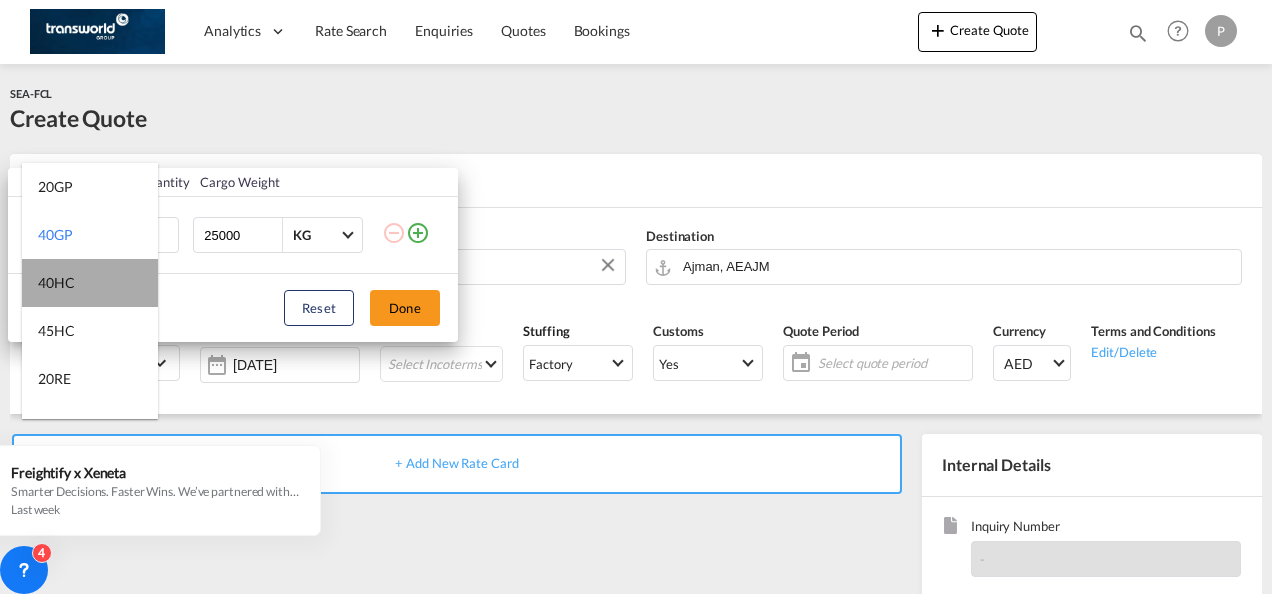 click on "40HC" at bounding box center (90, 283) 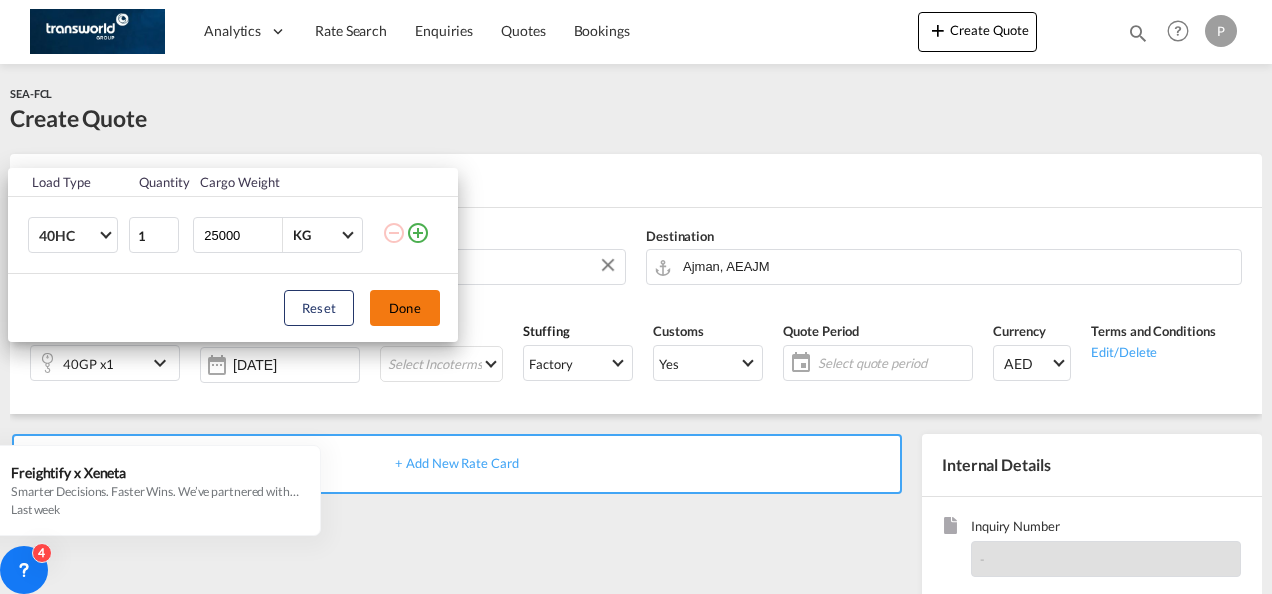 click on "Done" at bounding box center (405, 308) 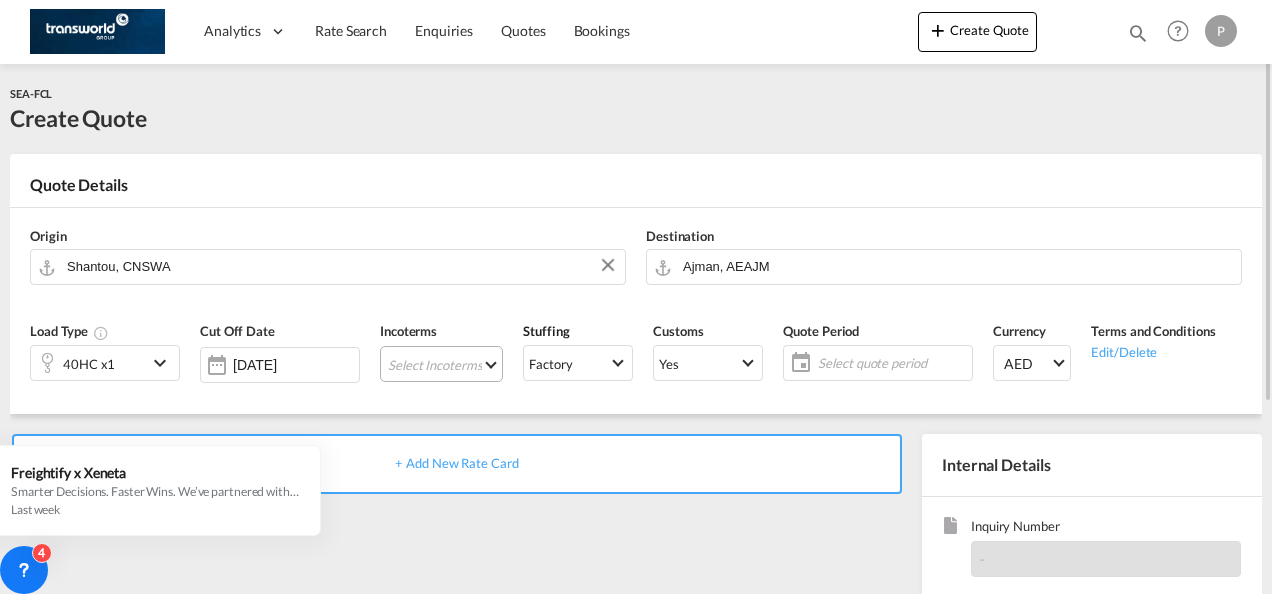 click on "Select Incoterms
EXW - export
Ex Works DPU - export
Delivery at Place Unloaded DPU - import
Delivery at Place Unloaded DAP - export
Delivered at Place CIP - import
Carriage and Insurance Paid to DAP - import
Delivered at Place FAS - import
Free Alongside Ship CFR - export
Cost and Freight FCA - export
Free Carrier EXW - import
Ex Works FAS - export
Free Alongside Ship FCA - import
Free Carrier DDP - export
Delivery Duty Paid CIP - export
Carriage and Insurance Paid to CIF - import
Cost,Insurance and Freight CIF - export
Cost,Insurance and Freight FOB - export
Free on Board FOB - import
Free on Board CFR - import
Cost and Freight CPT - import
Carrier Paid to CPT - export
Carrier Paid to" at bounding box center (441, 364) 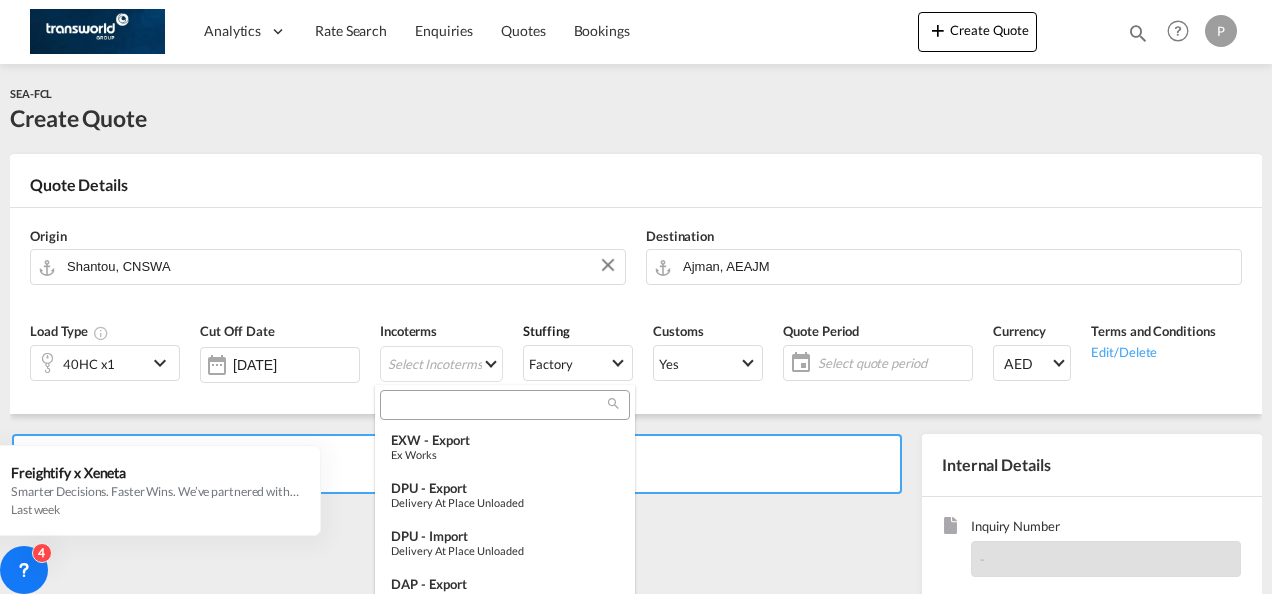 click at bounding box center (497, 405) 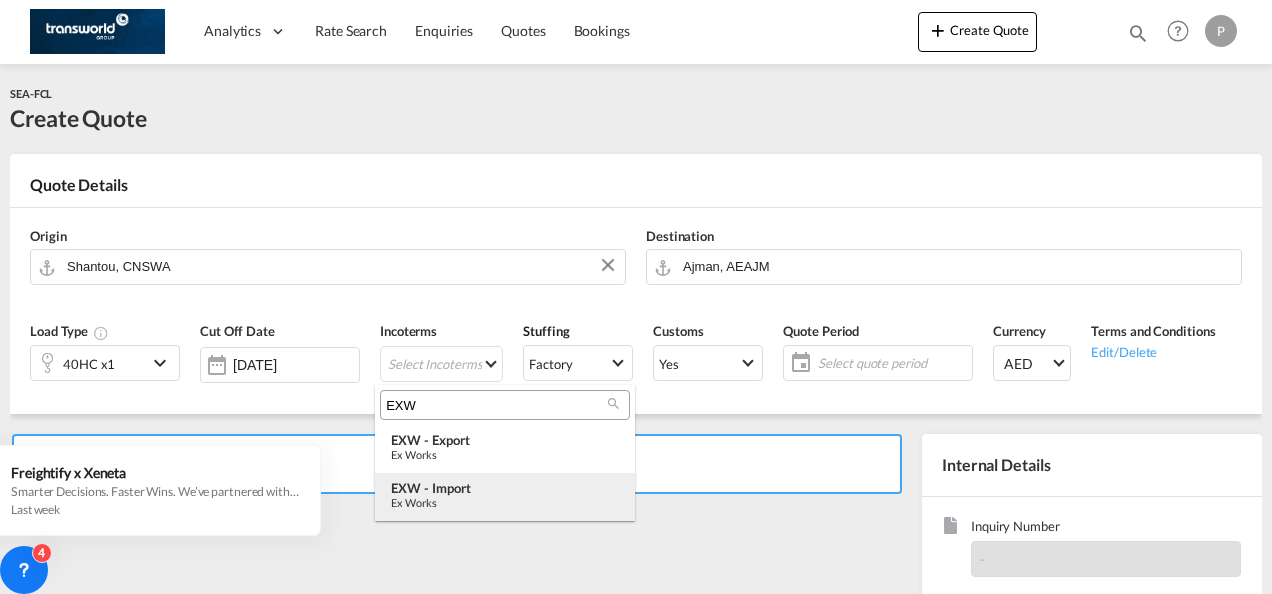 type on "EXW" 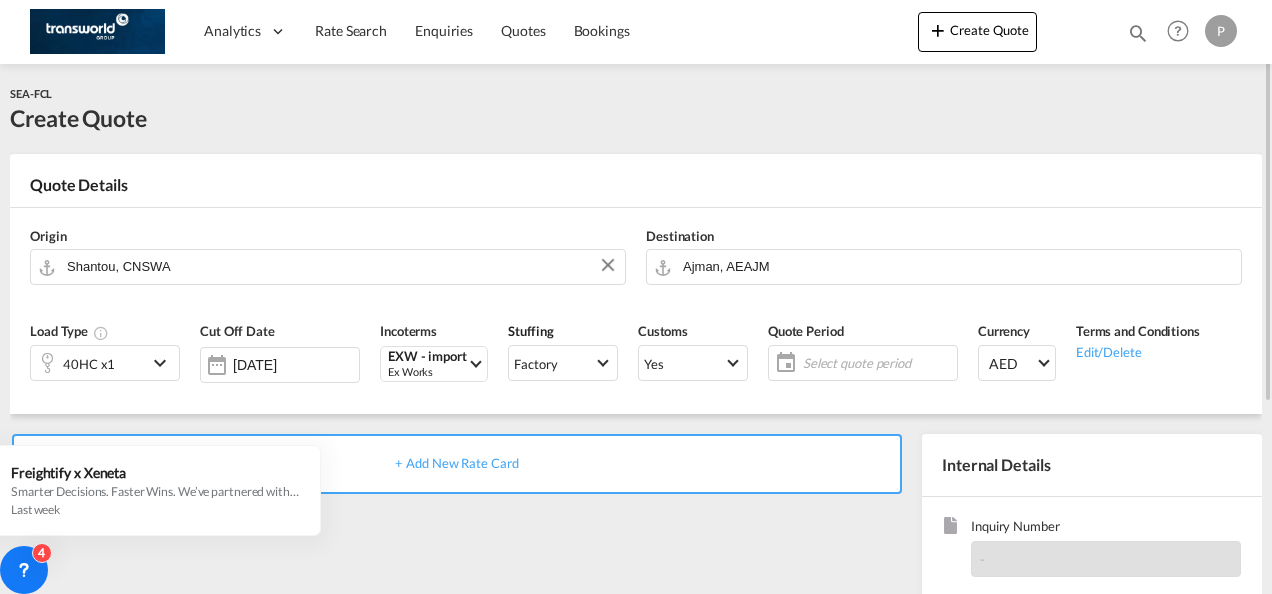 click on "Select quote period" 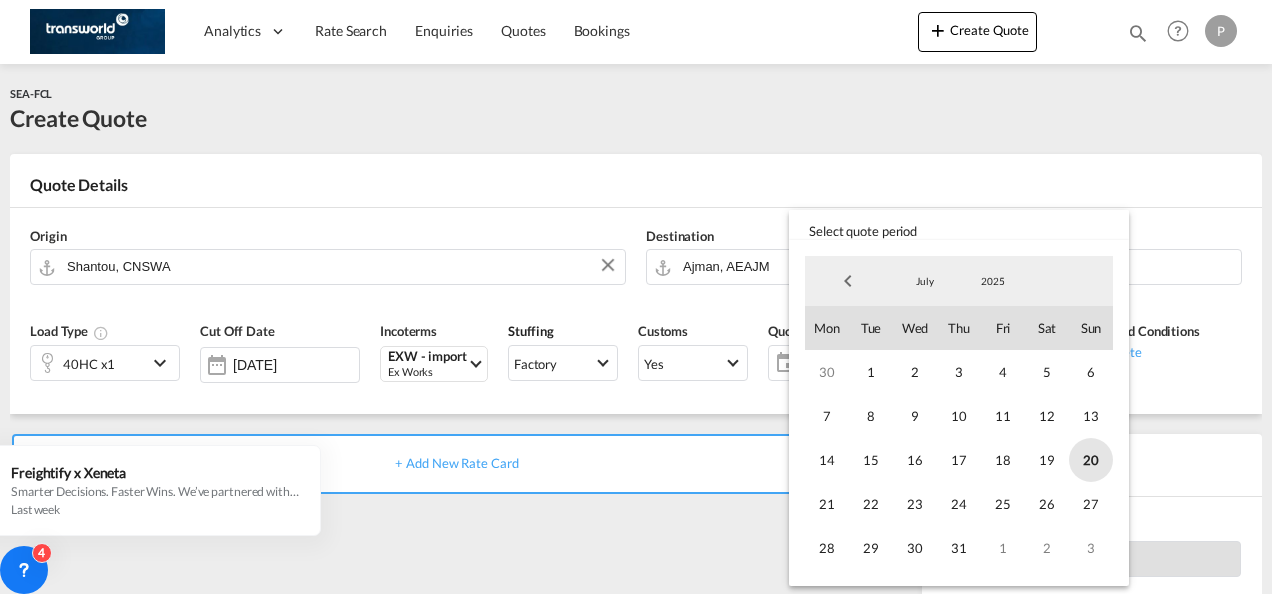 click on "20" at bounding box center [1091, 460] 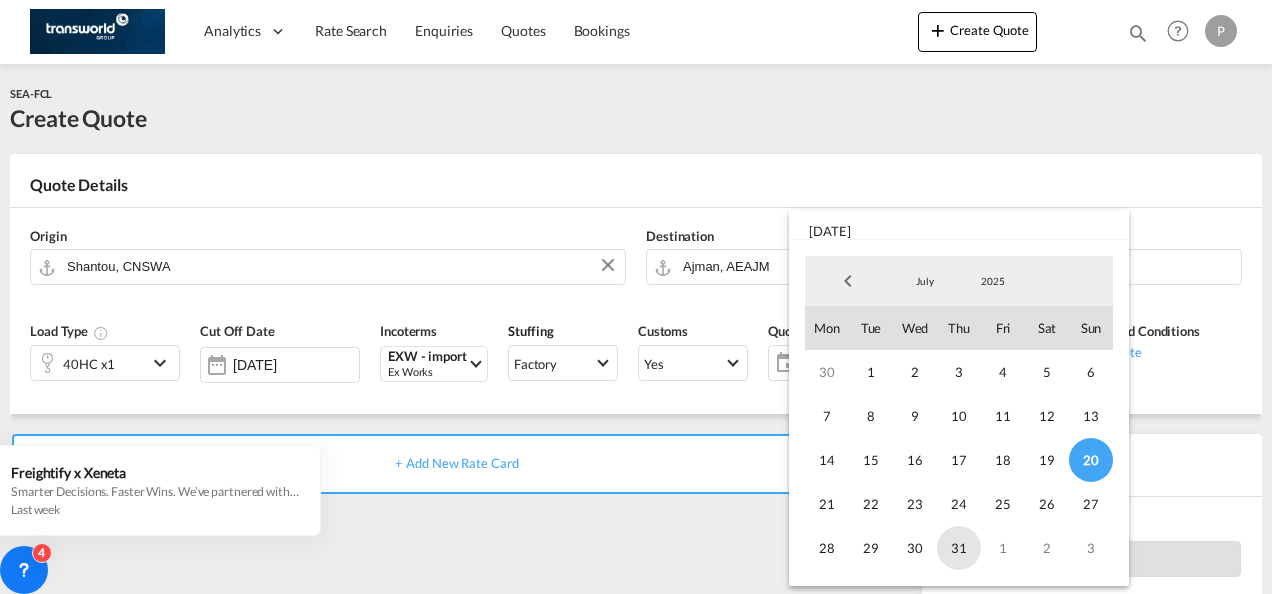 click on "31" at bounding box center (959, 548) 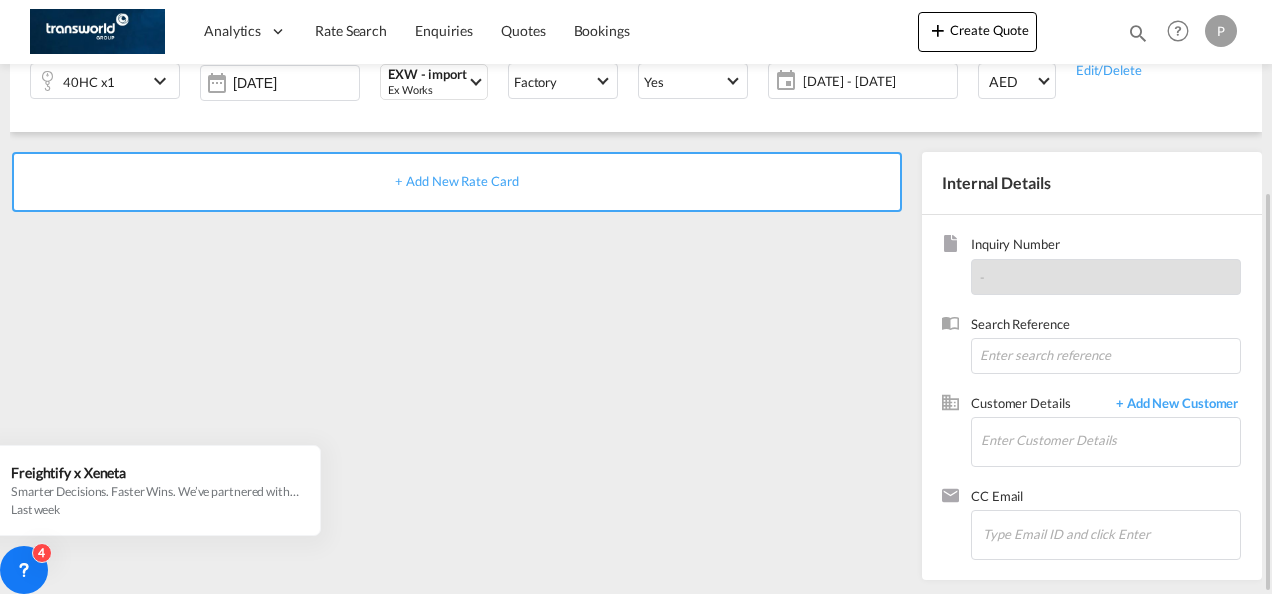 scroll, scrollTop: 182, scrollLeft: 0, axis: vertical 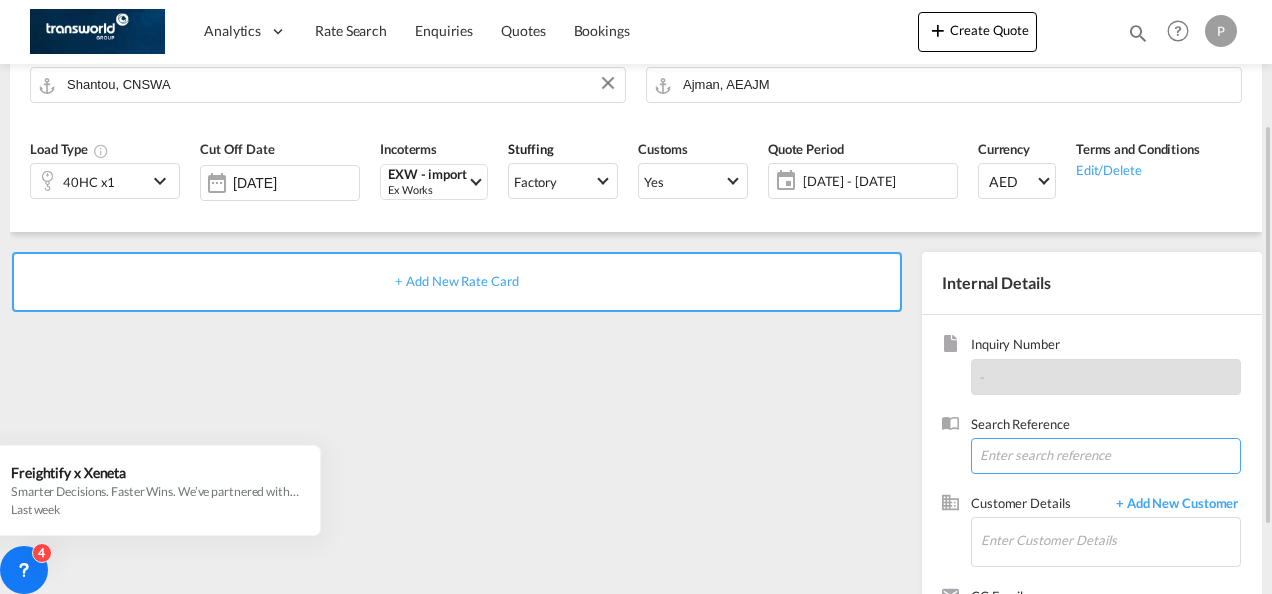 click at bounding box center [1106, 456] 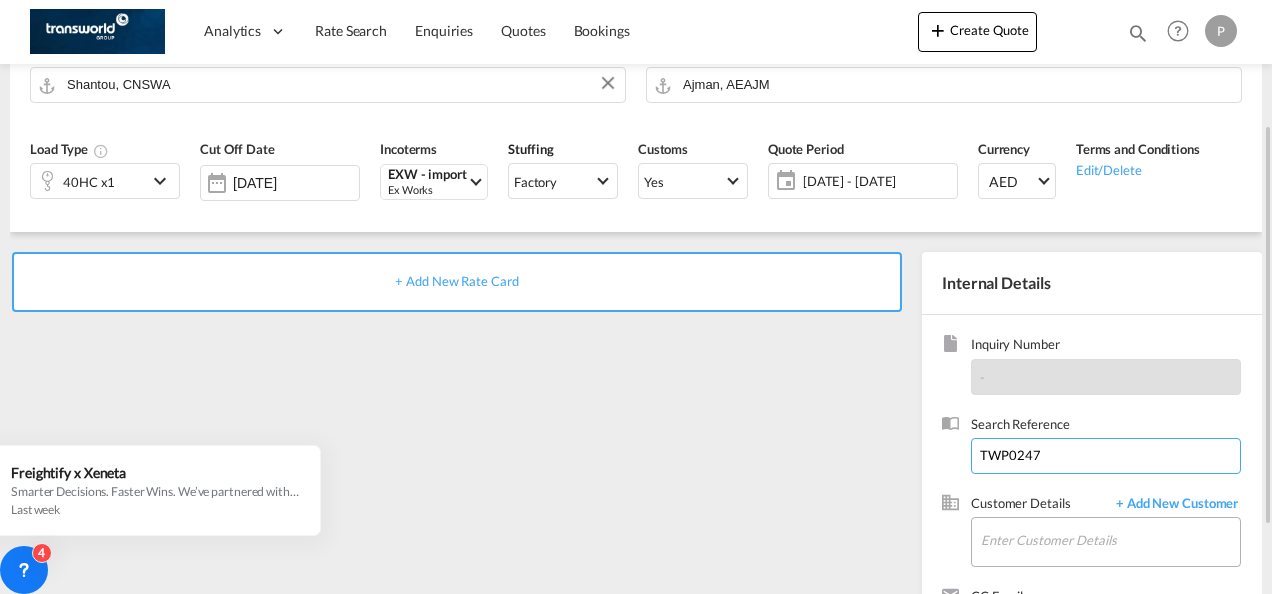 scroll, scrollTop: 282, scrollLeft: 0, axis: vertical 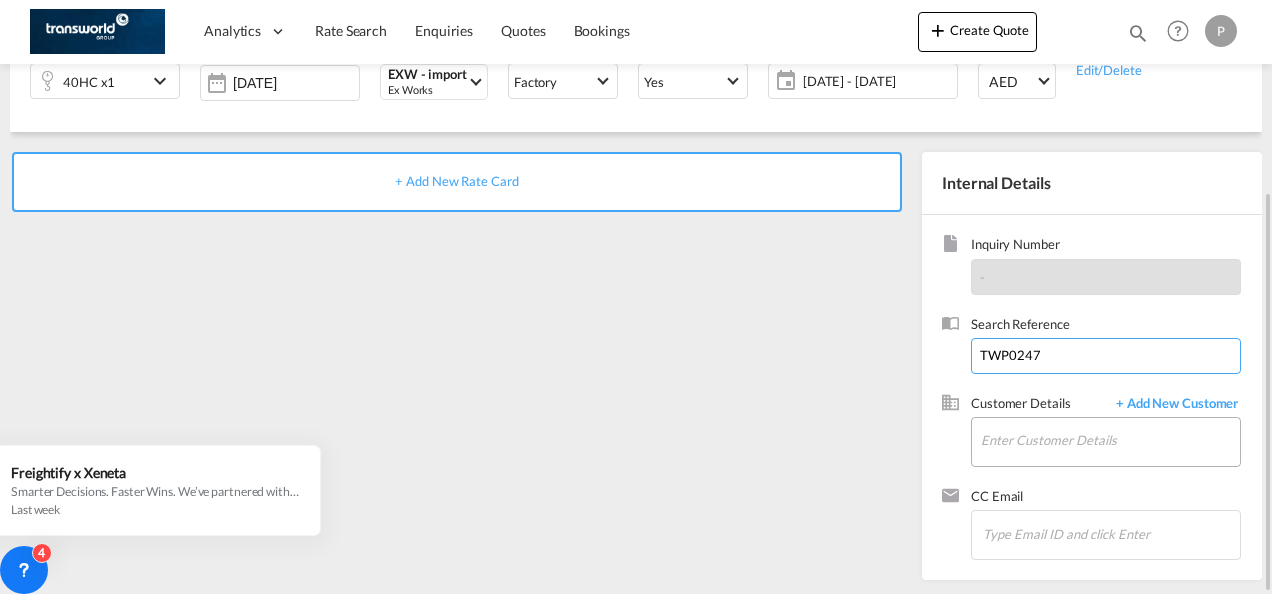 type on "TWP0247" 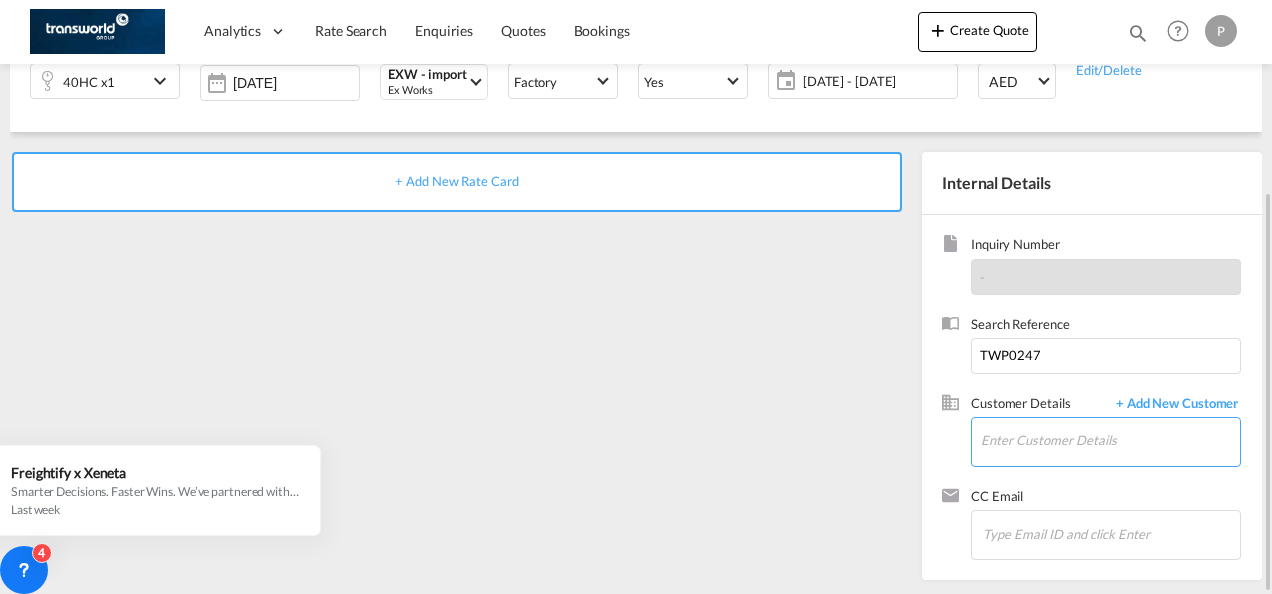 click on "Enter Customer Details" at bounding box center (1110, 440) 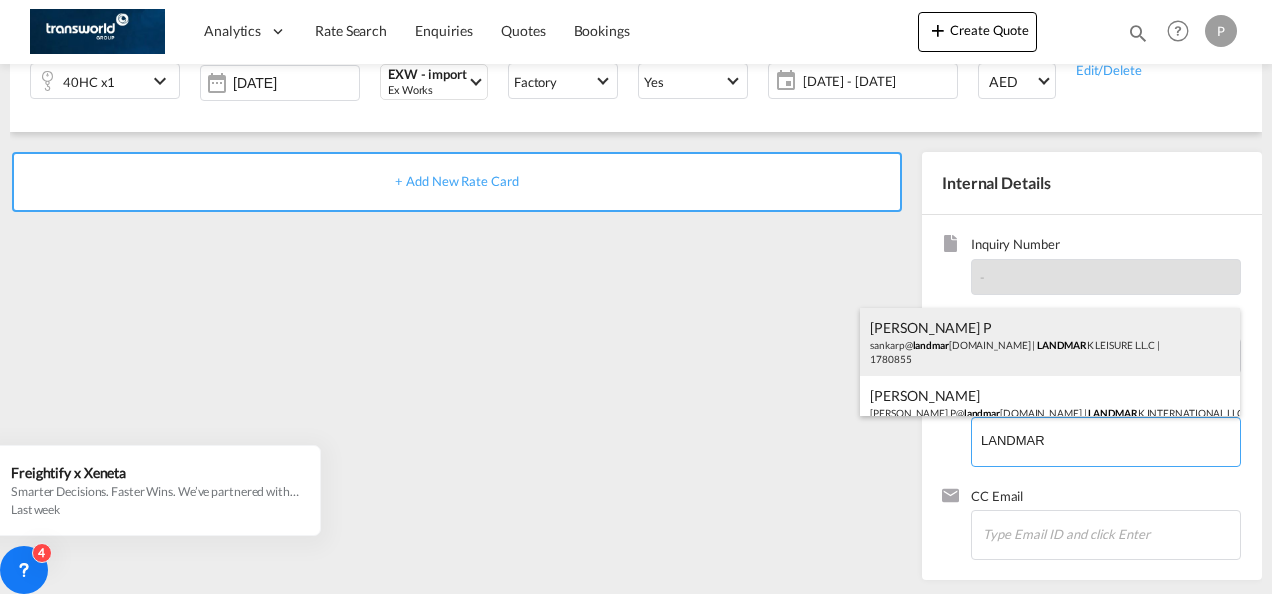 click on "[PERSON_NAME] P sankarp@ landmar [DOMAIN_NAME]    |    LANDMAR K LEISURE L.L.C
|      1780855" at bounding box center [1050, 342] 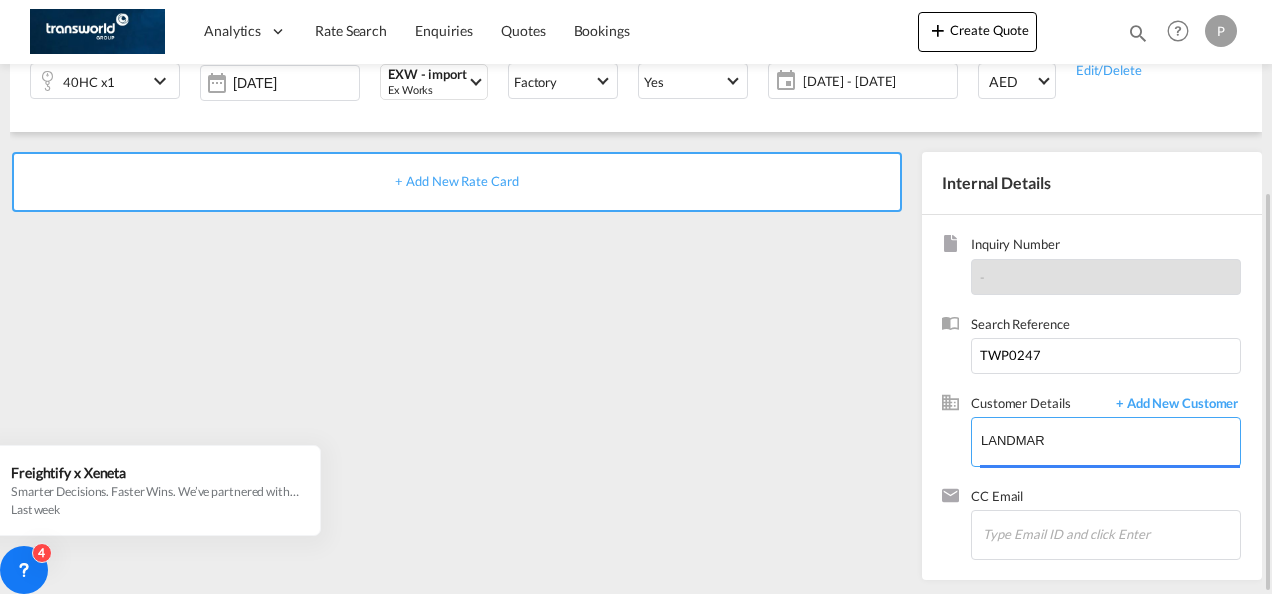 type on "LANDMARK LEISURE L.L.C, [PERSON_NAME] P, [EMAIL_ADDRESS][DOMAIN_NAME]" 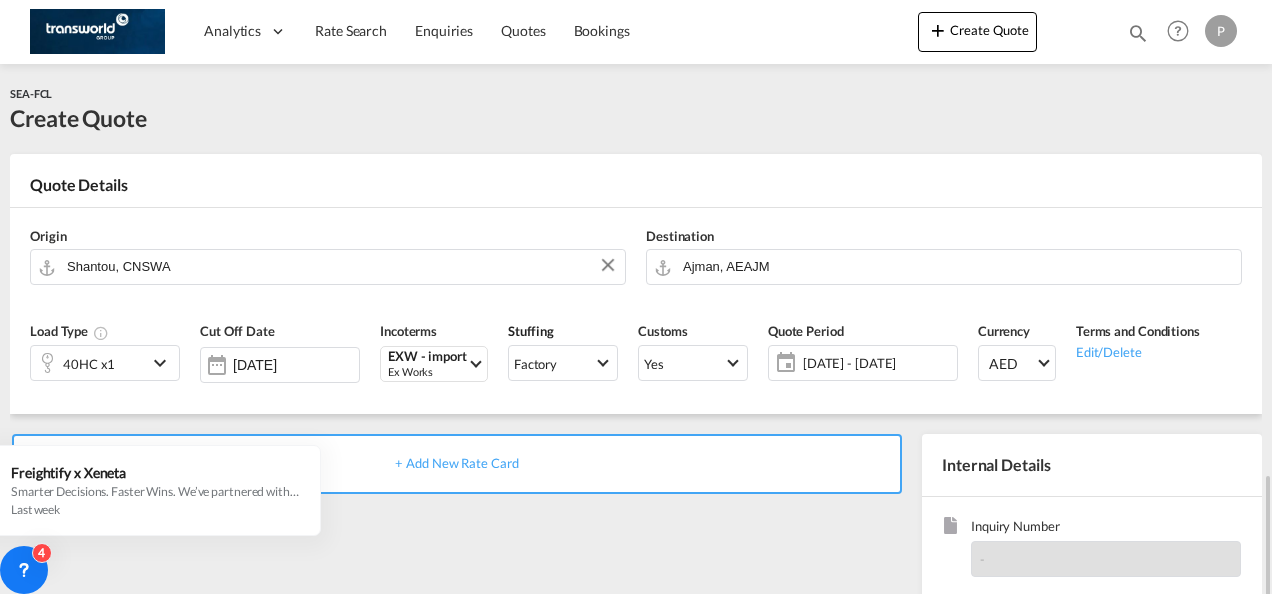 scroll, scrollTop: 282, scrollLeft: 0, axis: vertical 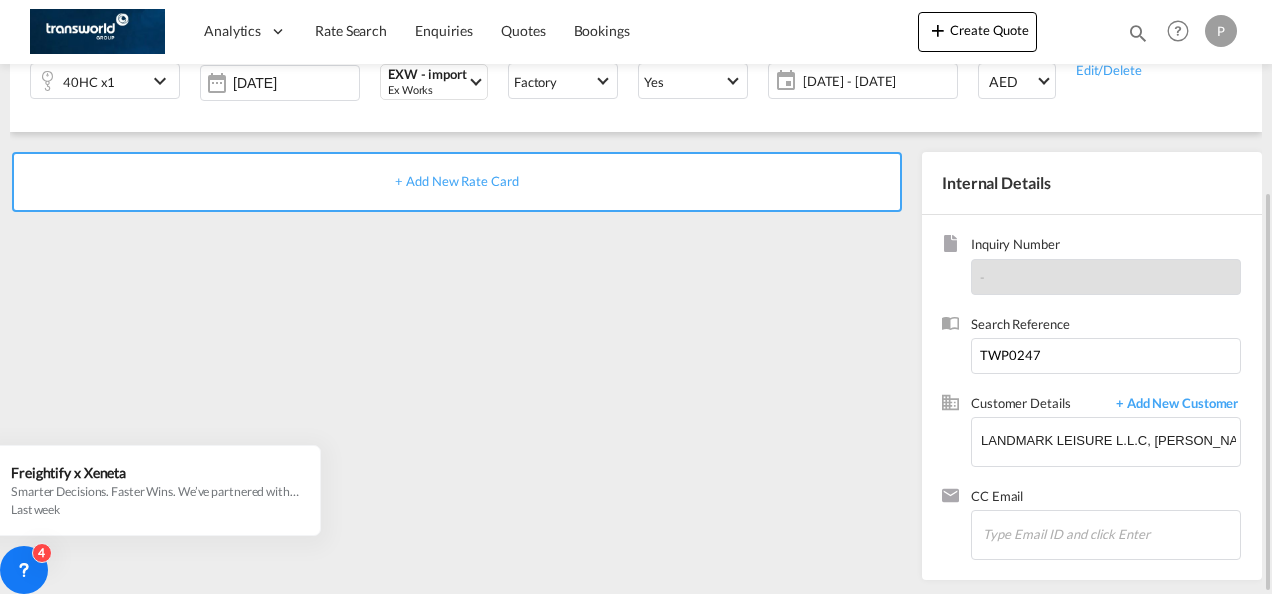 click on "+ Add New Rate Card" at bounding box center [456, 181] 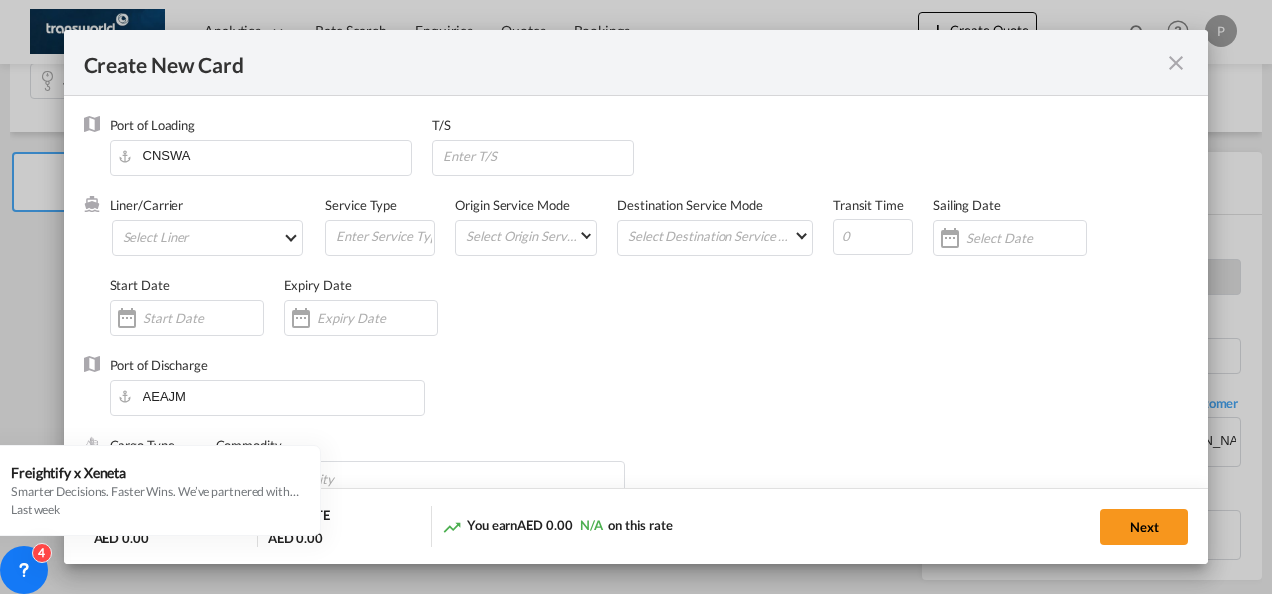 type on "Basic Ocean Freight" 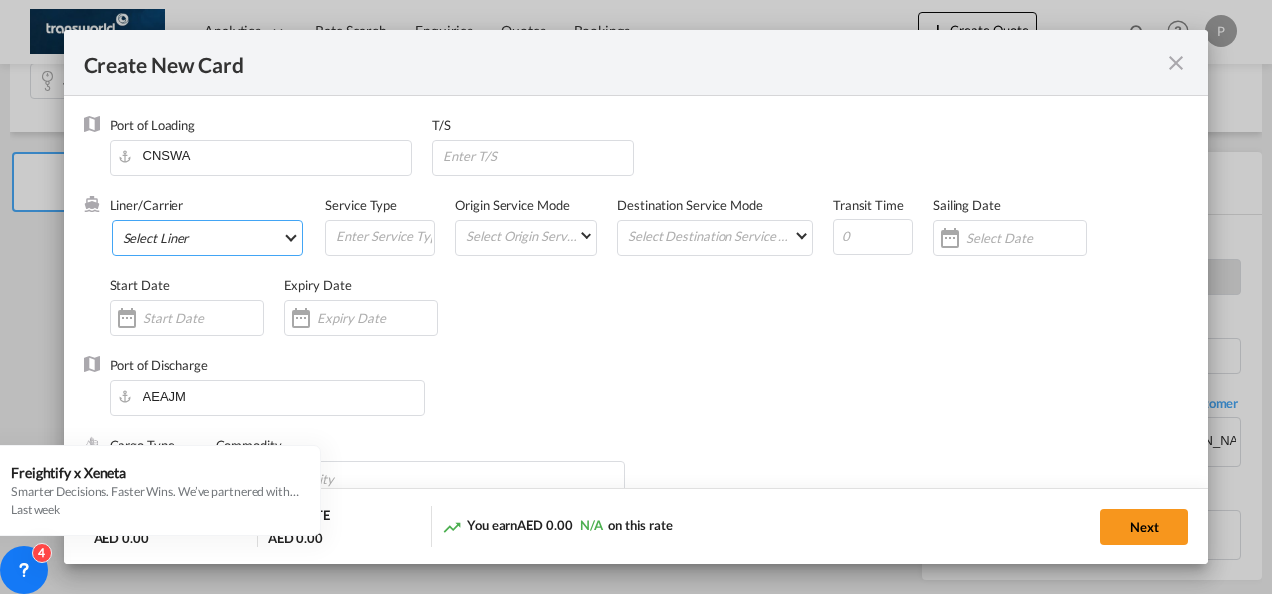 click on "Select Liner   2HM LOGISTICS D.O.O 2HM LOGISTICS D.O.O. / TDWC-CAPODISTRI 2HM LOGISTICS D.O.O. / TDWC-KOPER 2HM LOGISTICS KFT / TDWC-ANKARANSKA 3A INTERNATIONAL LOGISTICS JOINT STOCK COMPANY / T 3P LOGISTICS / TDWC - [GEOGRAPHIC_DATA] A & G INTERNATIONAL CARGO ([GEOGRAPHIC_DATA])  / TDWC-BANGK A A X L GLOBAL SHIPPING LINES L.L.C / TDWC-[GEOGRAPHIC_DATA] A AND G INTERNATIONAL CARGO / TDWC-[GEOGRAPHIC_DATA] A J WORLDWIDE SERVICES INC / TDWC-SADDLE BRO A K ENTERPRISES / TDWC-[GEOGRAPHIC_DATA] A.J WORLDWIDE SERVICES LTD / TDWC-WESTDRAYTO AA AND S SHIPPING LLC / TDWC-DUBAI AA&S SHIPPING LLC / TDWC-[GEOGRAPHIC_DATA] AAA CHINA LIMITED / TDWC-[GEOGRAPHIC_DATA] [PERSON_NAME] SHIPPING L.L.C / TDWC-[GEOGRAPHIC_DATA] AAS FREIGHT EUROPE GMBH / TDWC-[GEOGRAPHIC_DATA] [GEOGRAPHIC_DATA] COMMERCIAL FZE / TDWC-[GEOGRAPHIC_DATA] AAXL GLOBAL SHIPPING LINES LLC [PERSON_NAME] / TDWC-[GEOGRAPHIC_DATA] [PERSON_NAME] TRADING LLC / TDWC-[GEOGRAPHIC_DATA] ABC EUROPEAN AIR AND SEA CARGO DISTRI / TDWC-BEOGR ABDA CARGO SERVICES DMCC / TDWC-DUBAI [PERSON_NAME] SHIPPING LLC [PERSON_NAME] SHIPPING LLC / TDWC-[GEOGRAPHIC_DATA] ABRAO SHIPPING / TDWC-[GEOGRAPHIC_DATA] ABRECO FREIGHT LLC / TDWC-[GEOGRAPHIC_DATA]" at bounding box center [208, 238] 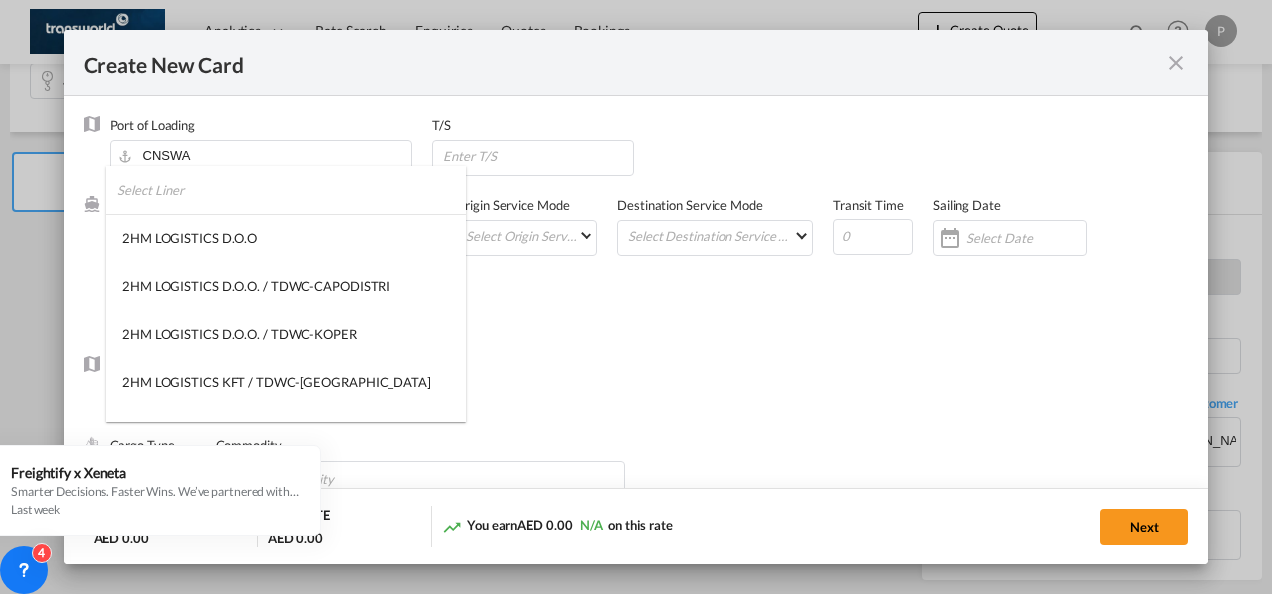 click at bounding box center [291, 190] 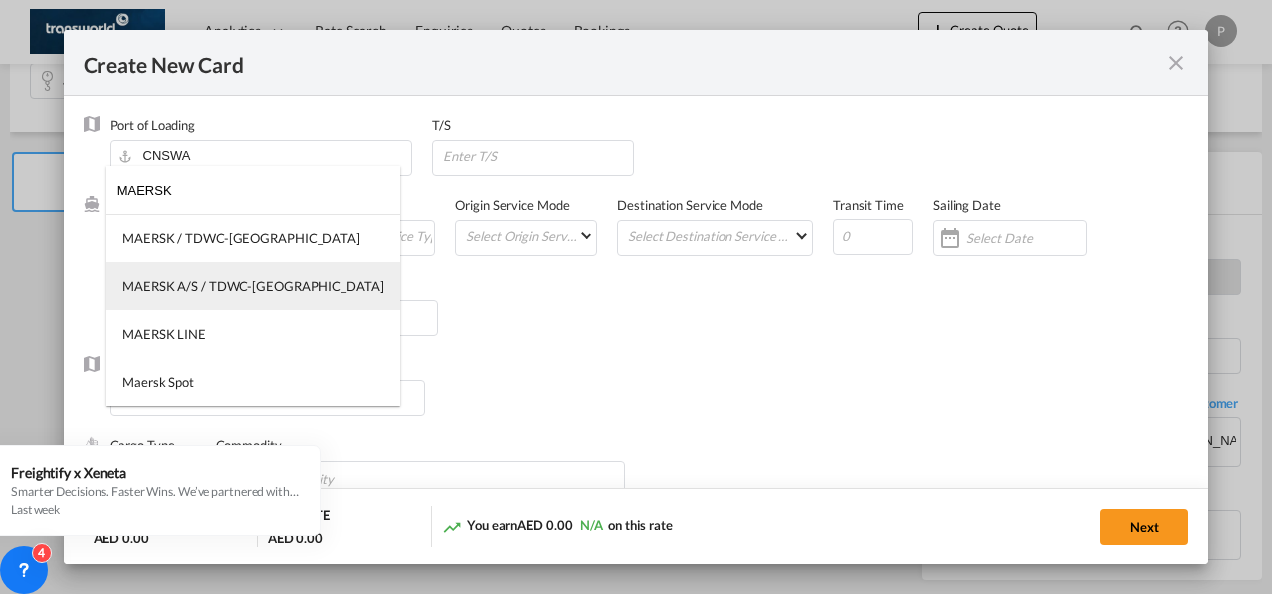 type on "MAERSK" 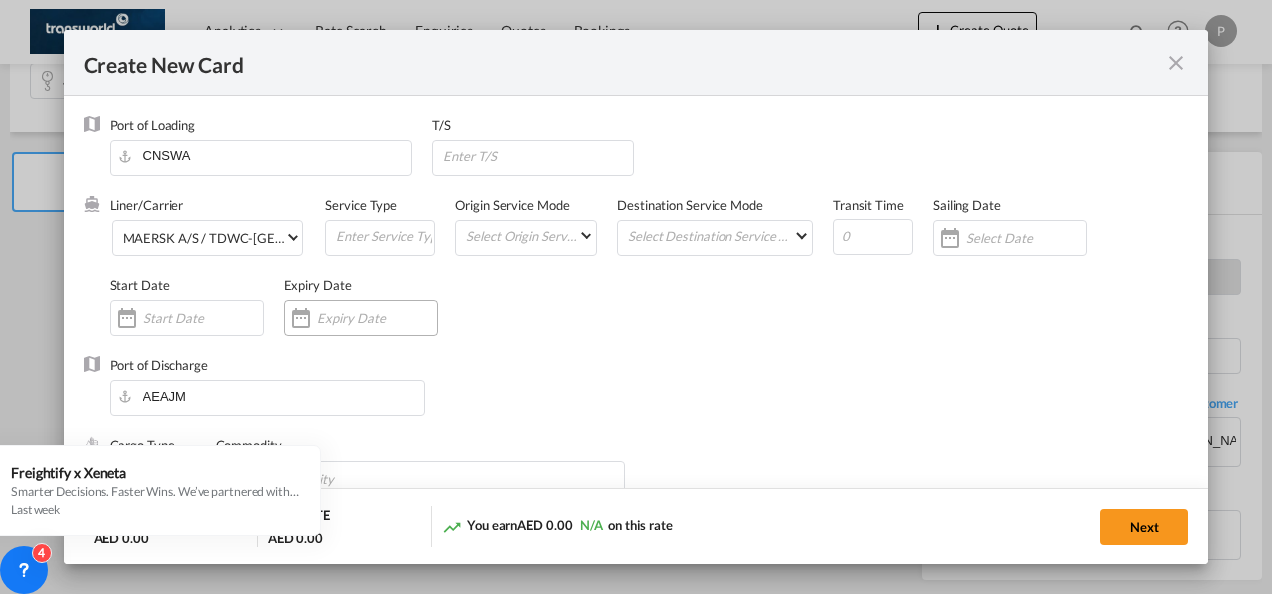 click at bounding box center (377, 318) 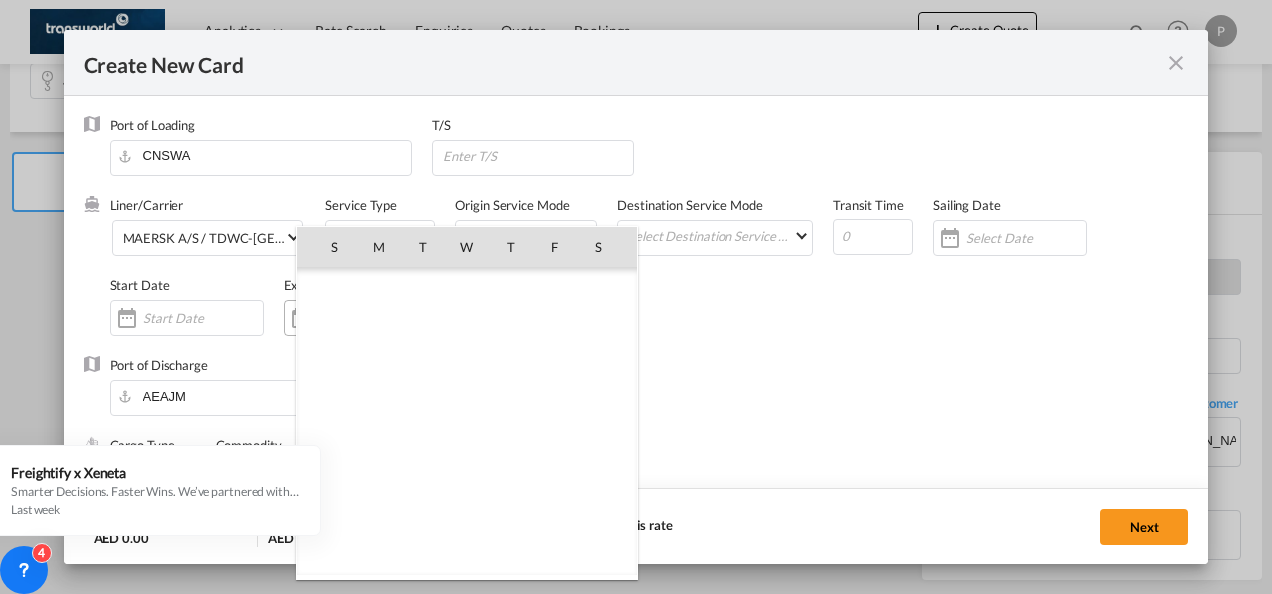 scroll, scrollTop: 462690, scrollLeft: 0, axis: vertical 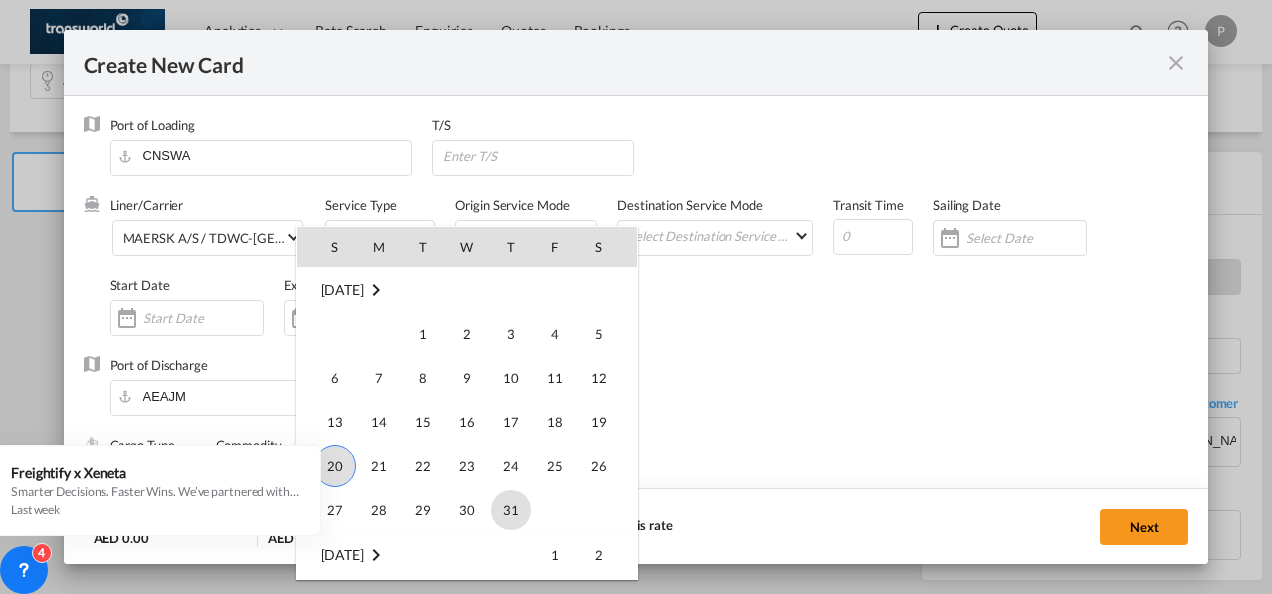 click on "31" at bounding box center (511, 510) 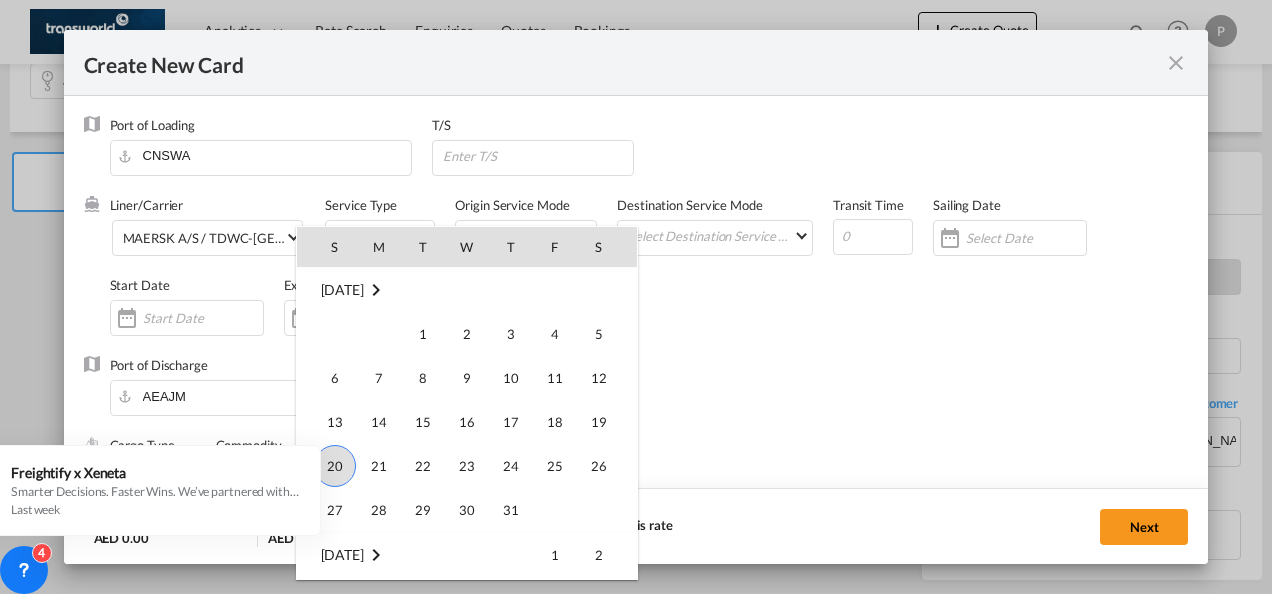 type on "[DATE]" 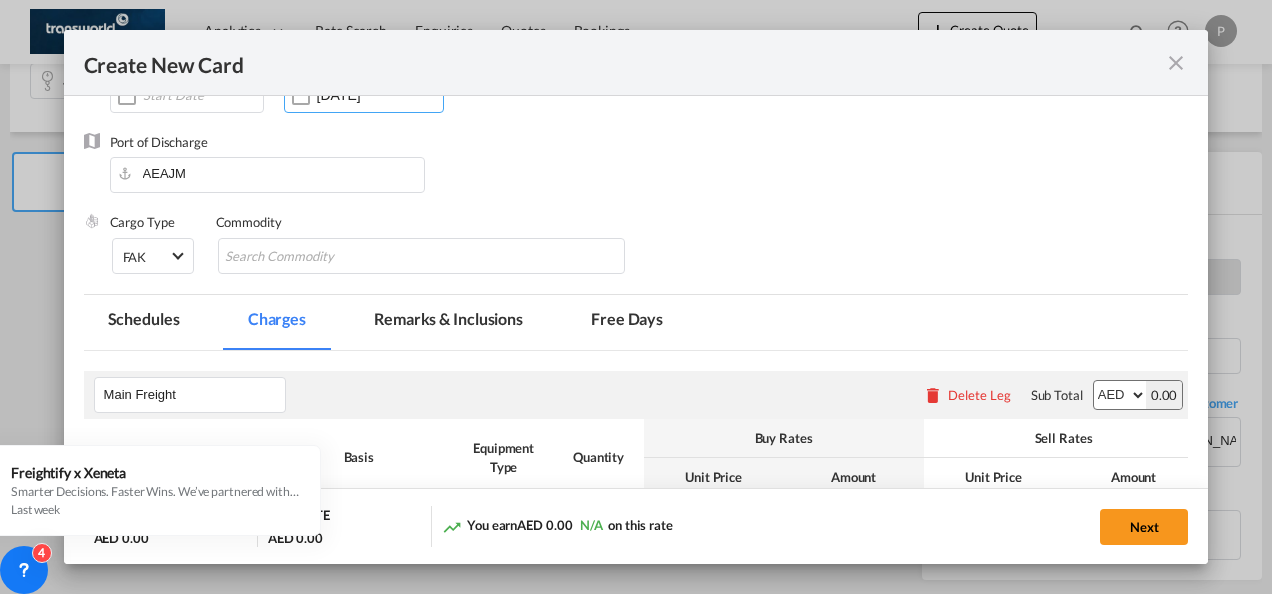 scroll, scrollTop: 200, scrollLeft: 0, axis: vertical 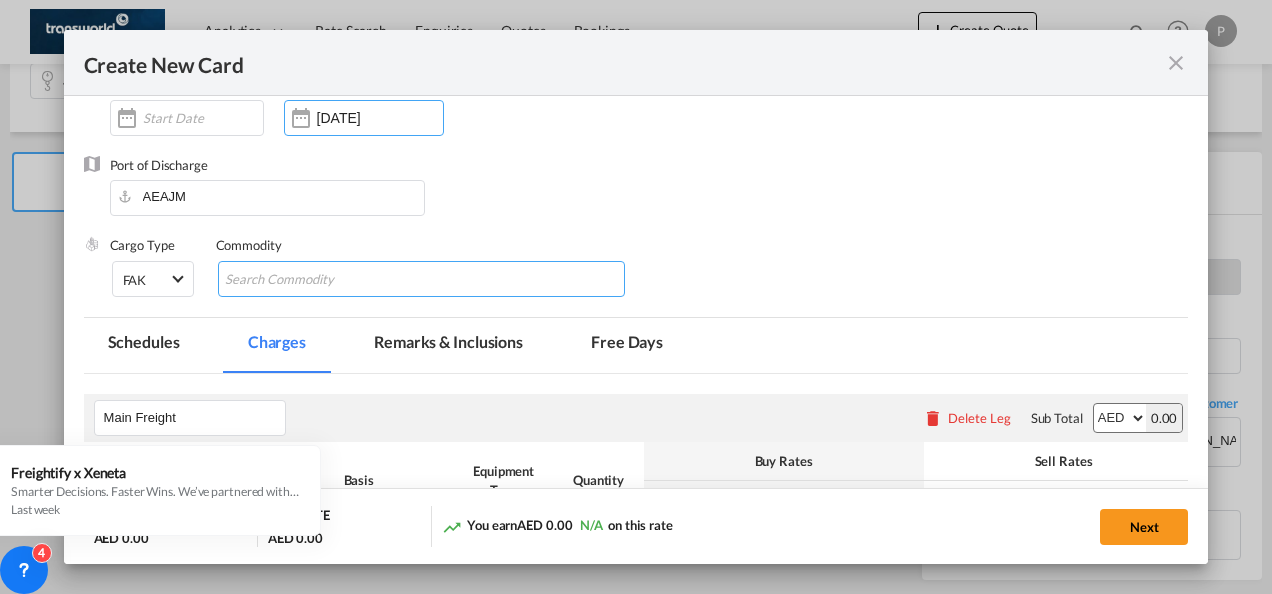 click at bounding box center [316, 280] 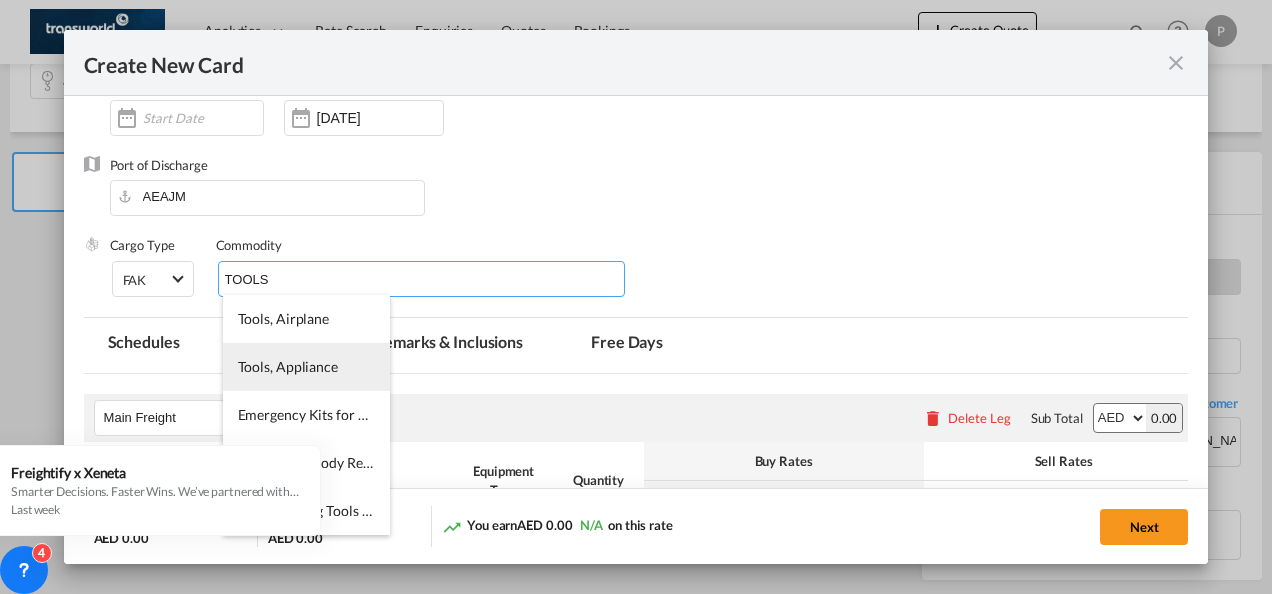 type on "TOOLS" 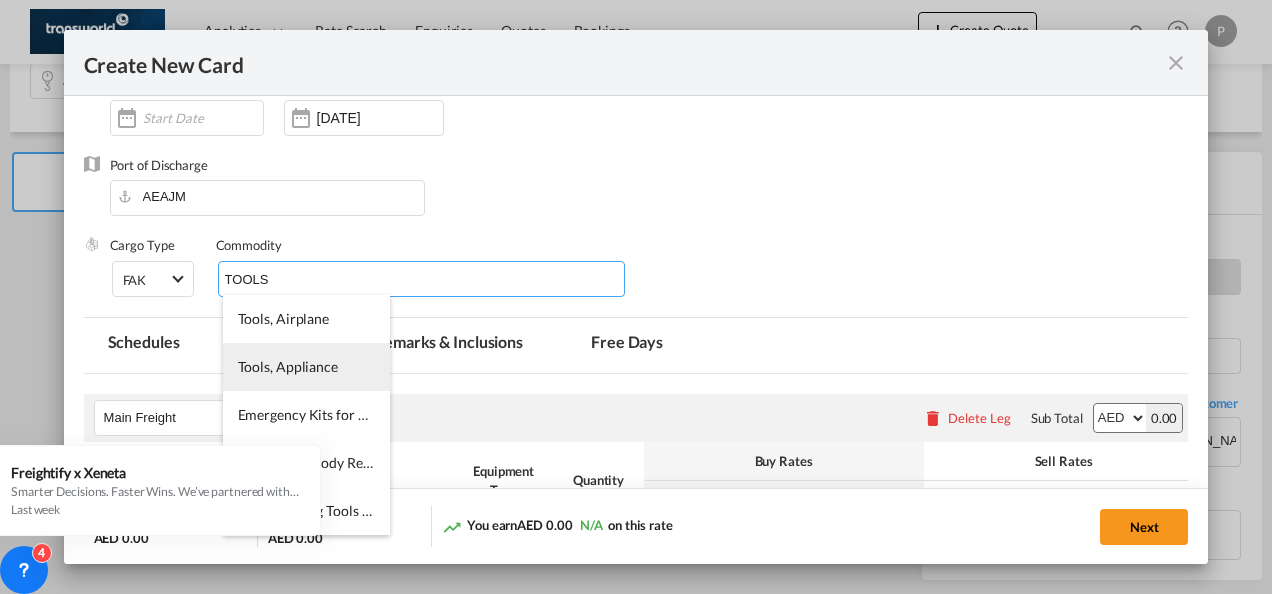 click on "Tools, Appliance" at bounding box center [288, 366] 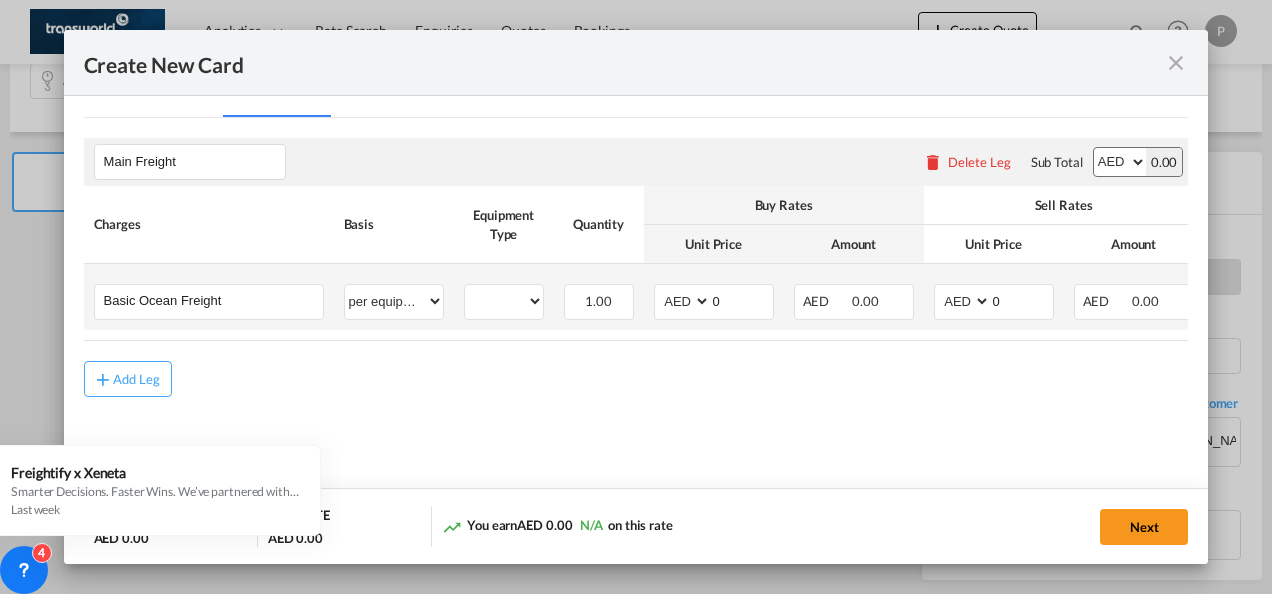 scroll, scrollTop: 474, scrollLeft: 0, axis: vertical 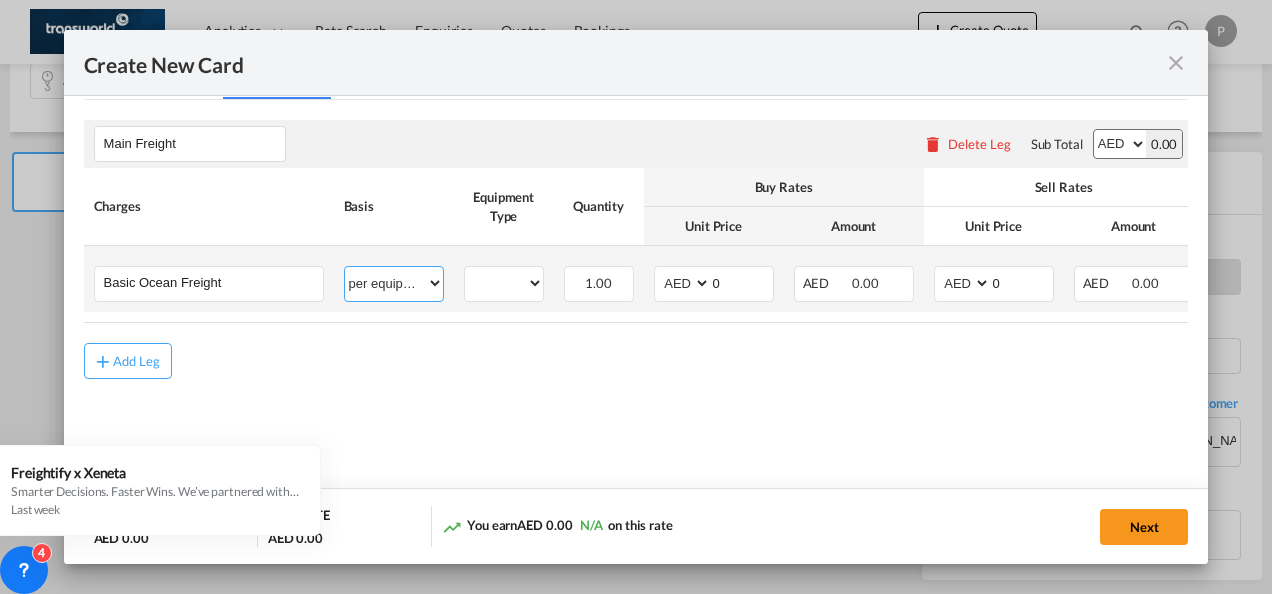 click on "per equipment
per container
per B/L
per shipping bill
per shipment
% on freight
per pallet
per carton
per vehicle
per shift
per invoice
per package
per day
per revalidation
per teu
per kg
per ton
per hour
flat
per_hbl
per belt
per_declaration
per_document
per chasis split
per clearance" at bounding box center (394, 283) 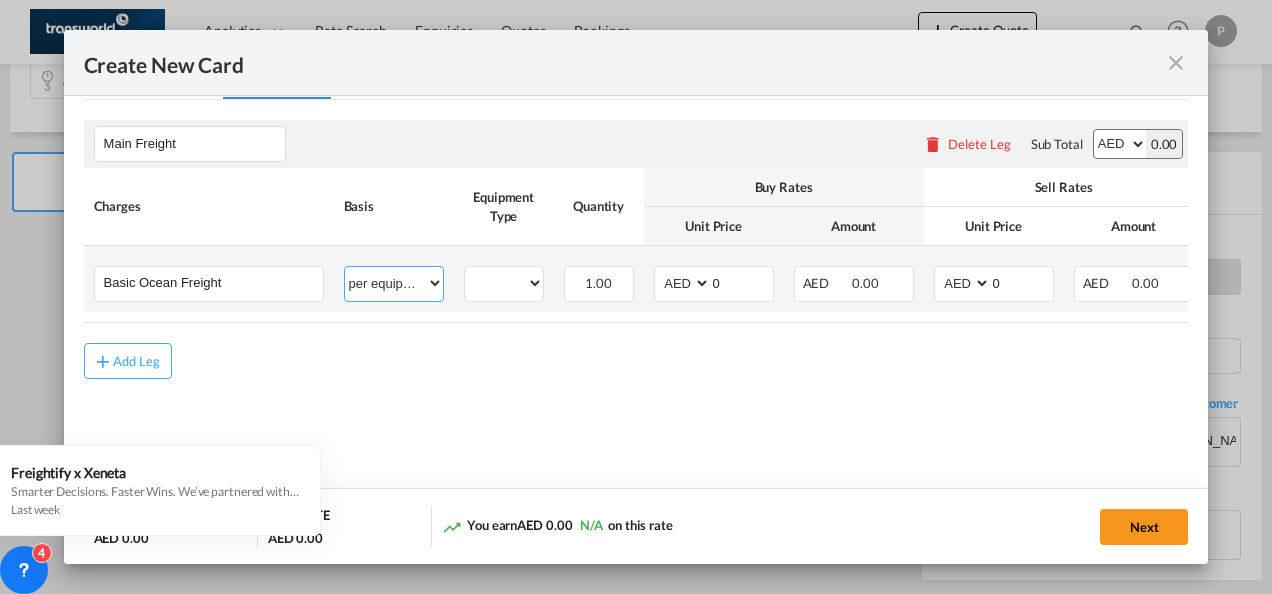select on "per shipment" 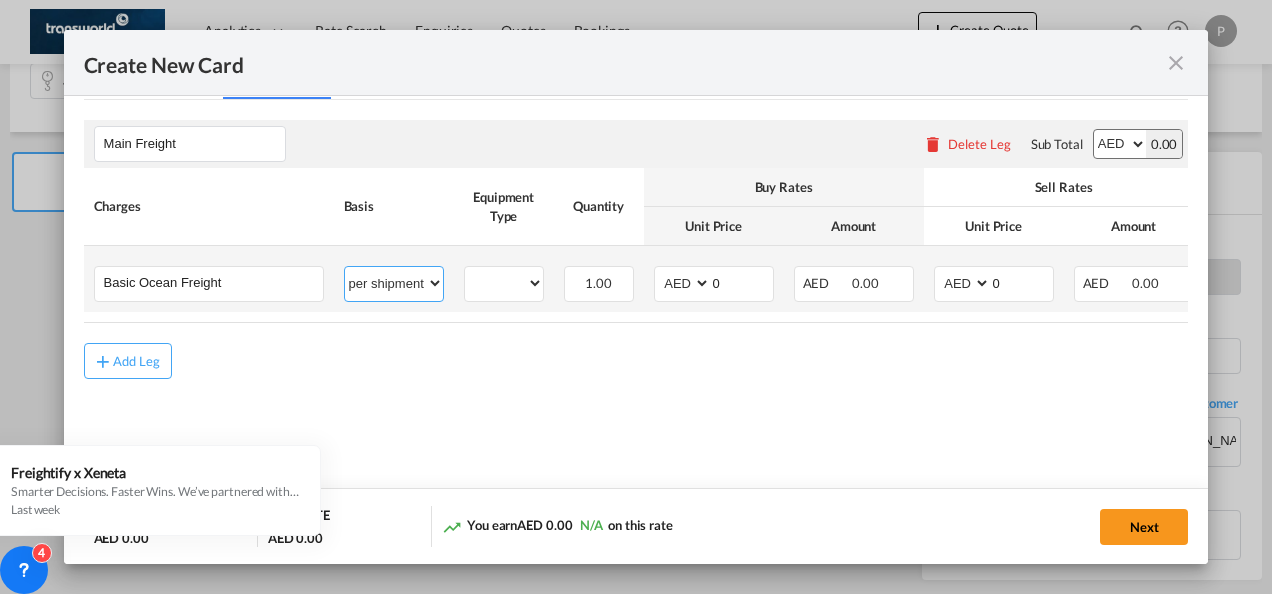 click on "per equipment
per container
per B/L
per shipping bill
per shipment
% on freight
per pallet
per carton
per vehicle
per shift
per invoice
per package
per day
per revalidation
per teu
per kg
per ton
per hour
flat
per_hbl
per belt
per_declaration
per_document
per chasis split
per clearance" at bounding box center [394, 283] 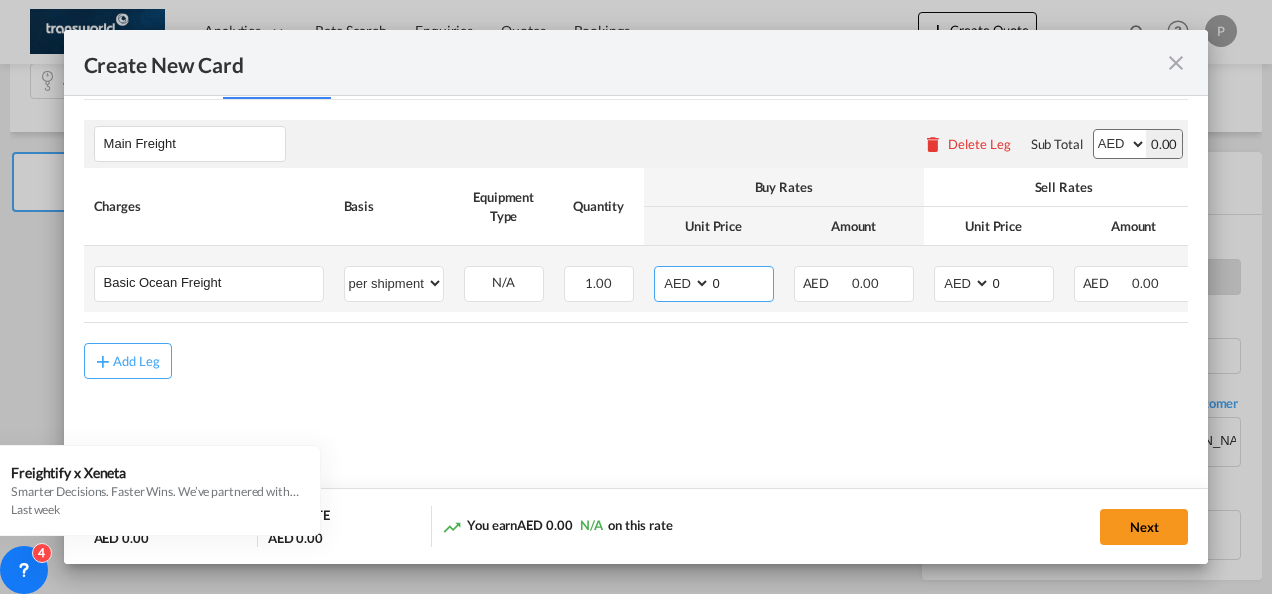 click on "0" at bounding box center [742, 282] 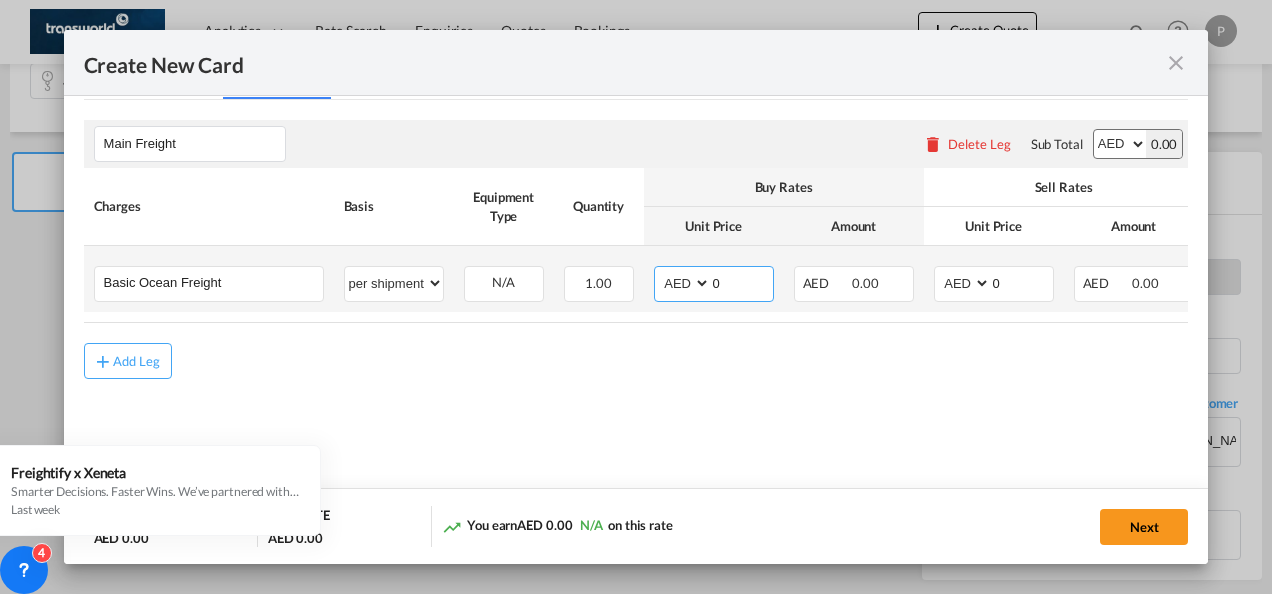 click on "AED AFN ALL AMD ANG AOA ARS AUD AWG AZN BAM BBD BDT BGN BHD BIF BMD BND BOB BRL BSD BTN BWP BYN BZD CAD CDF CHF CLP CNY COP CRC CUC CUP CVE CZK DJF DKK DOP DZD EGP ERN ETB EUR FJD FKP FOK GBP GEL GGP GHS GIP GMD GNF GTQ GYD HKD HNL HRK HTG HUF IDR ILS IMP INR IQD IRR ISK JMD JOD JPY KES KGS KHR KID KMF KRW KWD KYD KZT LAK LBP LKR LRD LSL LYD MAD MDL MGA MKD MMK MNT MOP MRU MUR MVR MWK MXN MYR MZN NAD NGN NIO NOK NPR NZD OMR PAB PEN PGK PHP PKR PLN PYG QAR RON RSD RUB RWF SAR SBD SCR SDG SEK SGD SHP SLL SOS SRD SSP STN SYP SZL THB TJS TMT TND TOP TRY TTD TVD TWD TZS UAH UGX USD UYU UZS VES VND VUV WST XAF XCD XDR XOF XPF YER ZAR ZMW" at bounding box center (684, 283) 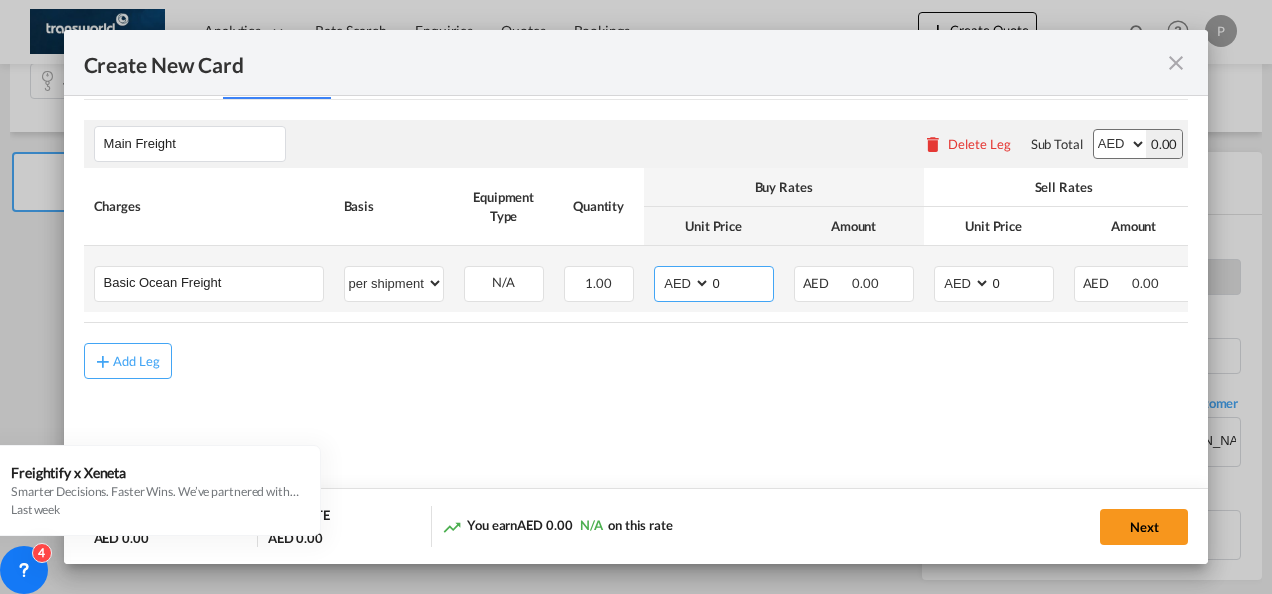 select on "string:USD" 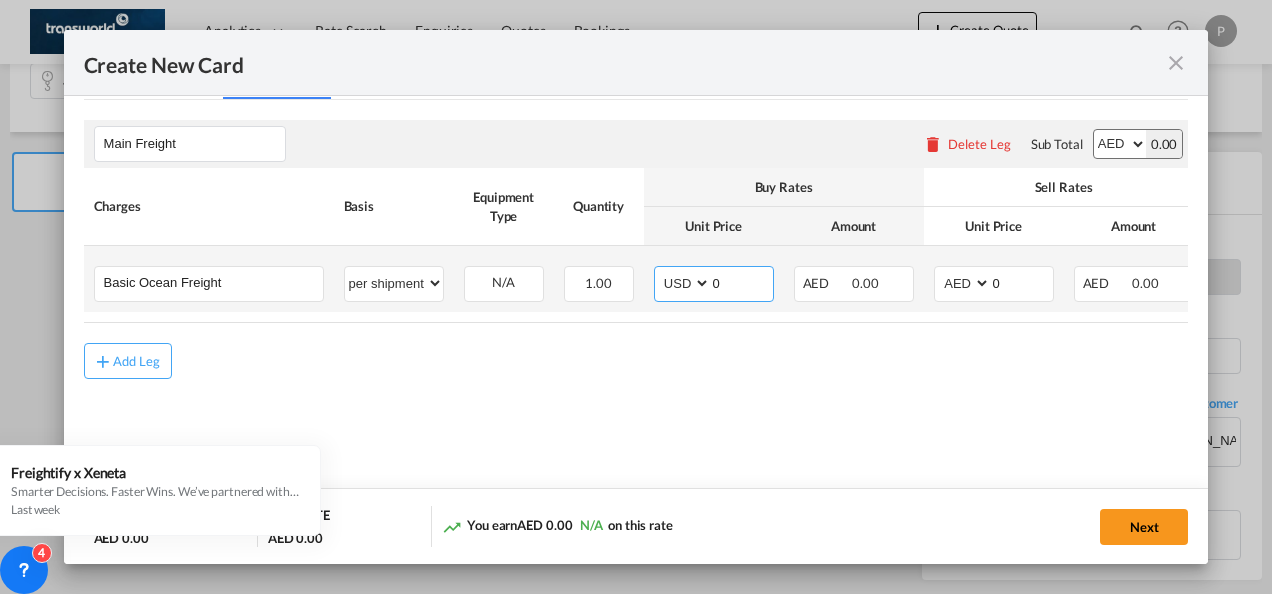 click on "AED AFN ALL AMD ANG AOA ARS AUD AWG AZN BAM BBD BDT BGN BHD BIF BMD BND BOB BRL BSD BTN BWP BYN BZD CAD CDF CHF CLP CNY COP CRC CUC CUP CVE CZK DJF DKK DOP DZD EGP ERN ETB EUR FJD FKP FOK GBP GEL GGP GHS GIP GMD GNF GTQ GYD HKD HNL HRK HTG HUF IDR ILS IMP INR IQD IRR ISK JMD JOD JPY KES KGS KHR KID KMF KRW KWD KYD KZT LAK LBP LKR LRD LSL LYD MAD MDL MGA MKD MMK MNT MOP MRU MUR MVR MWK MXN MYR MZN NAD NGN NIO NOK NPR NZD OMR PAB PEN PGK PHP PKR PLN PYG QAR RON RSD RUB RWF SAR SBD SCR SDG SEK SGD SHP SLL SOS SRD SSP STN SYP SZL THB TJS TMT TND TOP TRY TTD TVD TWD TZS UAH UGX USD UYU UZS VES VND VUV WST XAF XCD XDR XOF XPF YER ZAR ZMW" at bounding box center (684, 283) 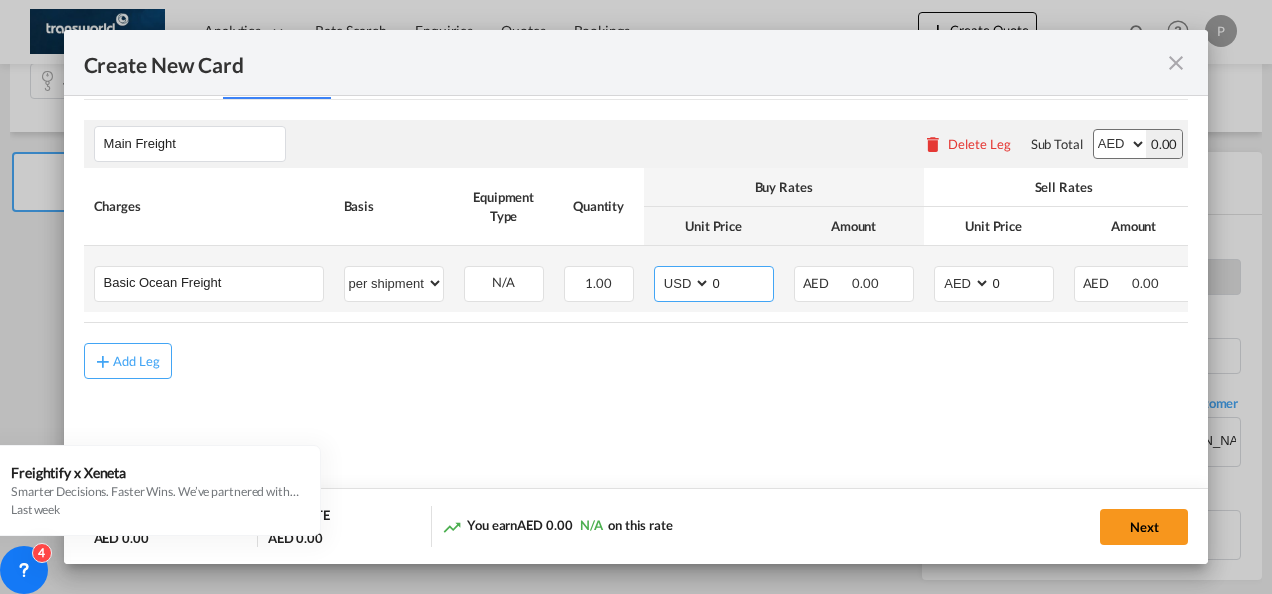 click on "0" at bounding box center [742, 282] 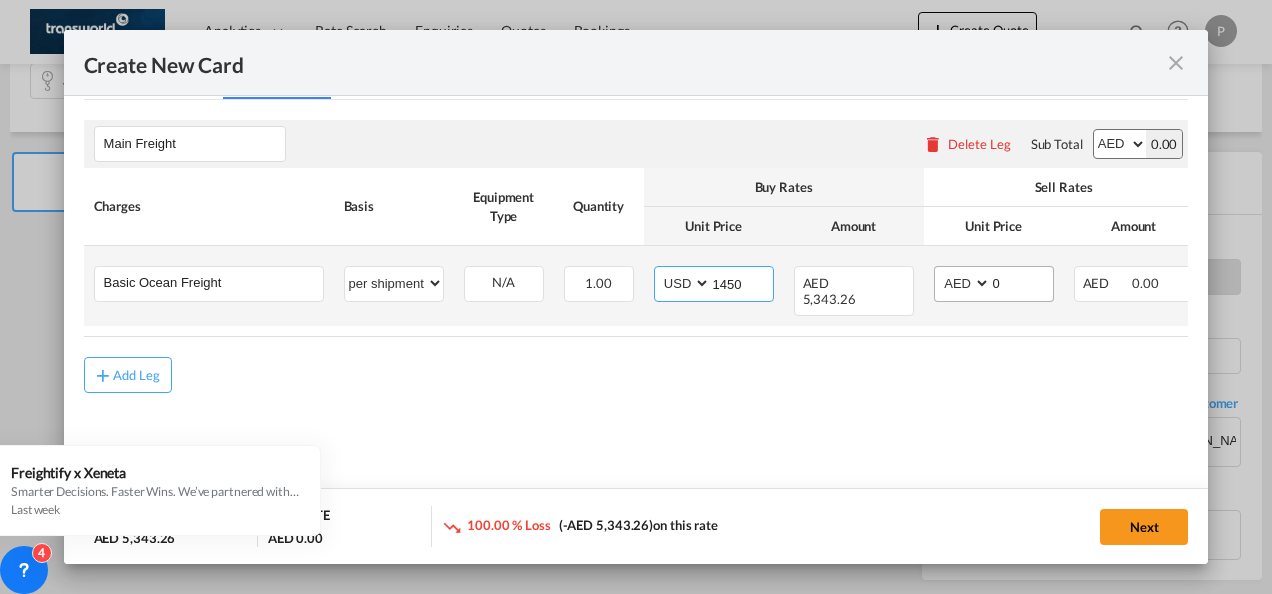 type on "1450" 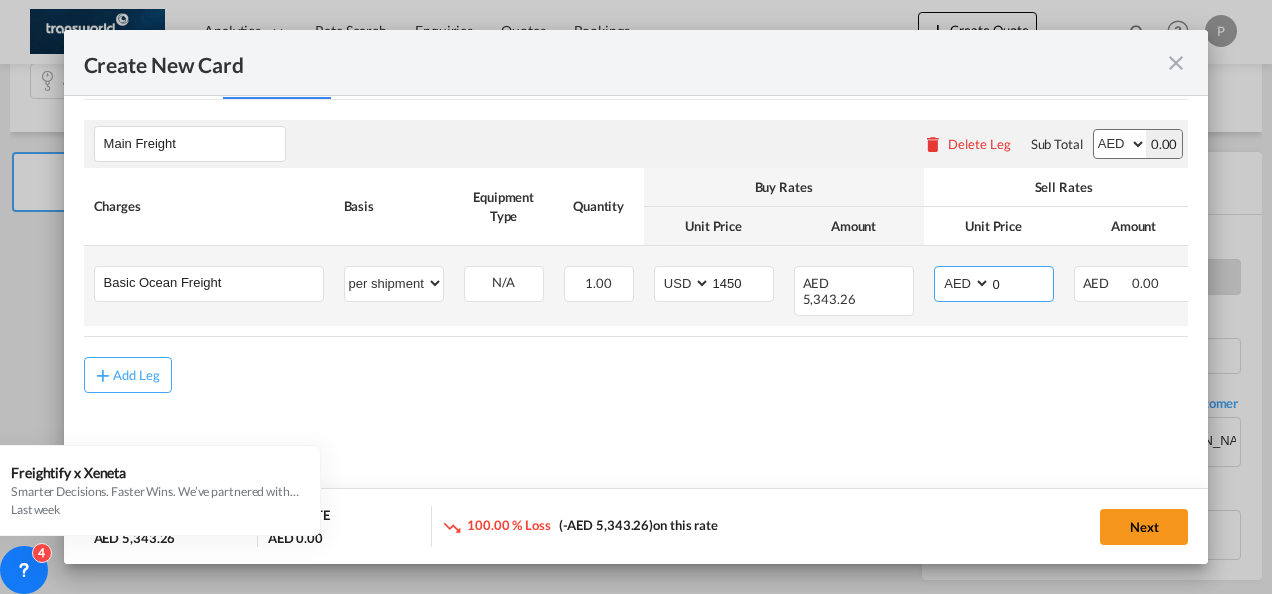 click on "0" at bounding box center [1022, 282] 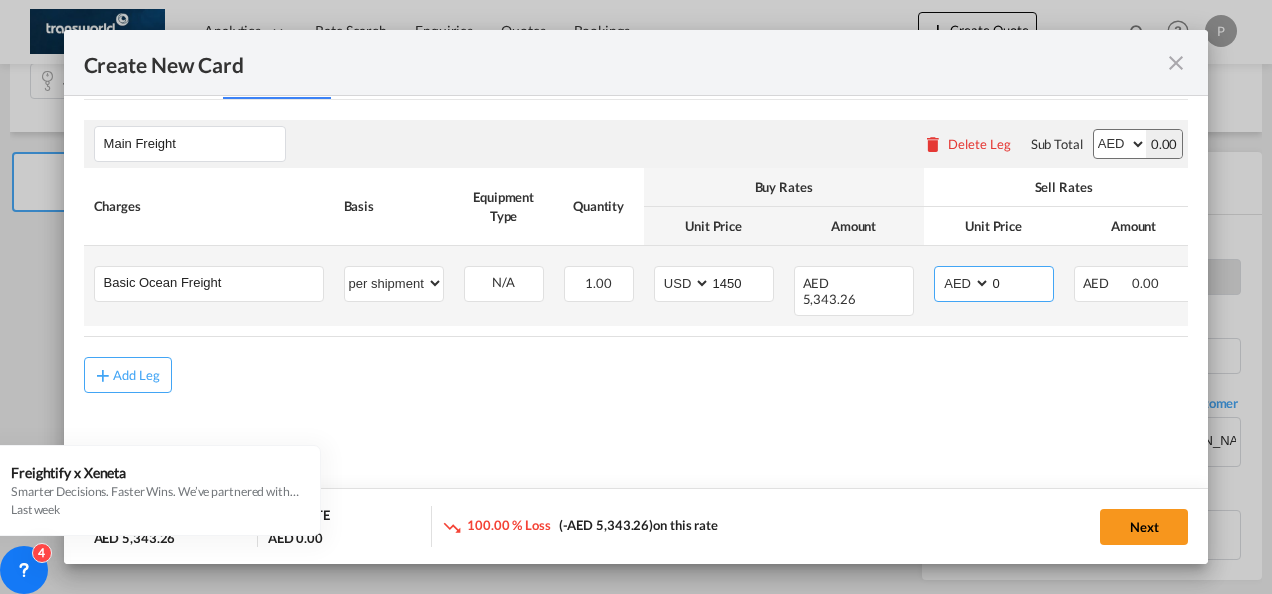 select on "string:USD" 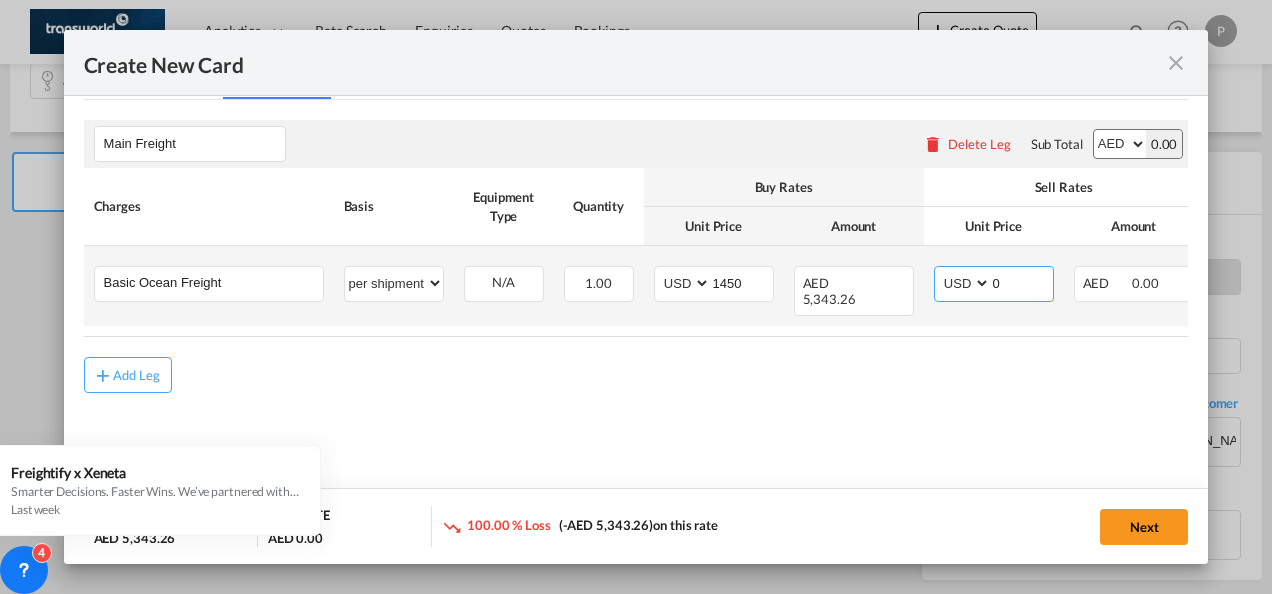 click on "AED AFN ALL AMD ANG AOA ARS AUD AWG AZN BAM BBD BDT BGN BHD BIF BMD BND BOB BRL BSD BTN BWP BYN BZD CAD CDF CHF CLP CNY COP CRC CUC CUP CVE CZK DJF DKK DOP DZD EGP ERN ETB EUR FJD FKP FOK GBP GEL GGP GHS GIP GMD GNF GTQ GYD HKD HNL HRK HTG HUF IDR ILS IMP INR IQD IRR ISK JMD JOD JPY KES KGS KHR KID KMF KRW KWD KYD KZT LAK LBP LKR LRD LSL LYD MAD MDL MGA MKD MMK MNT MOP MRU MUR MVR MWK MXN MYR MZN NAD NGN NIO NOK NPR NZD OMR PAB PEN PGK PHP PKR PLN PYG QAR RON RSD RUB RWF SAR SBD SCR SDG SEK SGD SHP SLL SOS SRD SSP STN SYP SZL THB TJS TMT TND TOP TRY TTD TVD TWD TZS UAH UGX USD UYU UZS VES VND VUV WST XAF XCD XDR XOF XPF YER ZAR ZMW" at bounding box center (964, 283) 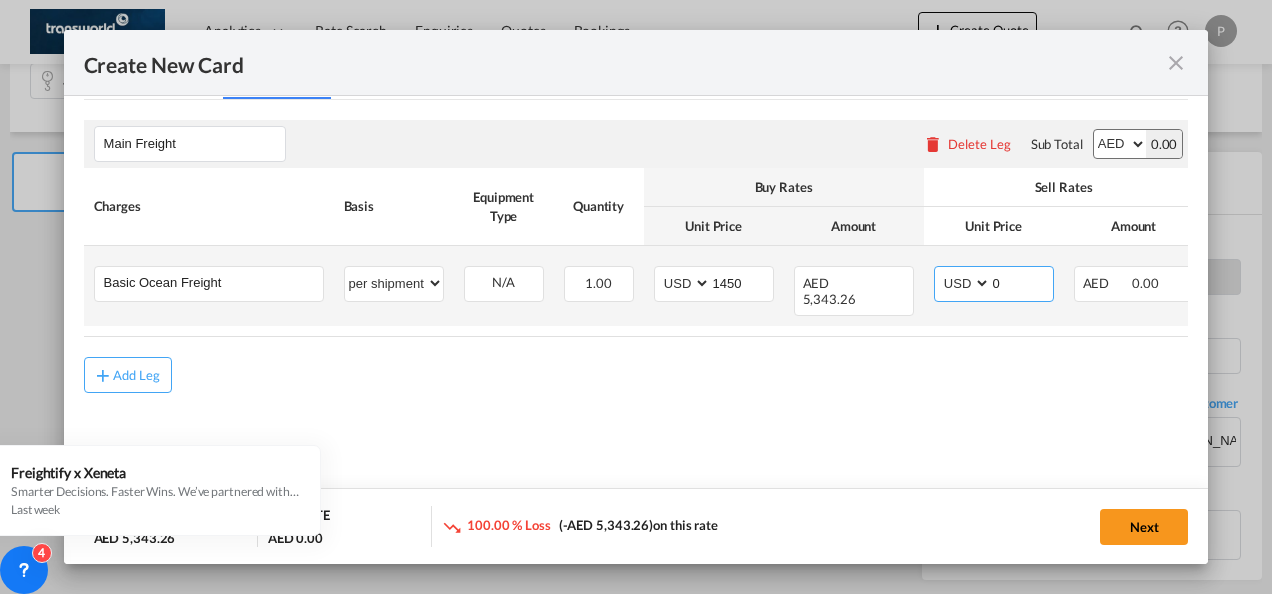 click on "0" at bounding box center (1022, 282) 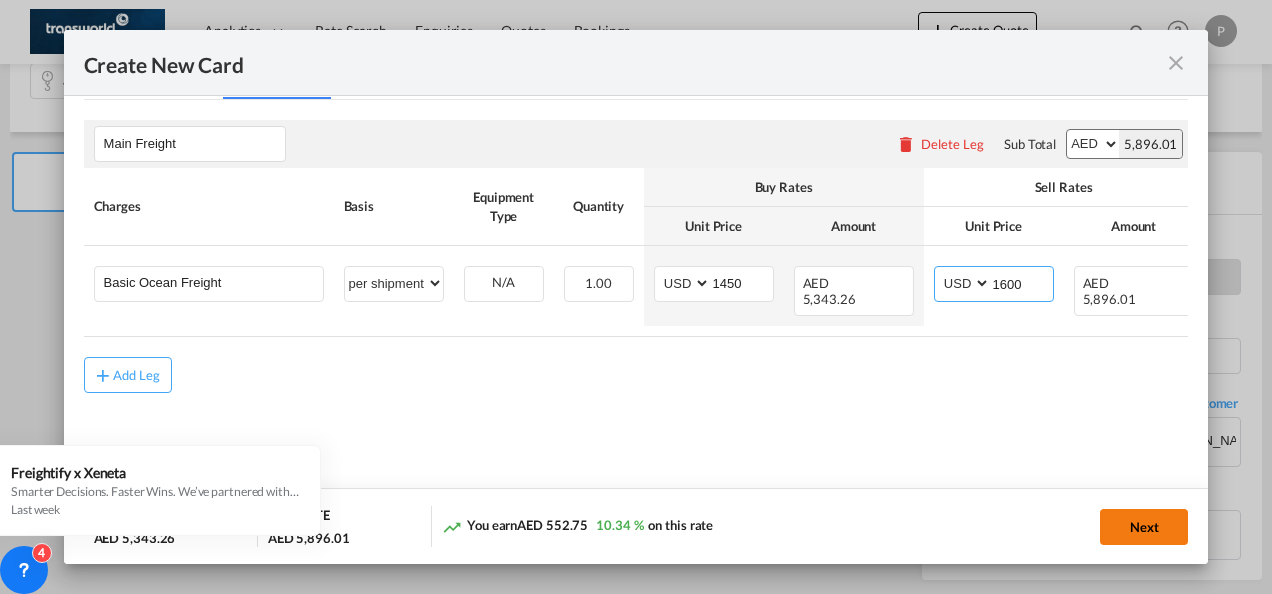 type on "1600" 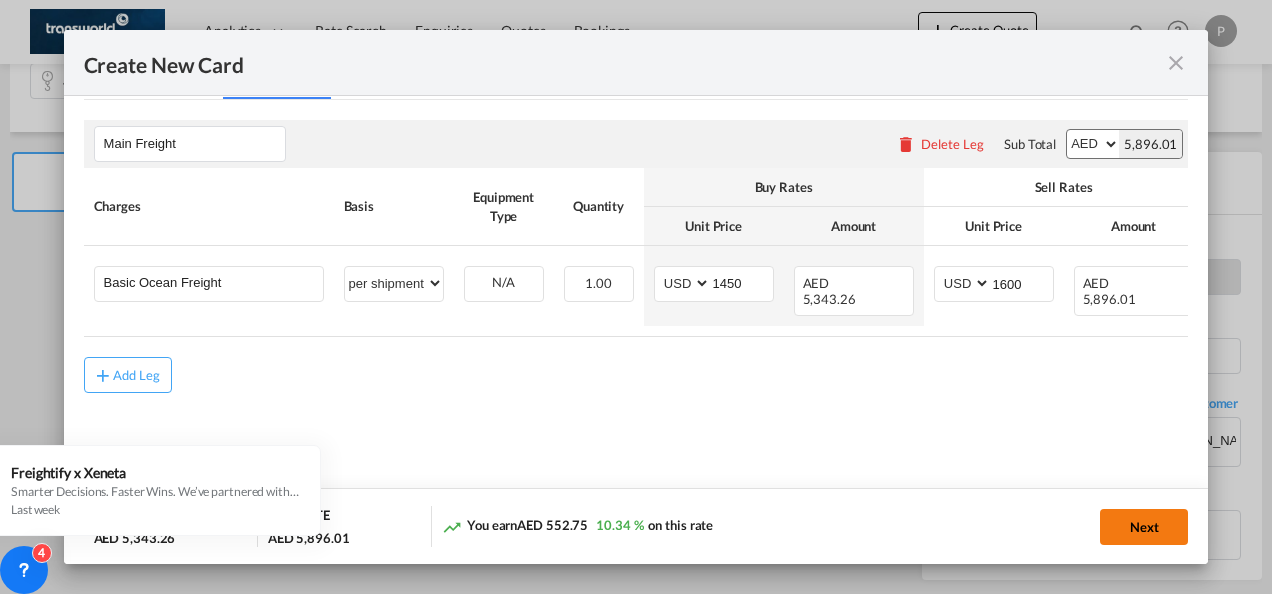 click on "Next" 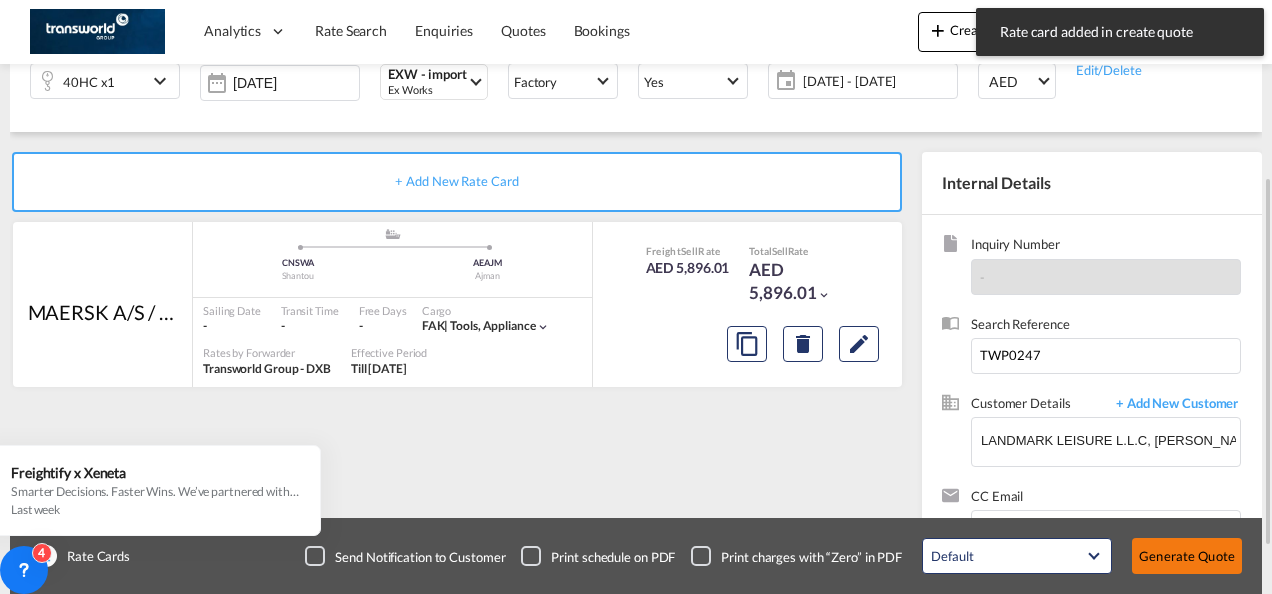 click on "Generate Quote" at bounding box center [1187, 556] 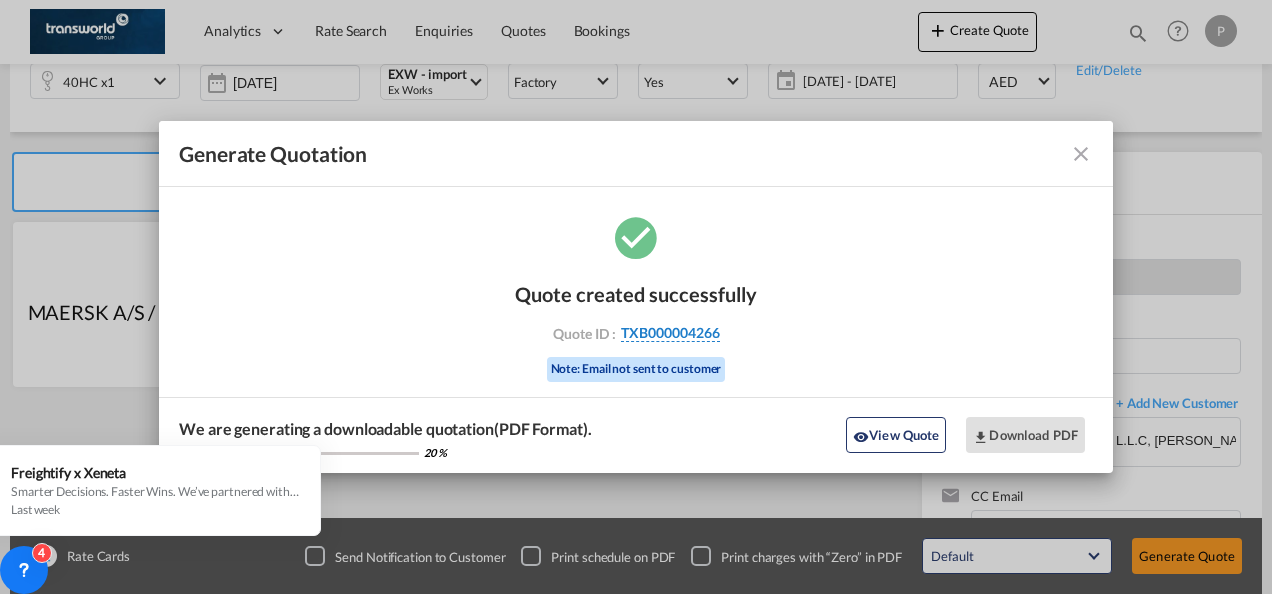 click on "TXB000004266" at bounding box center (670, 333) 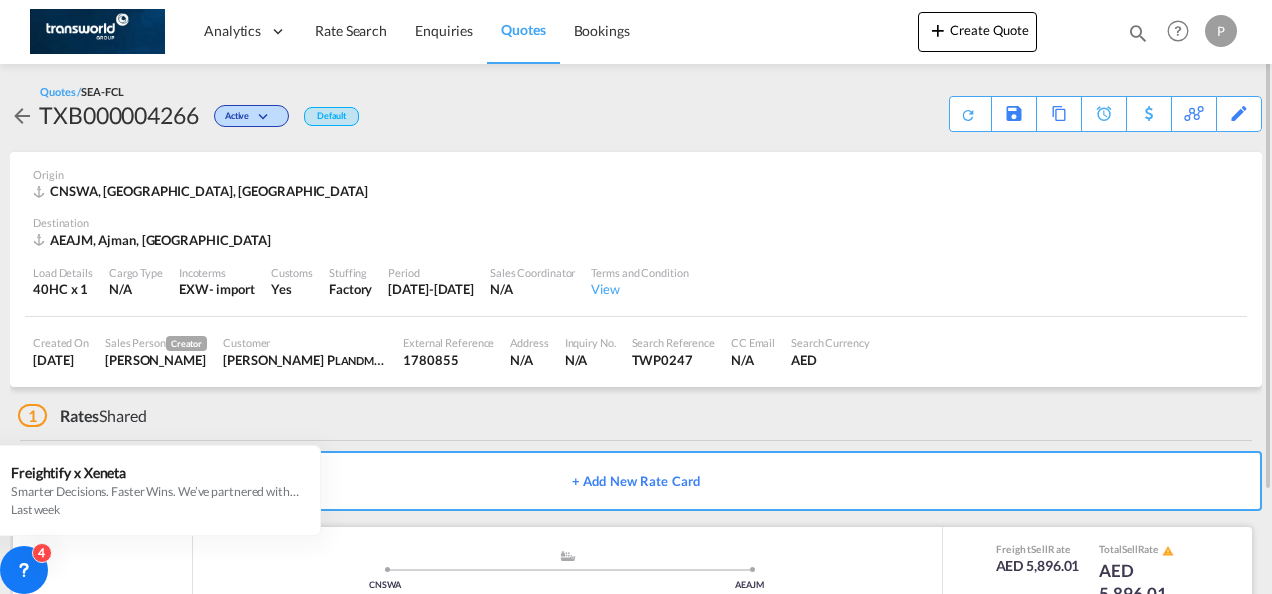 scroll, scrollTop: 124, scrollLeft: 0, axis: vertical 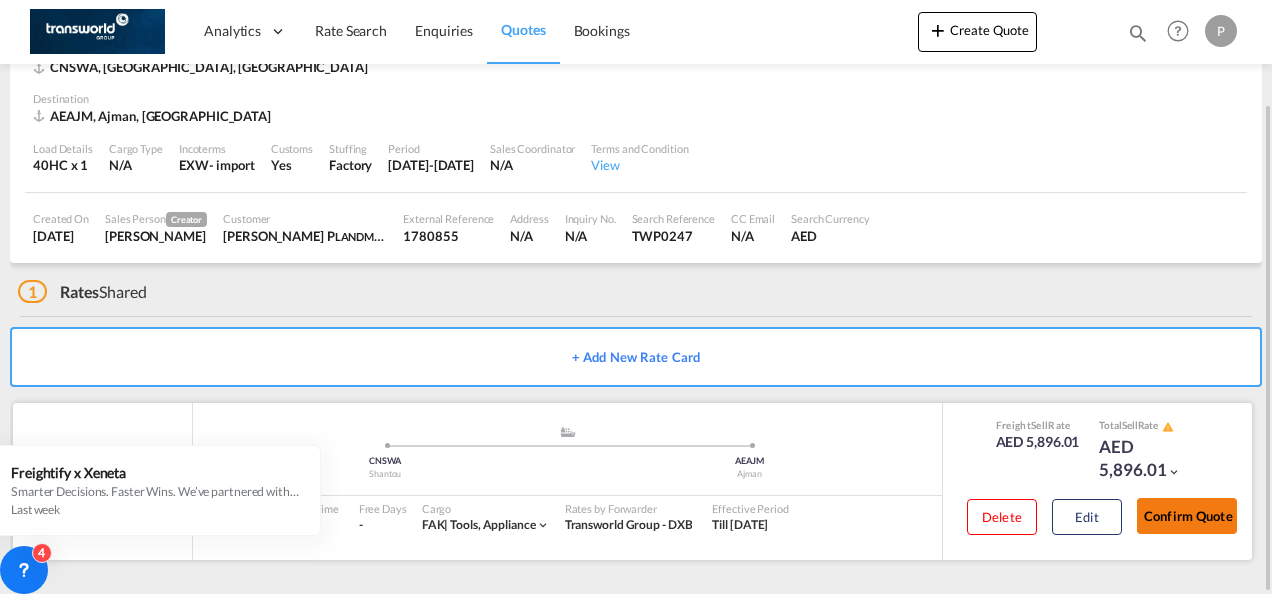click on "Confirm Quote" at bounding box center (1187, 516) 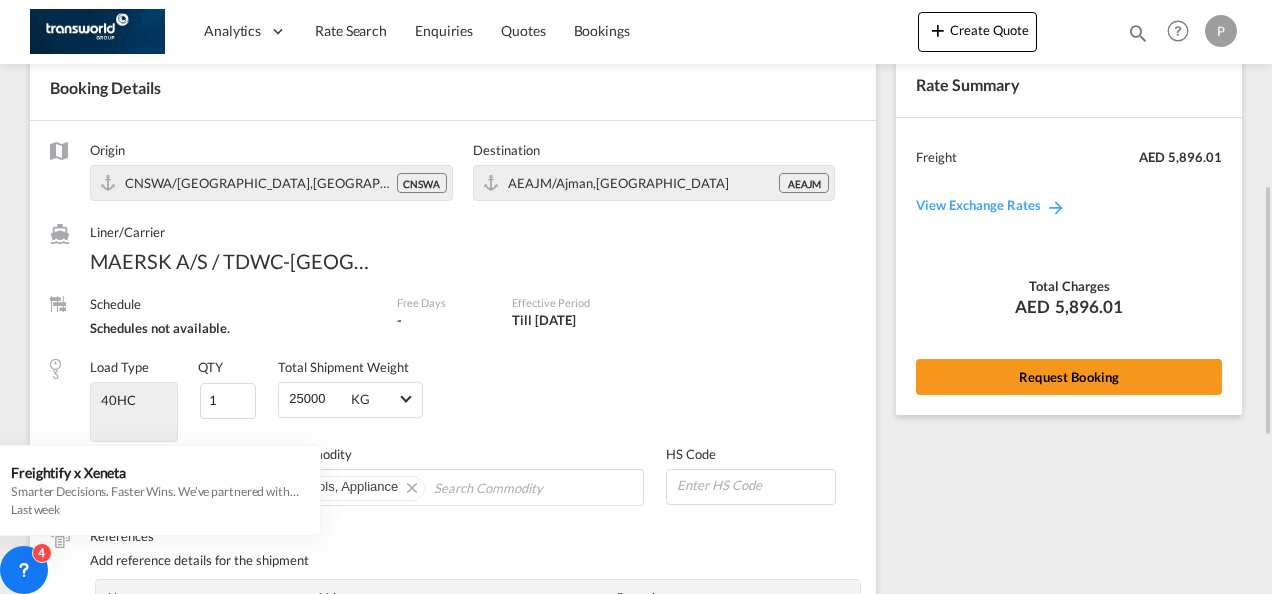 scroll, scrollTop: 0, scrollLeft: 0, axis: both 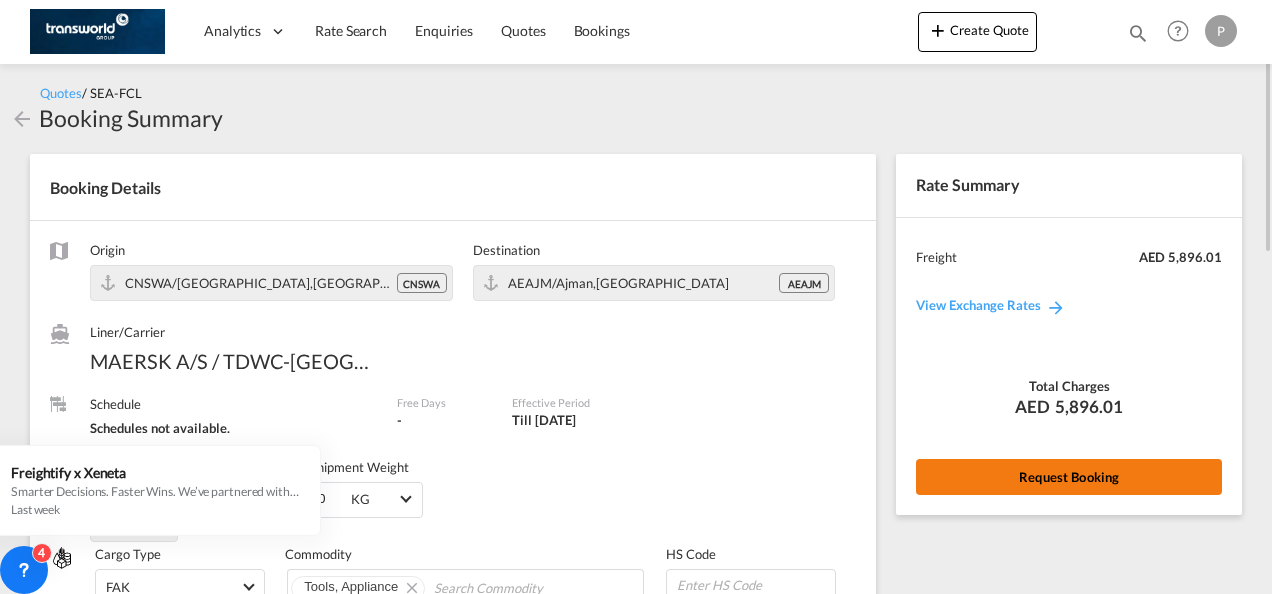 click on "Request Booking" at bounding box center [1069, 477] 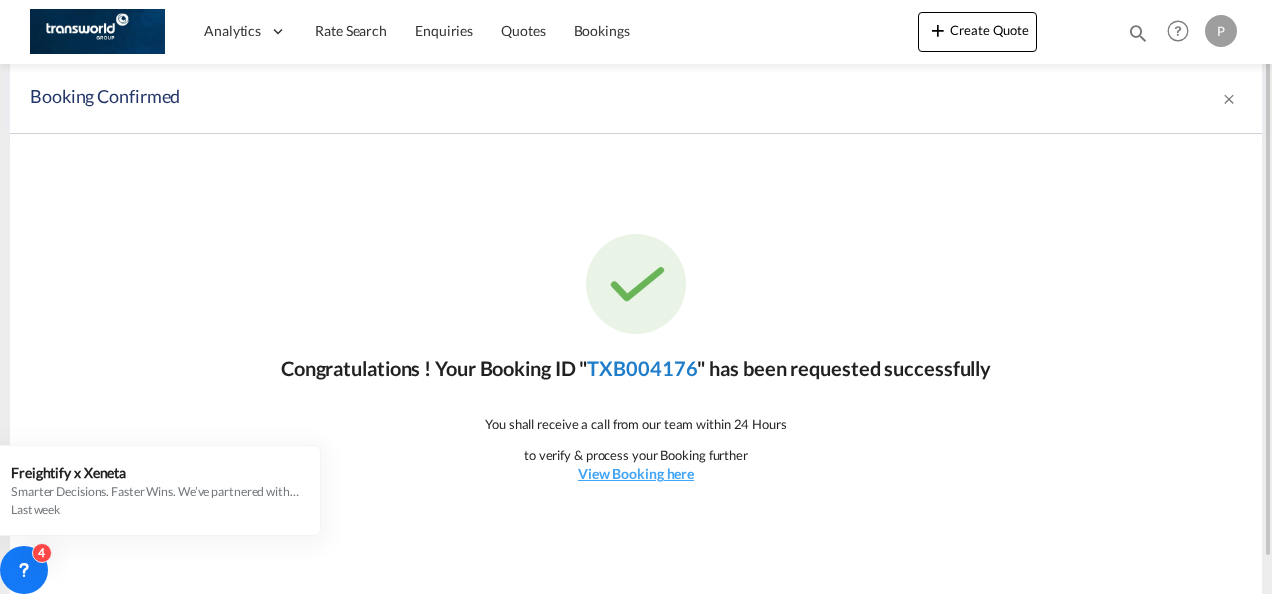click on "TXB004176" 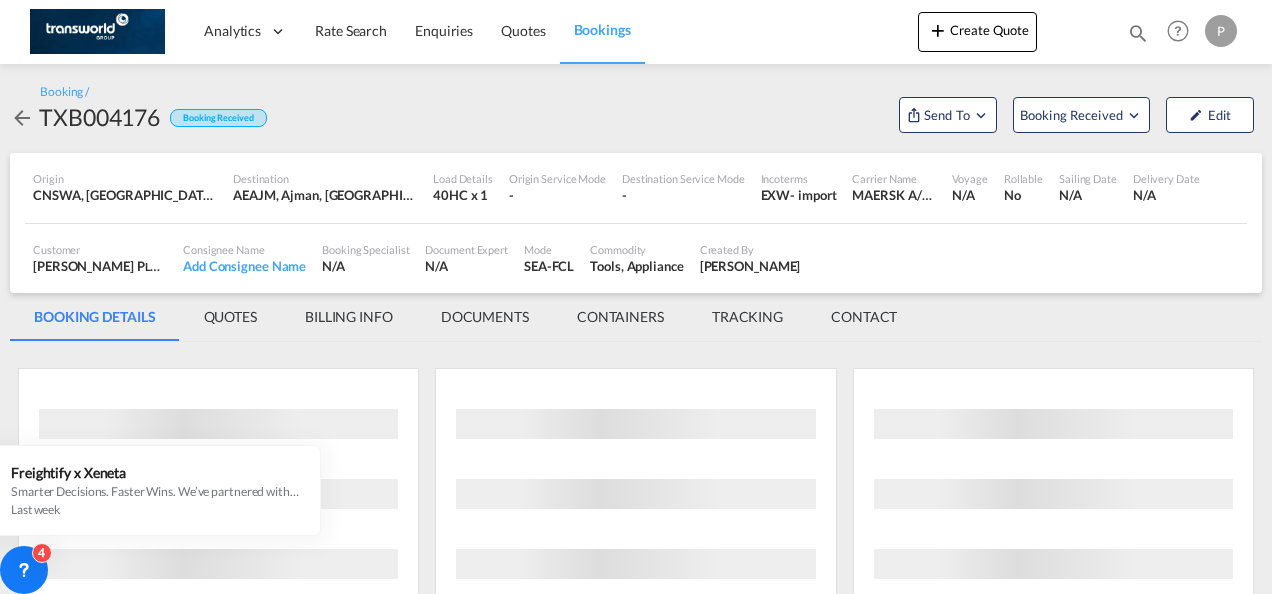 scroll, scrollTop: 0, scrollLeft: 0, axis: both 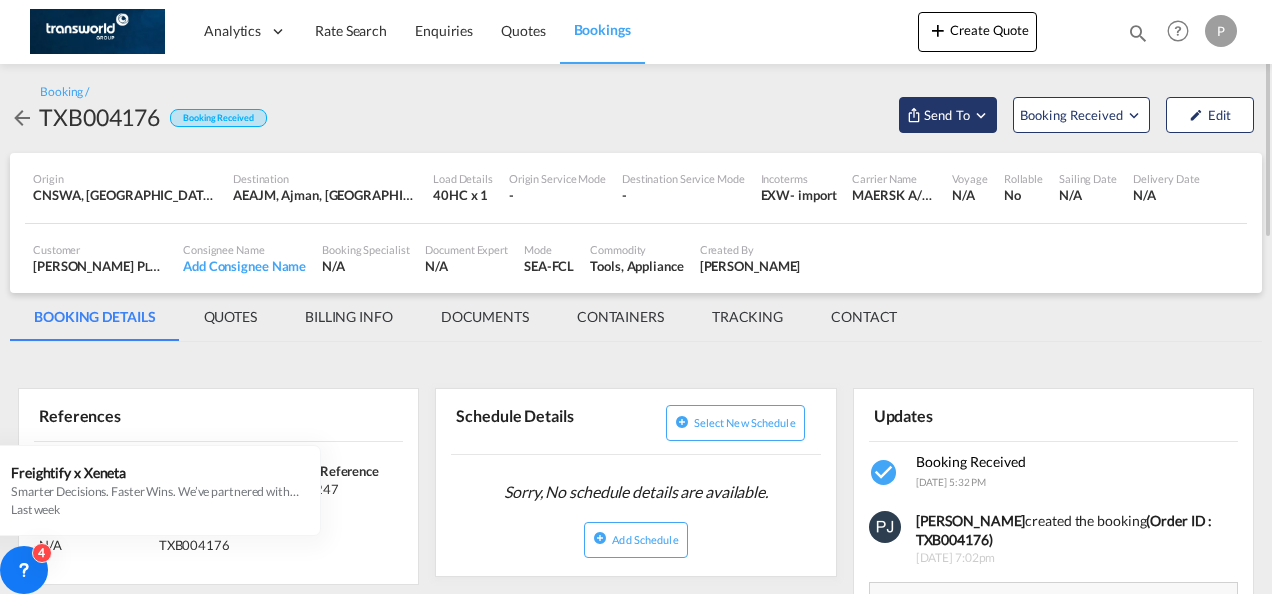 click at bounding box center [981, 115] 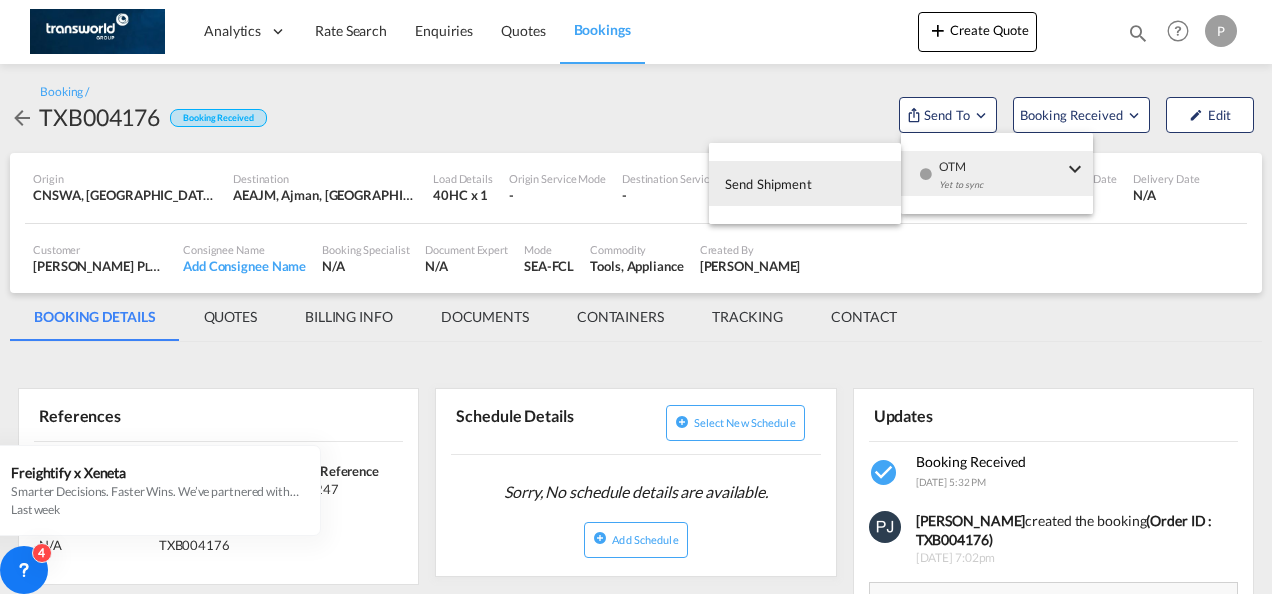 click at bounding box center [636, 297] 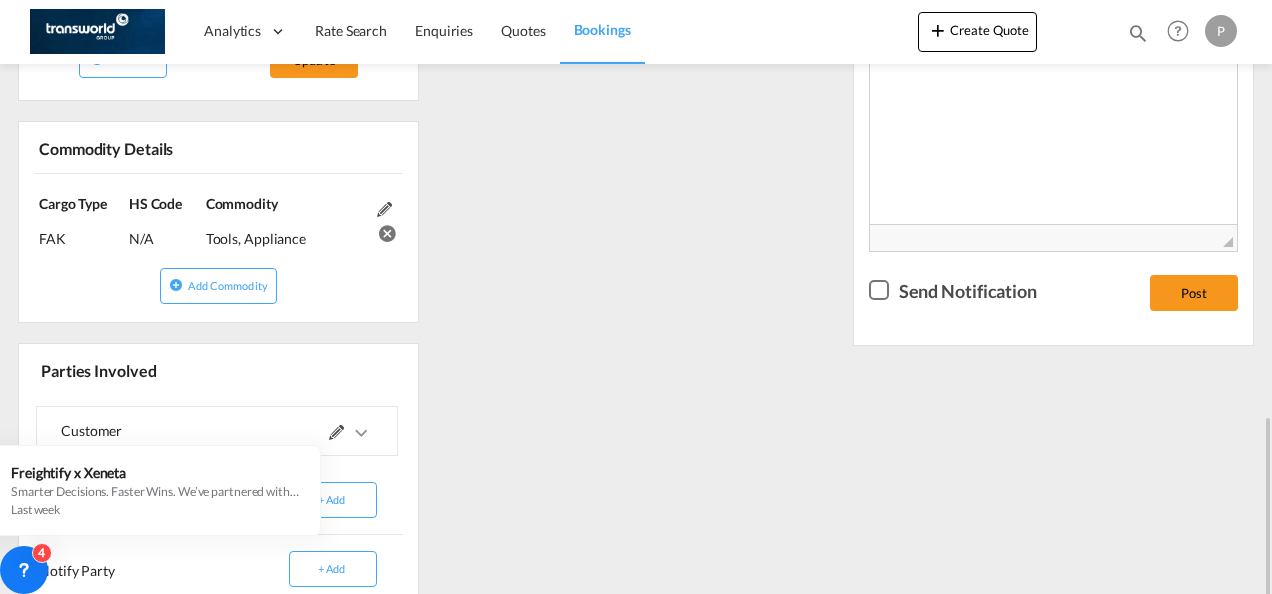 scroll, scrollTop: 800, scrollLeft: 0, axis: vertical 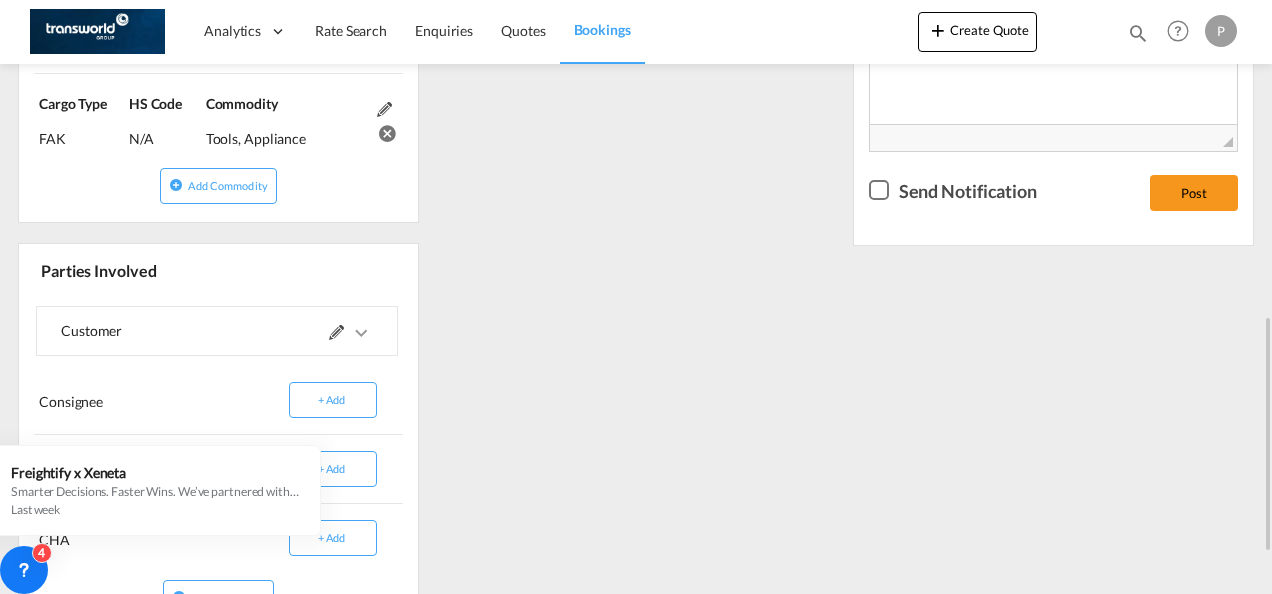 click at bounding box center (336, 332) 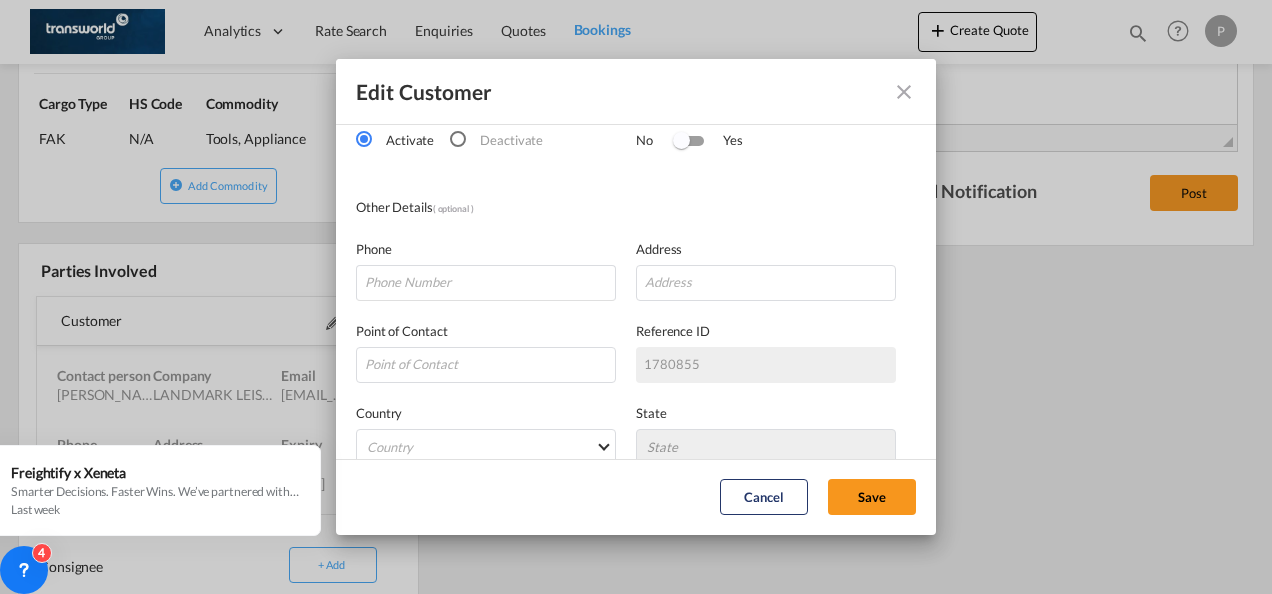 scroll, scrollTop: 395, scrollLeft: 0, axis: vertical 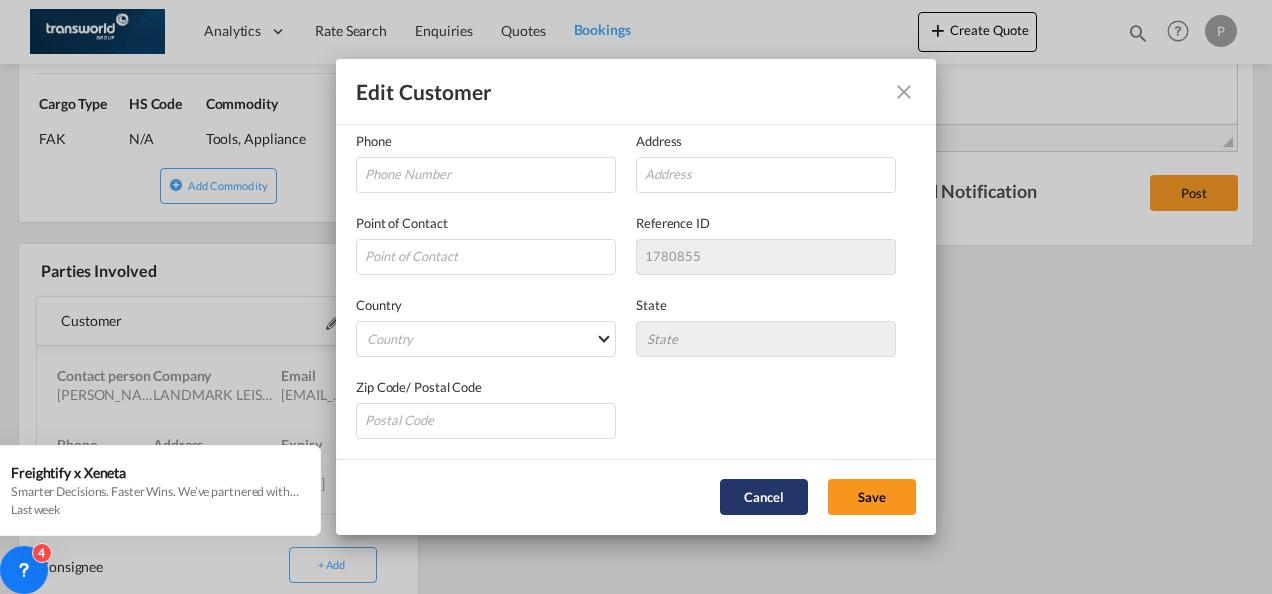 click on "Cancel" 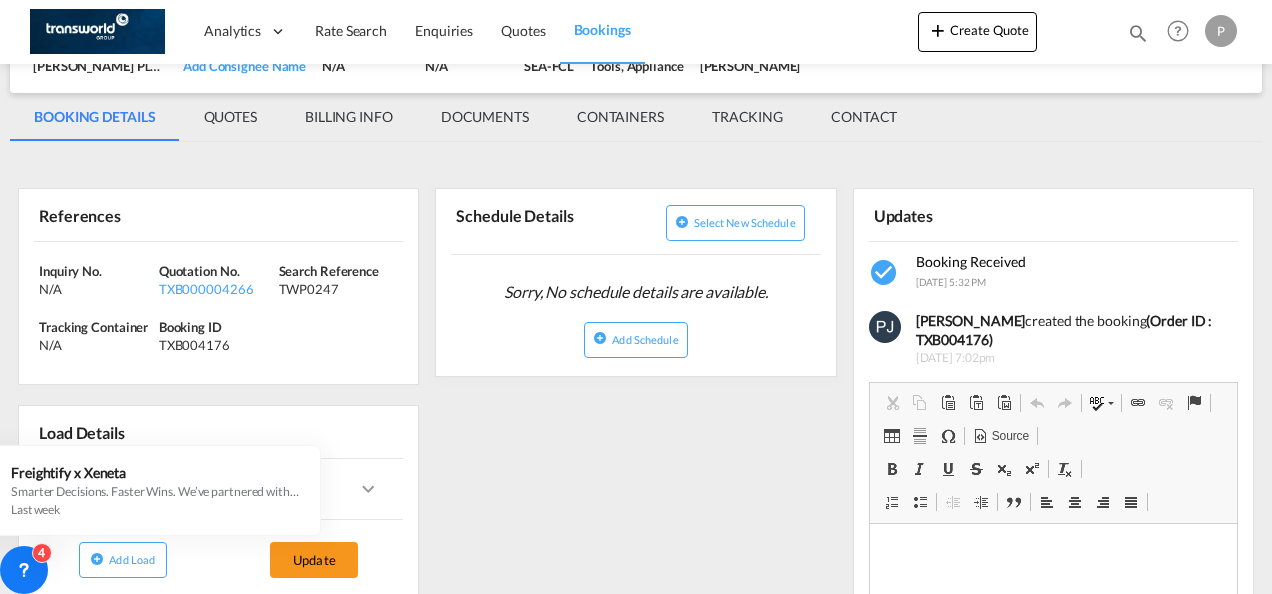 scroll, scrollTop: 0, scrollLeft: 0, axis: both 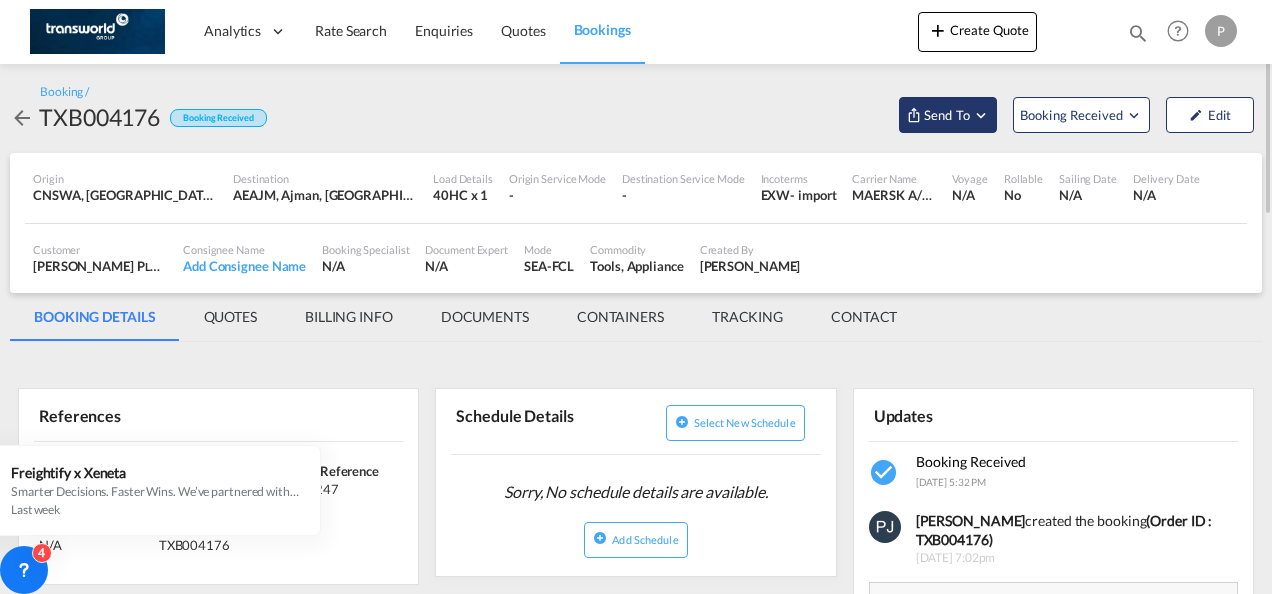click at bounding box center (981, 115) 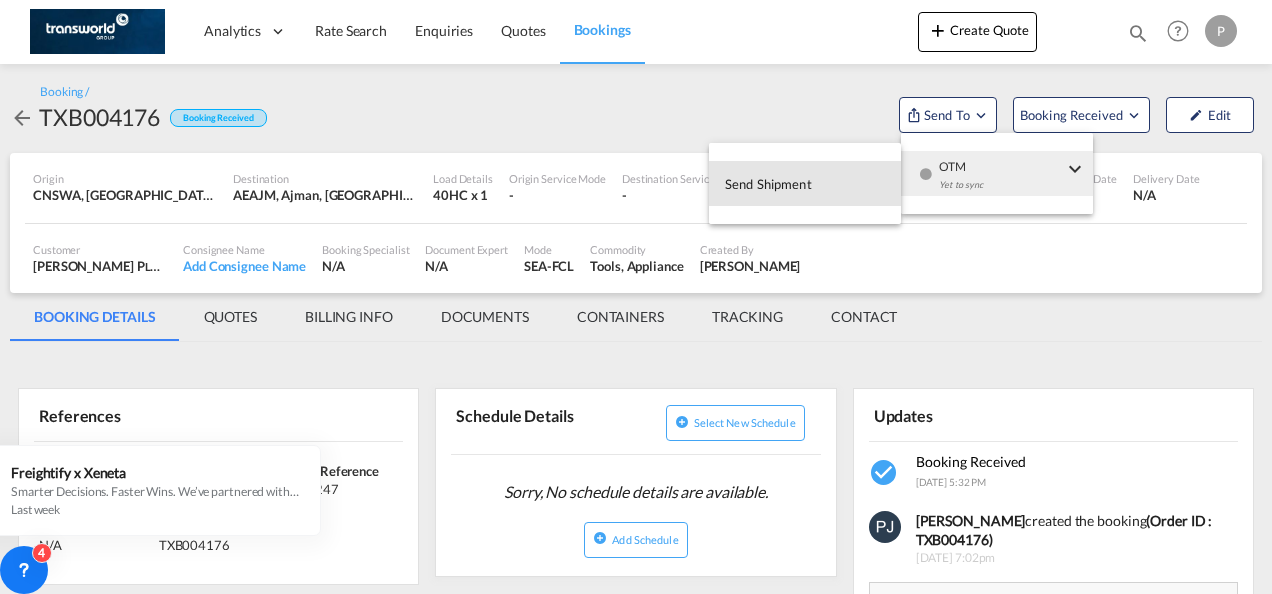 click on "Send Shipment" at bounding box center [768, 184] 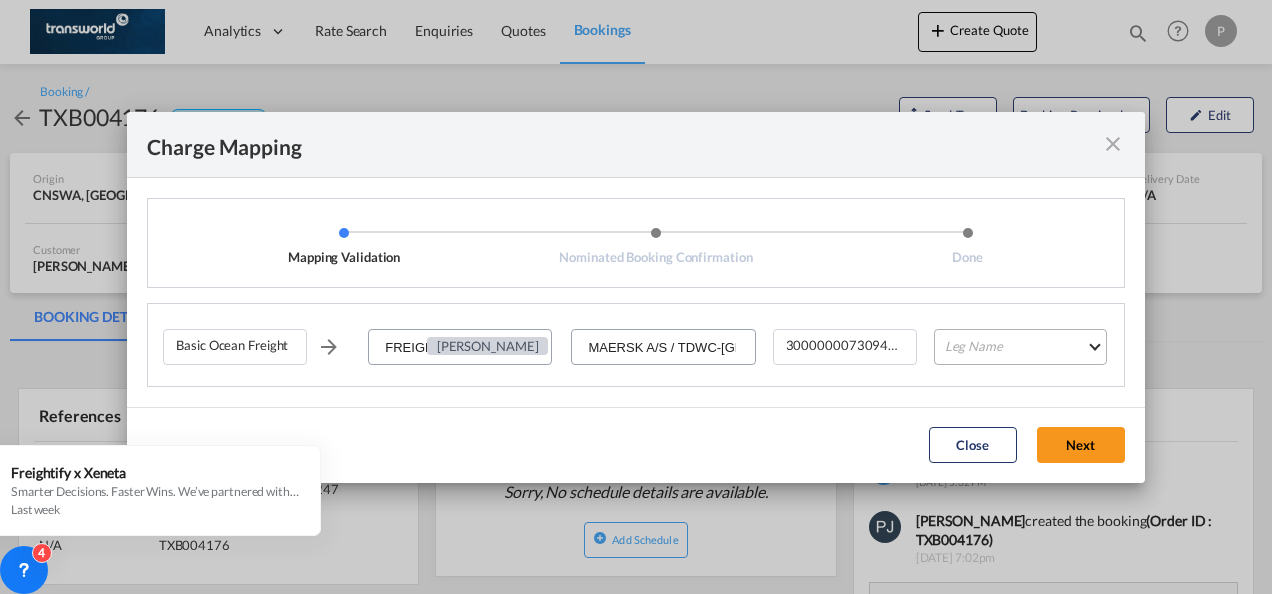 click on "Leg Name HANDLING ORIGIN VESSEL HANDLING DESTINATION OTHERS TL PICK UP CUSTOMS ORIGIN CUSTOMS DESTINATION TL DELIVERY" at bounding box center [1020, 347] 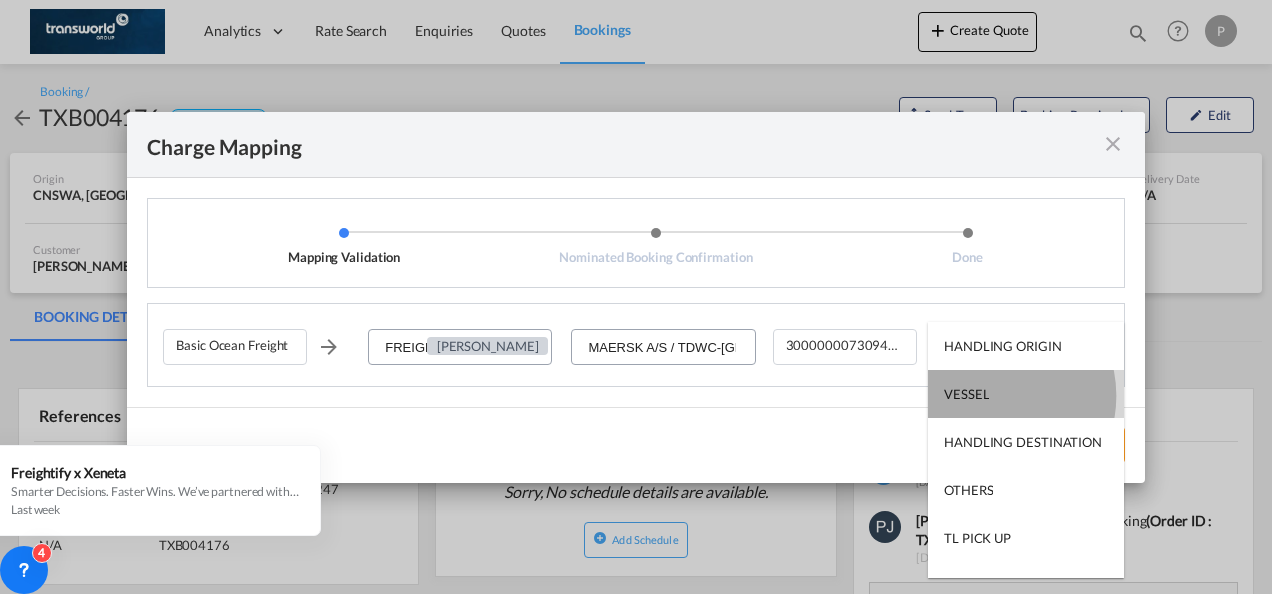 click on "VESSEL" at bounding box center [966, 394] 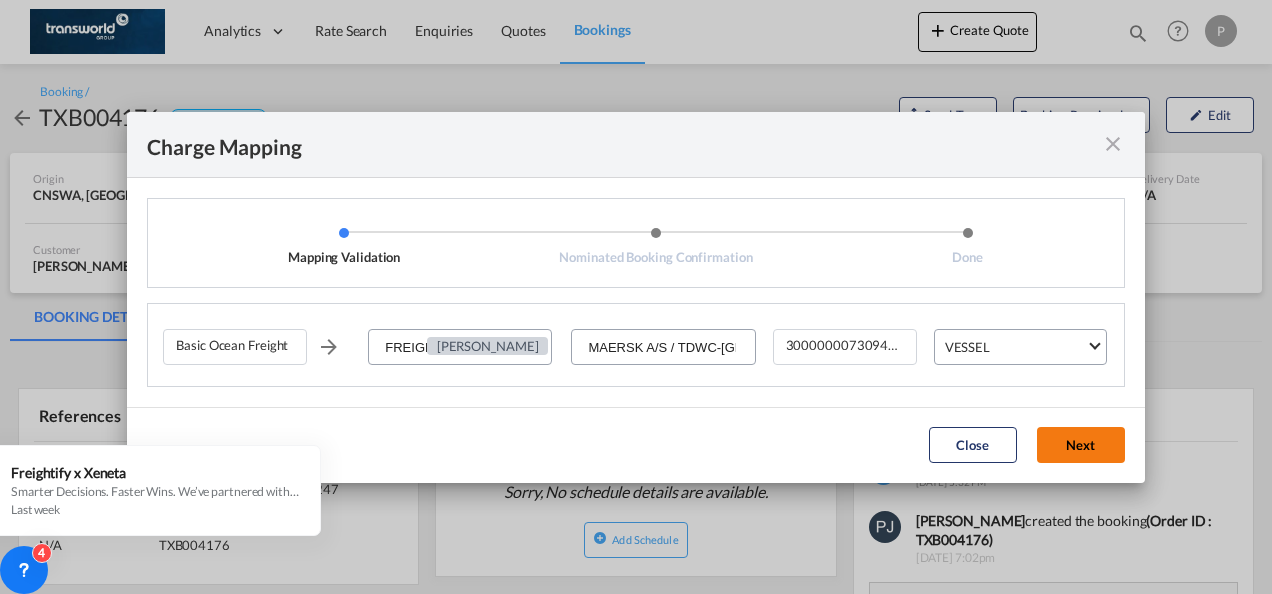 click on "Next" 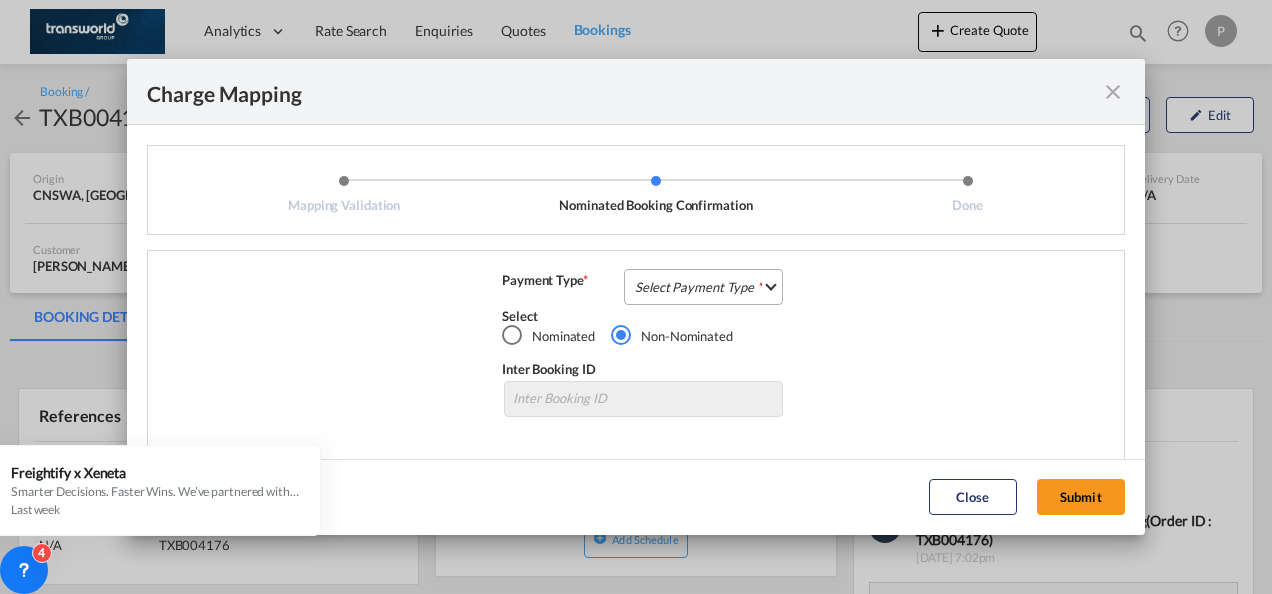 click on "Select Payment Type
COLLECT
PREPAID" at bounding box center (703, 287) 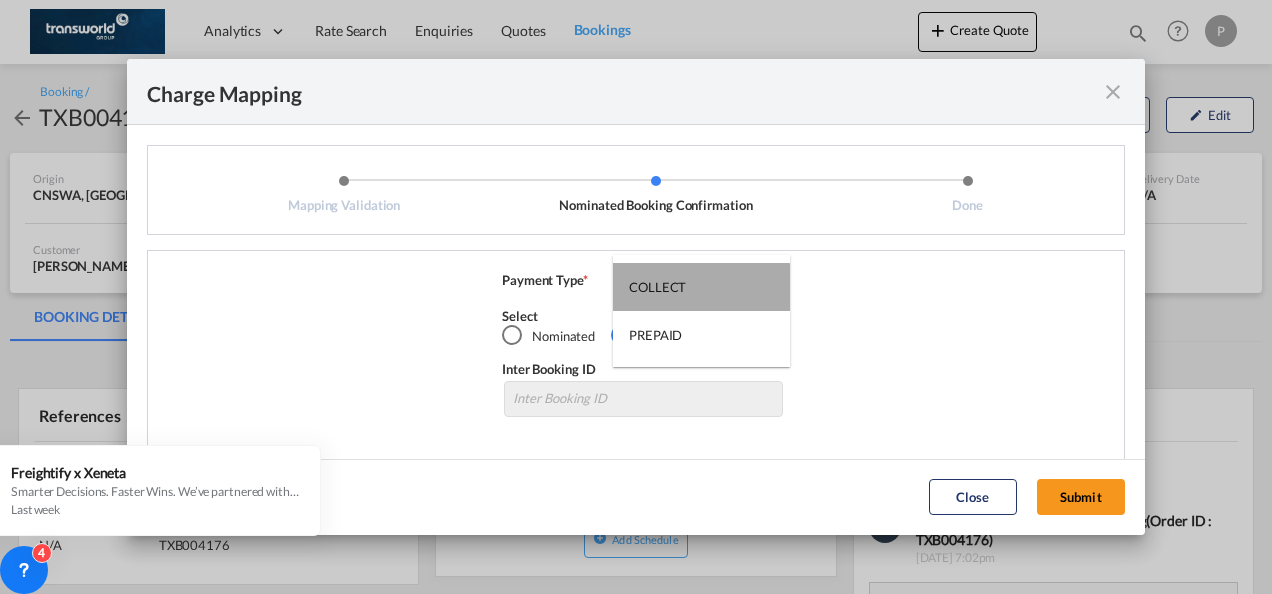 click on "COLLECT" at bounding box center (657, 287) 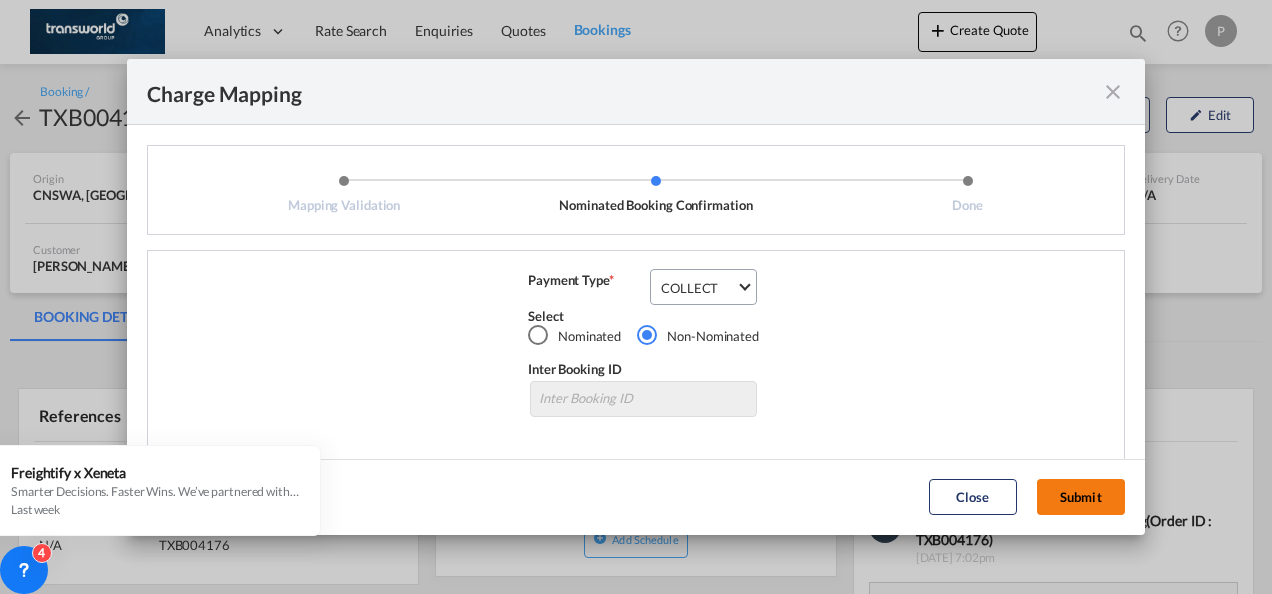 click on "Submit" 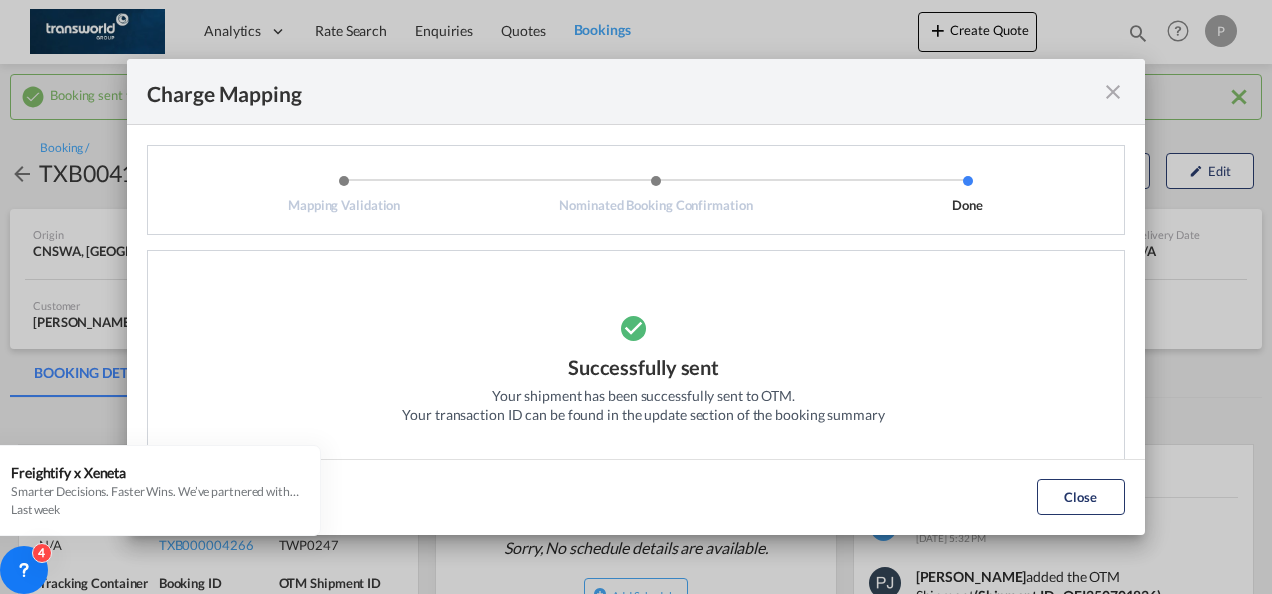 click at bounding box center (1113, 92) 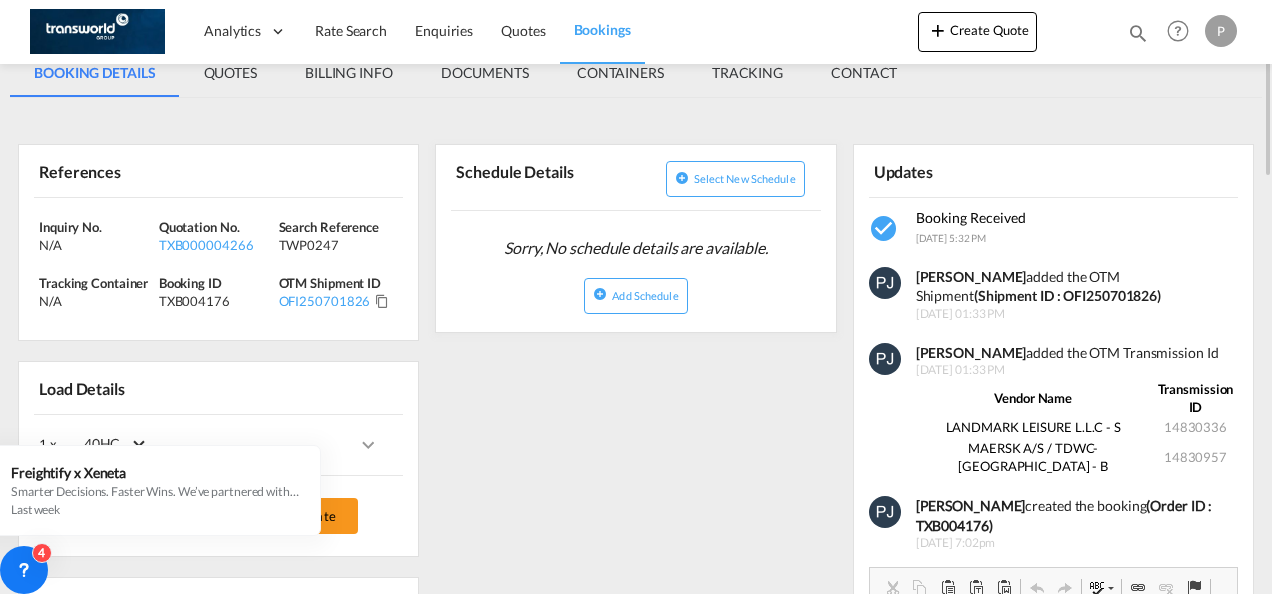 scroll, scrollTop: 200, scrollLeft: 0, axis: vertical 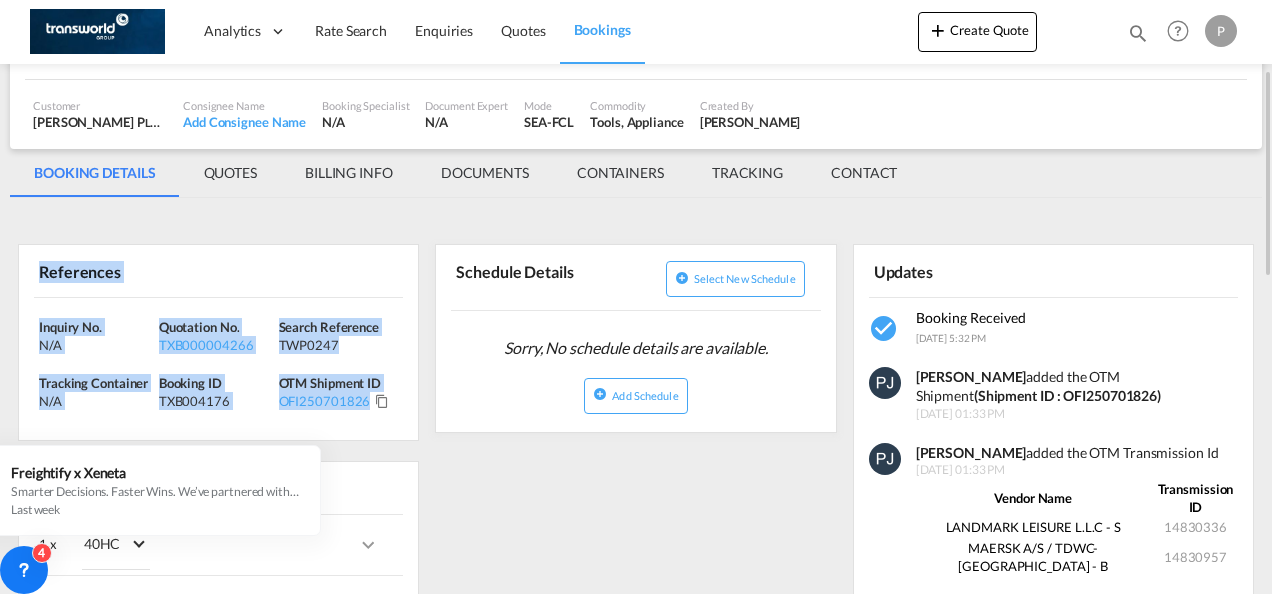 drag, startPoint x: 36, startPoint y: 273, endPoint x: 369, endPoint y: 404, distance: 357.84076 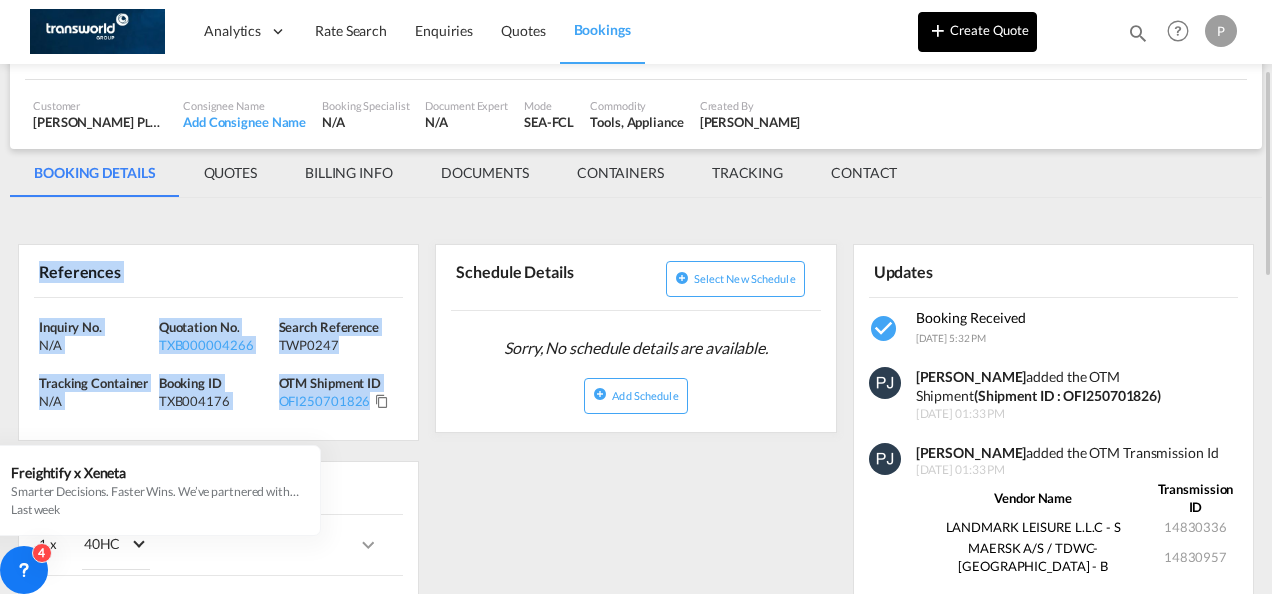 click on "Create Quote" at bounding box center (977, 32) 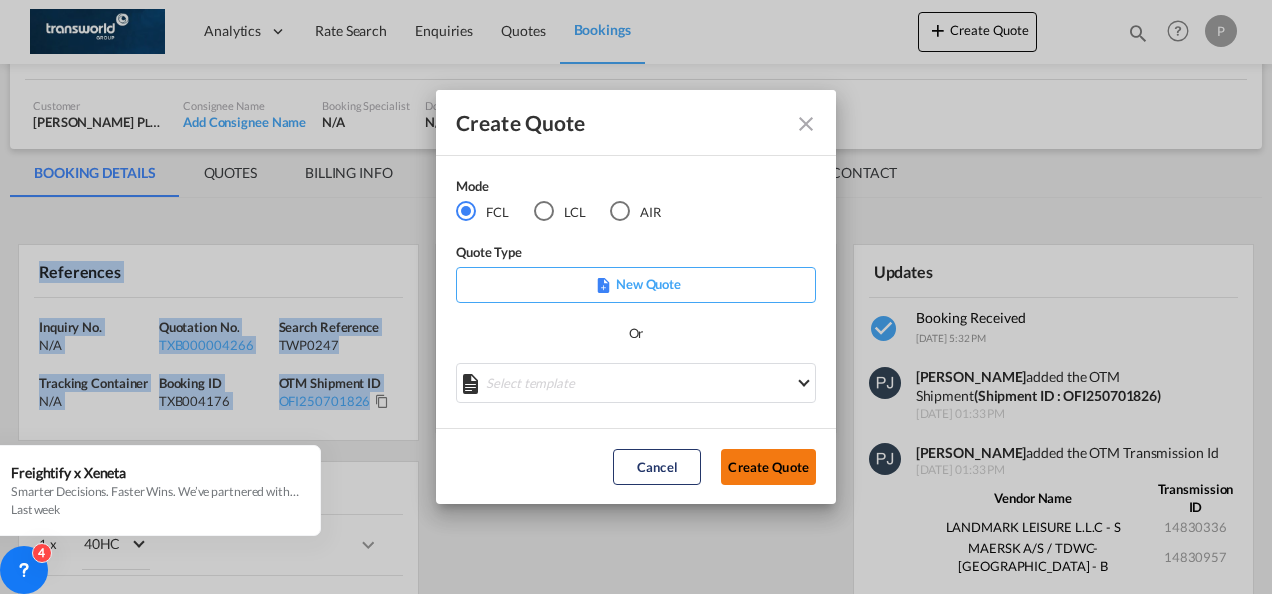 click on "Create Quote" 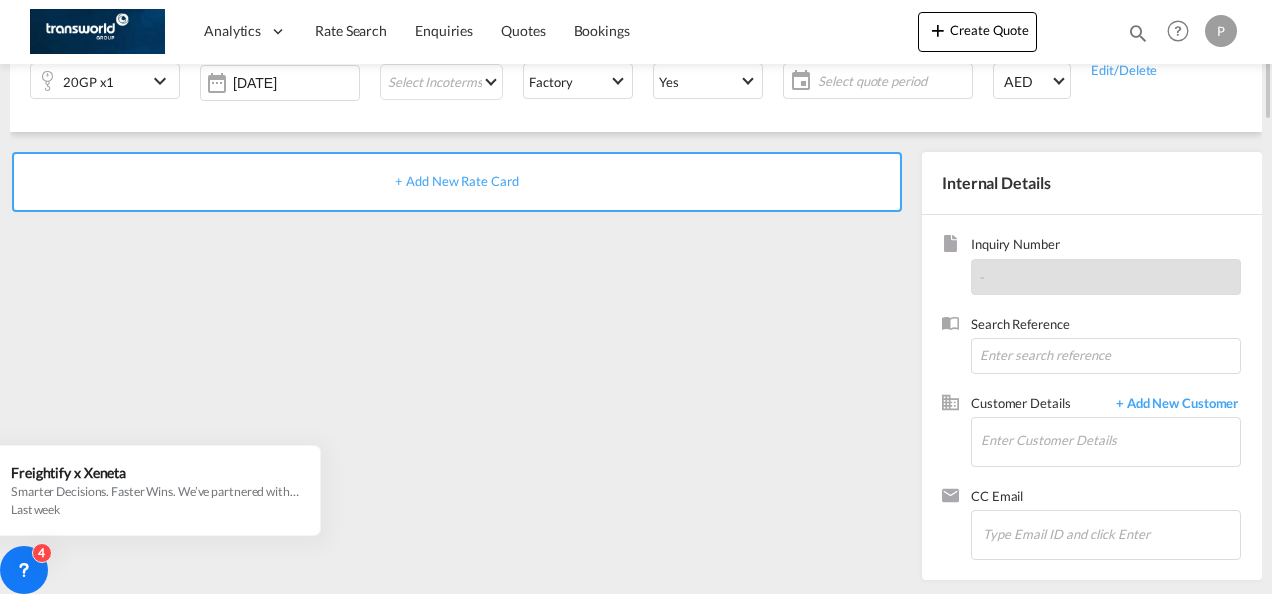 scroll, scrollTop: 0, scrollLeft: 0, axis: both 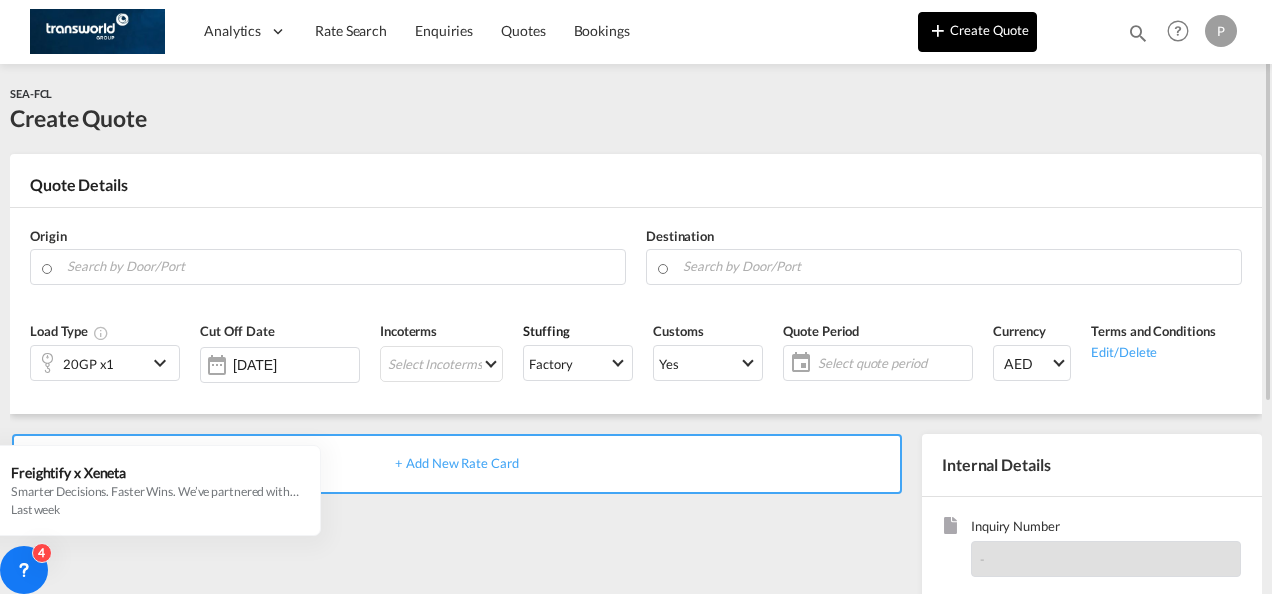 click on "Create Quote" at bounding box center (977, 32) 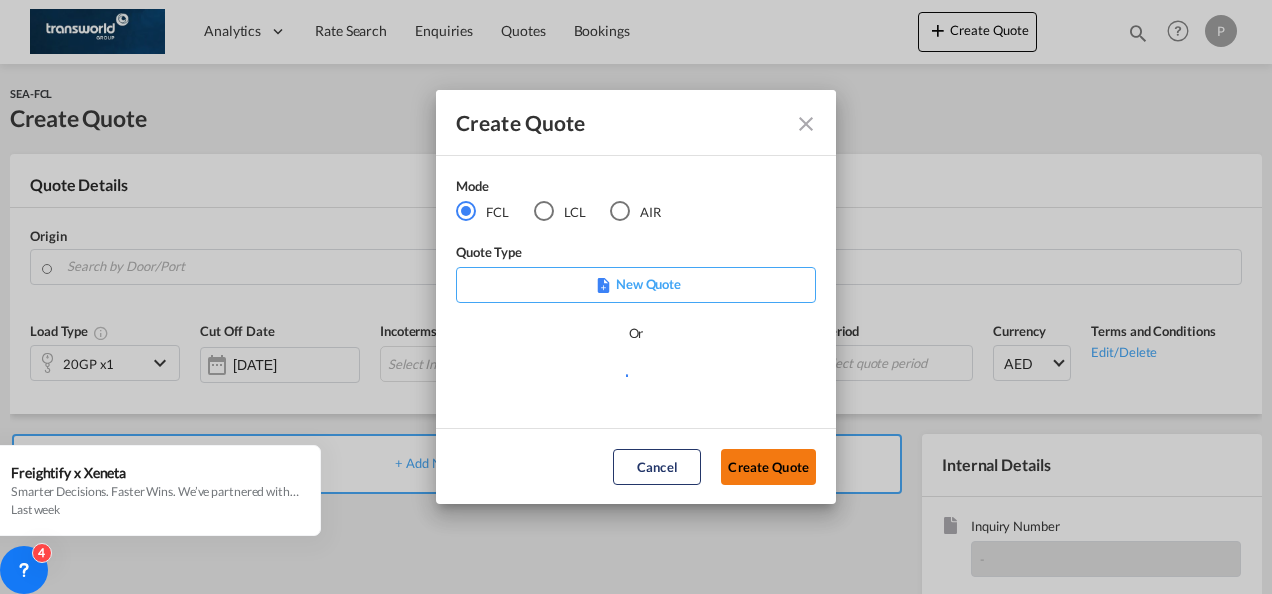 click on "Create Quote" 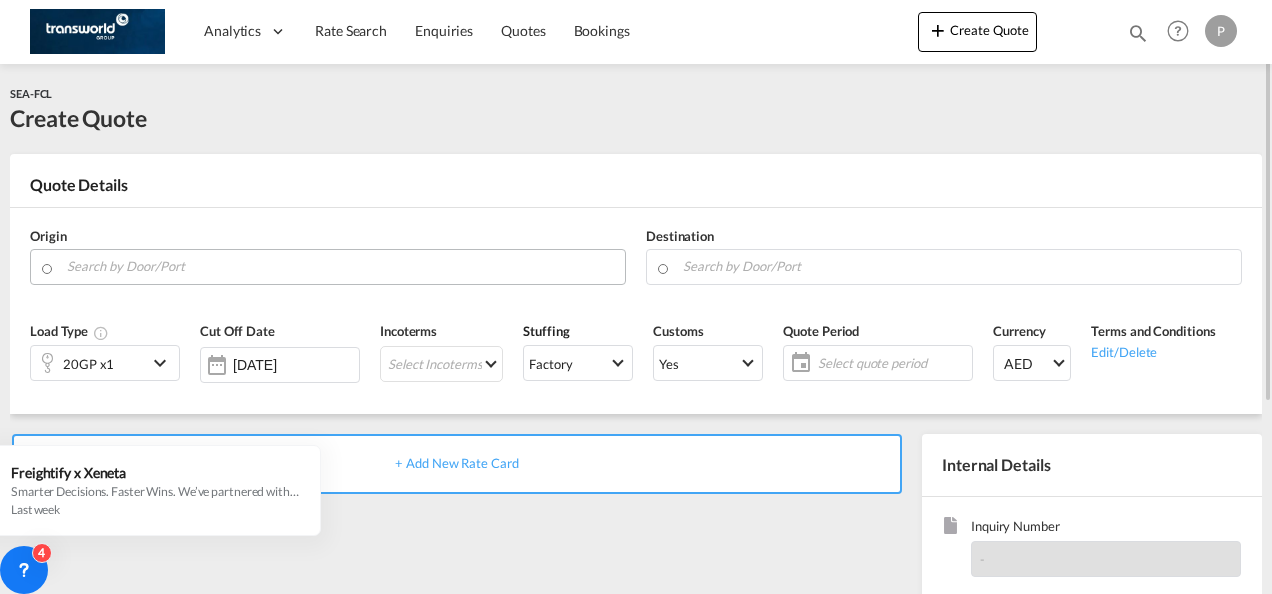 click at bounding box center [341, 266] 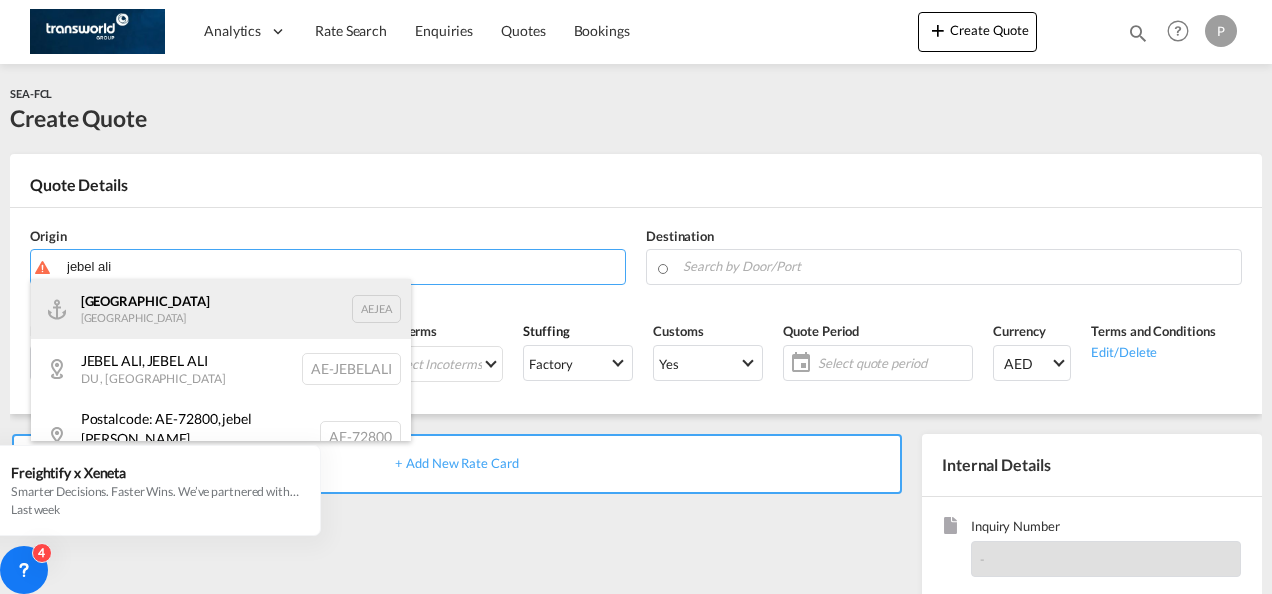 click on "[GEOGRAPHIC_DATA]
AEJEA" at bounding box center [221, 309] 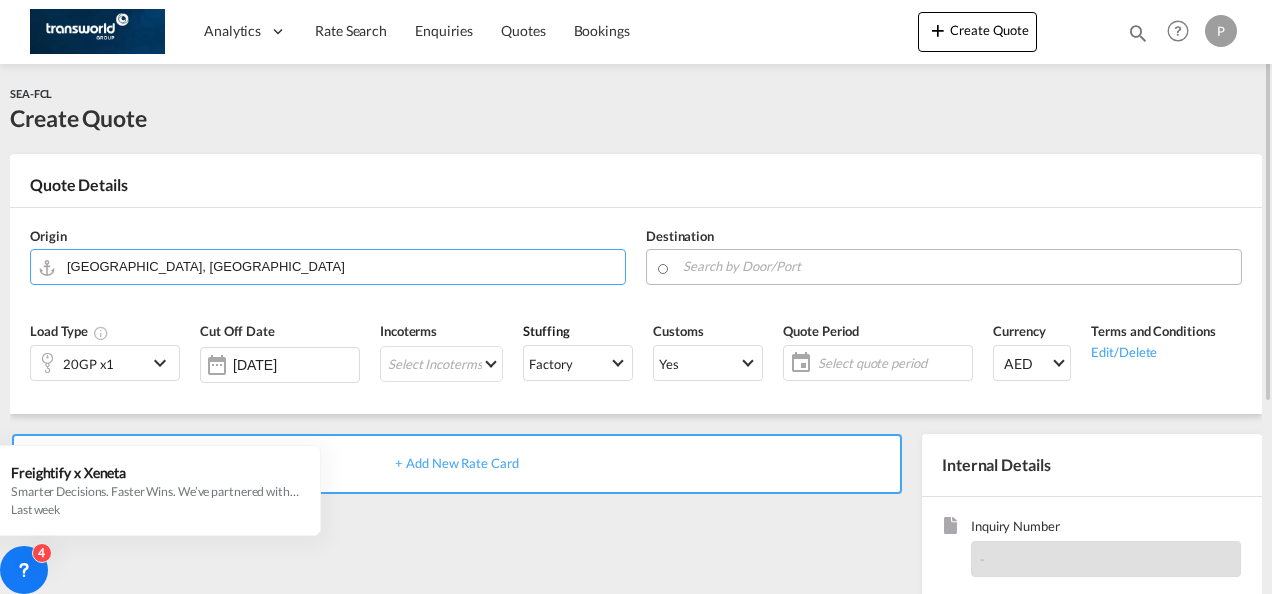 click at bounding box center (957, 266) 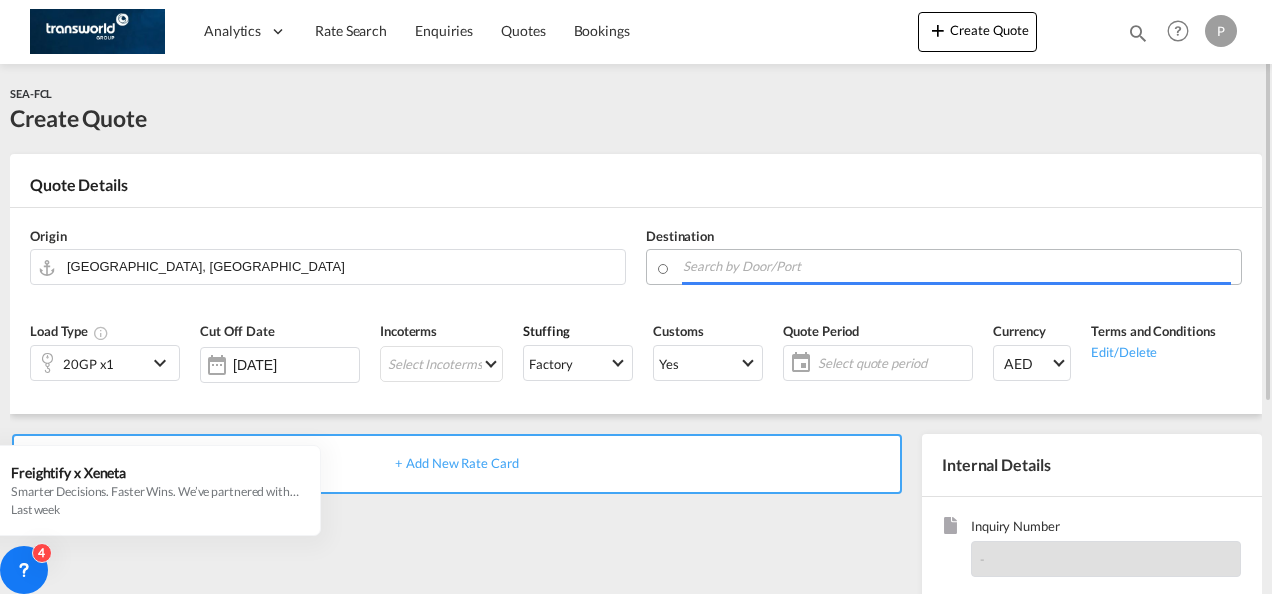 paste on "[GEOGRAPHIC_DATA]" 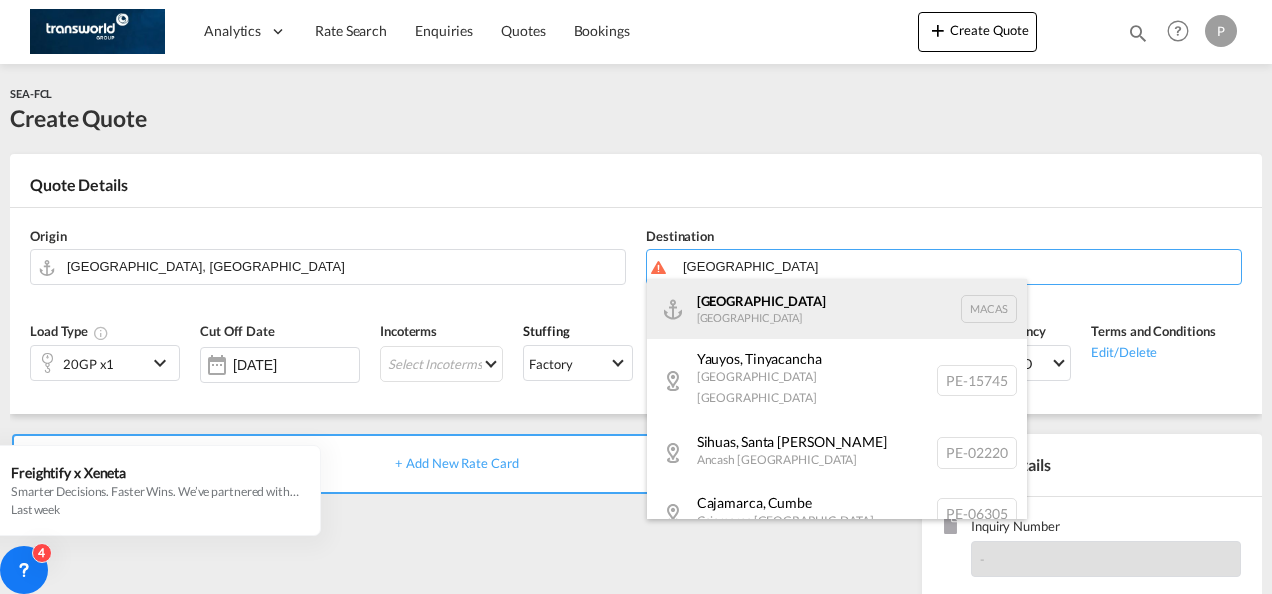 click on "Casablanca
[GEOGRAPHIC_DATA]
[GEOGRAPHIC_DATA]" at bounding box center [837, 309] 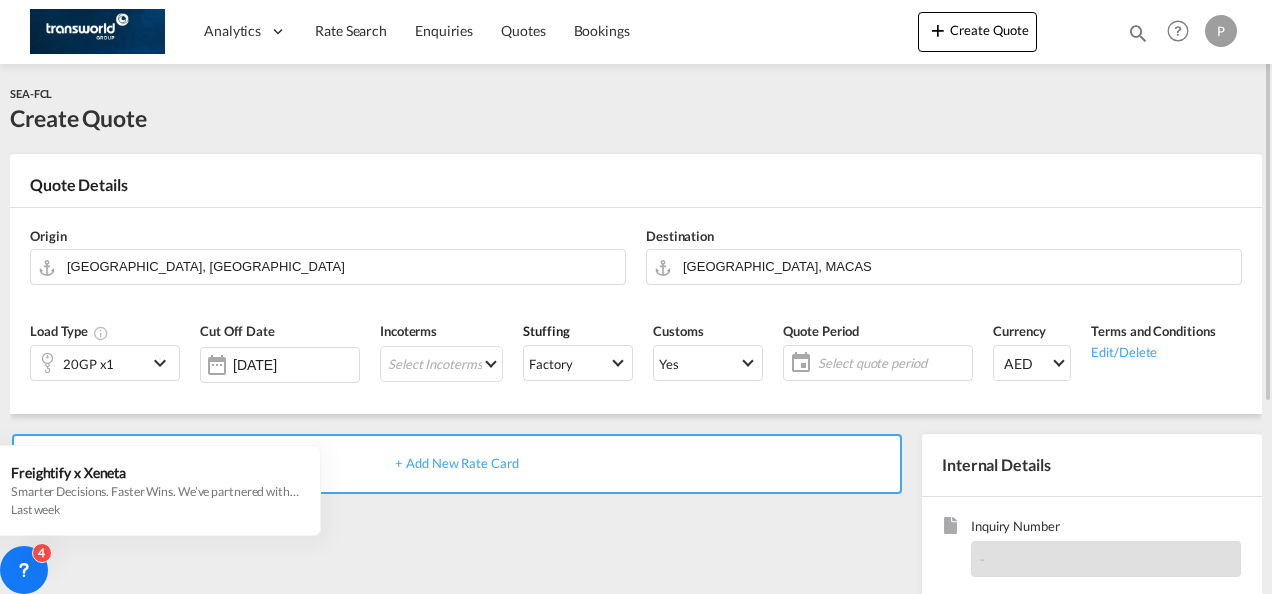 click at bounding box center [163, 363] 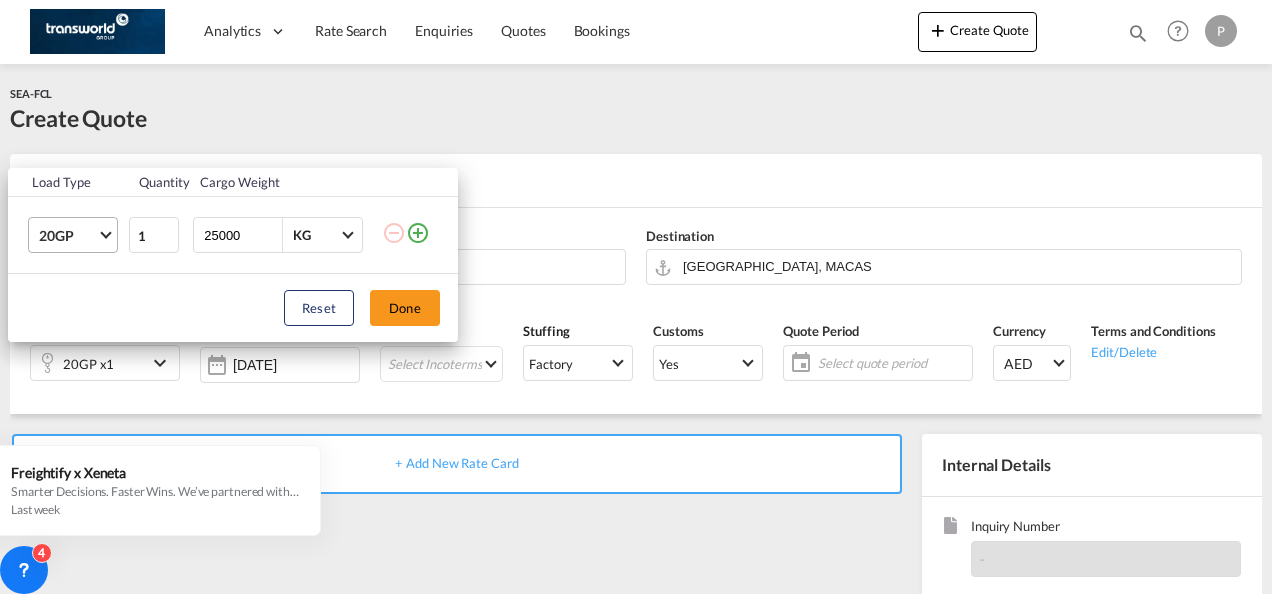 click at bounding box center [105, 233] 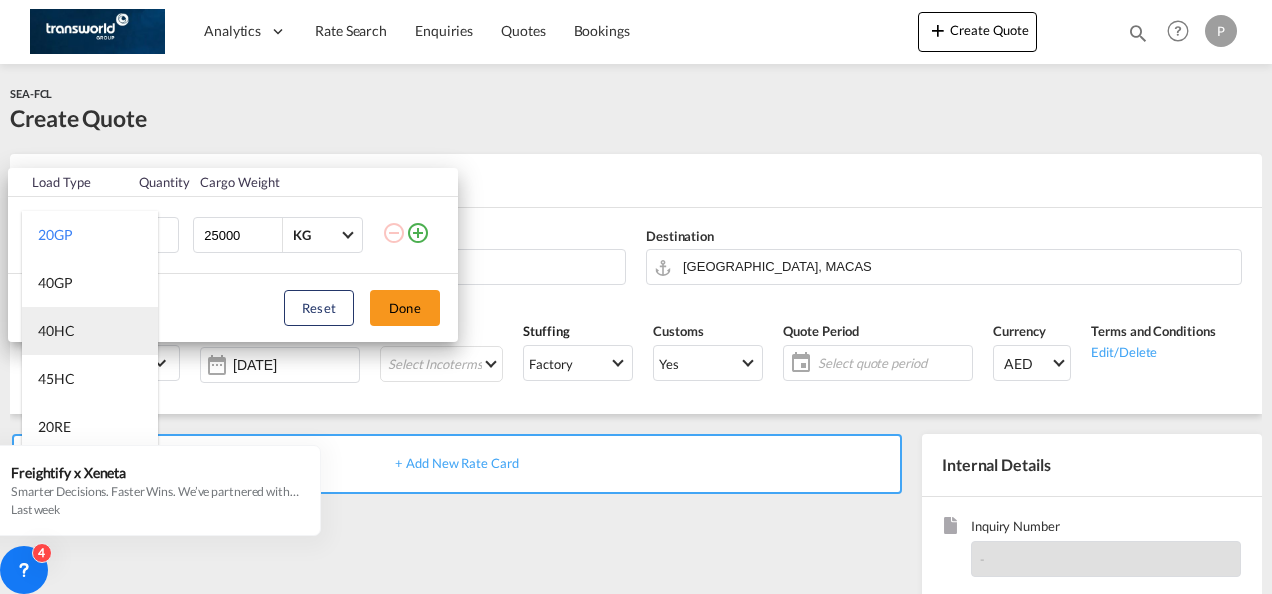 click on "40HC" at bounding box center (56, 331) 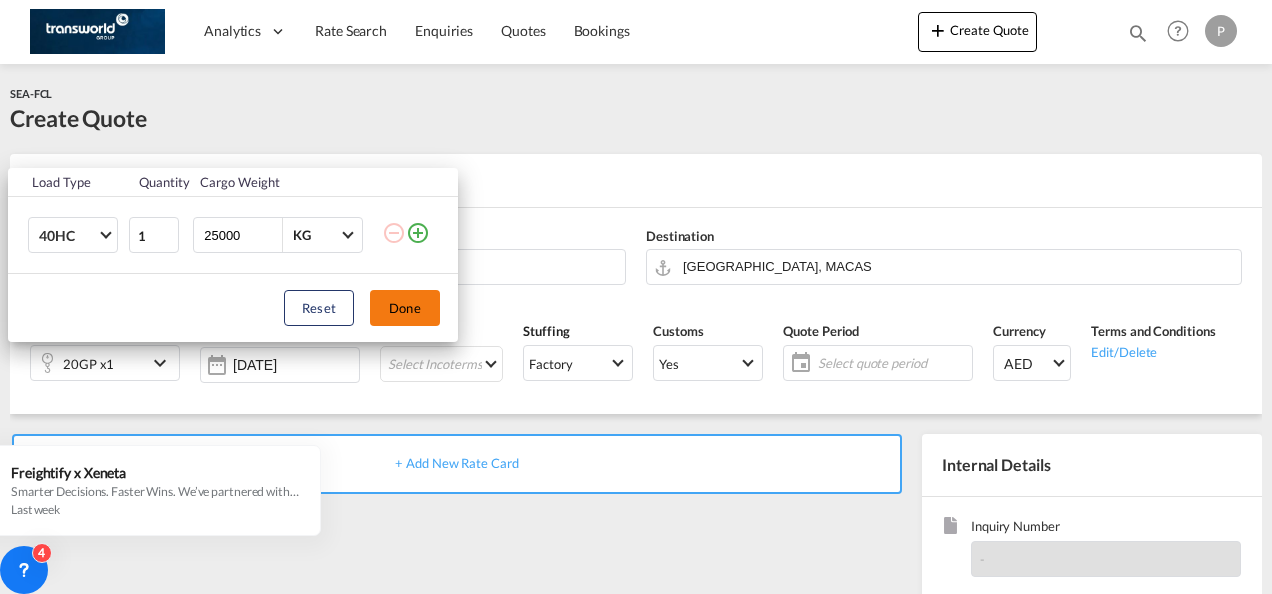 click on "Done" at bounding box center (405, 308) 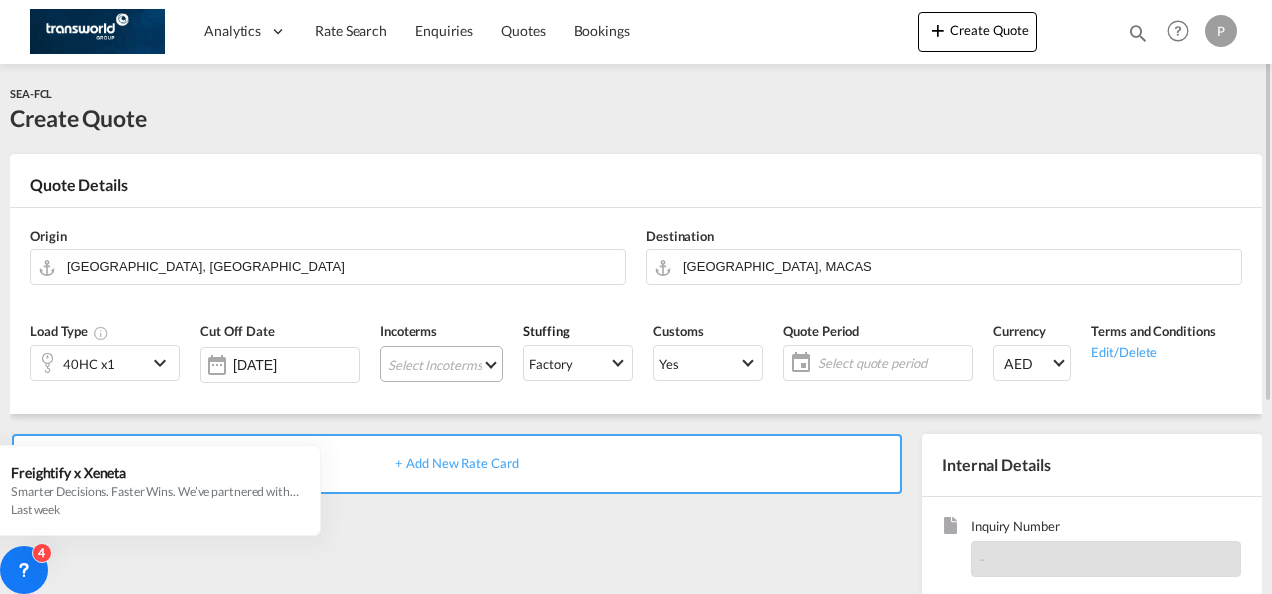 click on "Select Incoterms
EXW - export
Ex Works DPU - export
Delivery at Place Unloaded DPU - import
Delivery at Place Unloaded DAP - export
Delivered at Place CIP - import
Carriage and Insurance Paid to DAP - import
Delivered at Place FAS - import
Free Alongside Ship CFR - export
Cost and Freight FCA - export
Free Carrier EXW - import
Ex Works FAS - export
Free Alongside Ship FCA - import
Free Carrier DDP - export
Delivery Duty Paid CIP - export
Carriage and Insurance Paid to CIF - import
Cost,Insurance and Freight CIF - export
Cost,Insurance and Freight FOB - export
Free on Board FOB - import
Free on Board CFR - import
Cost and Freight CPT - import
Carrier Paid to CPT - export
Carrier Paid to" at bounding box center (441, 364) 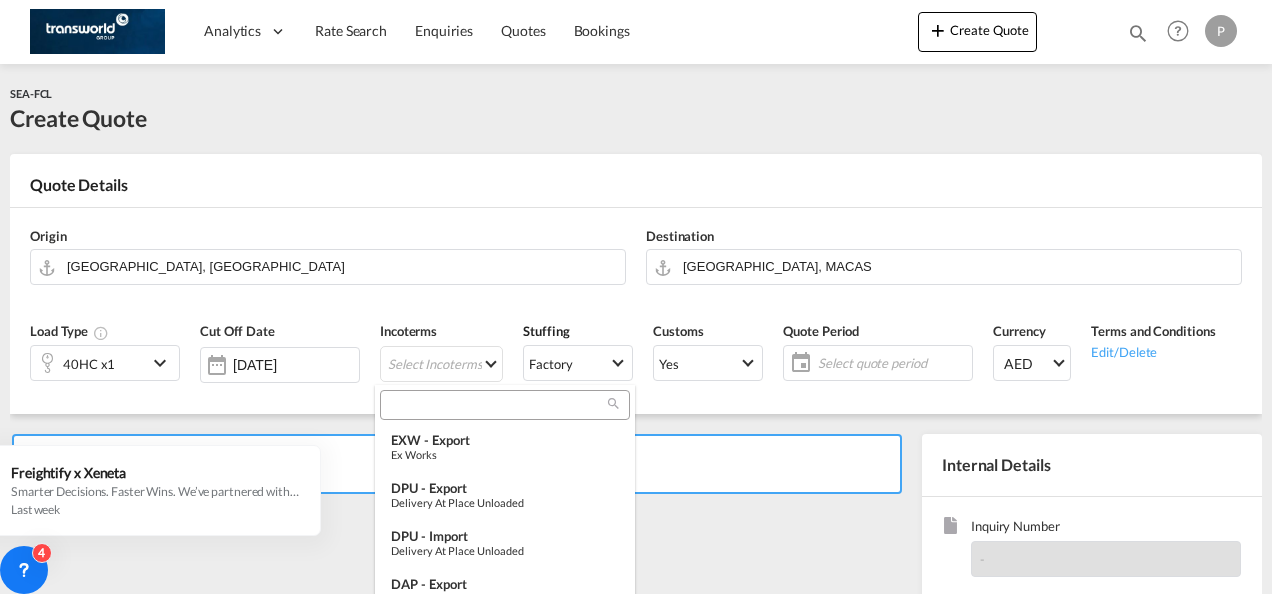 click at bounding box center (497, 405) 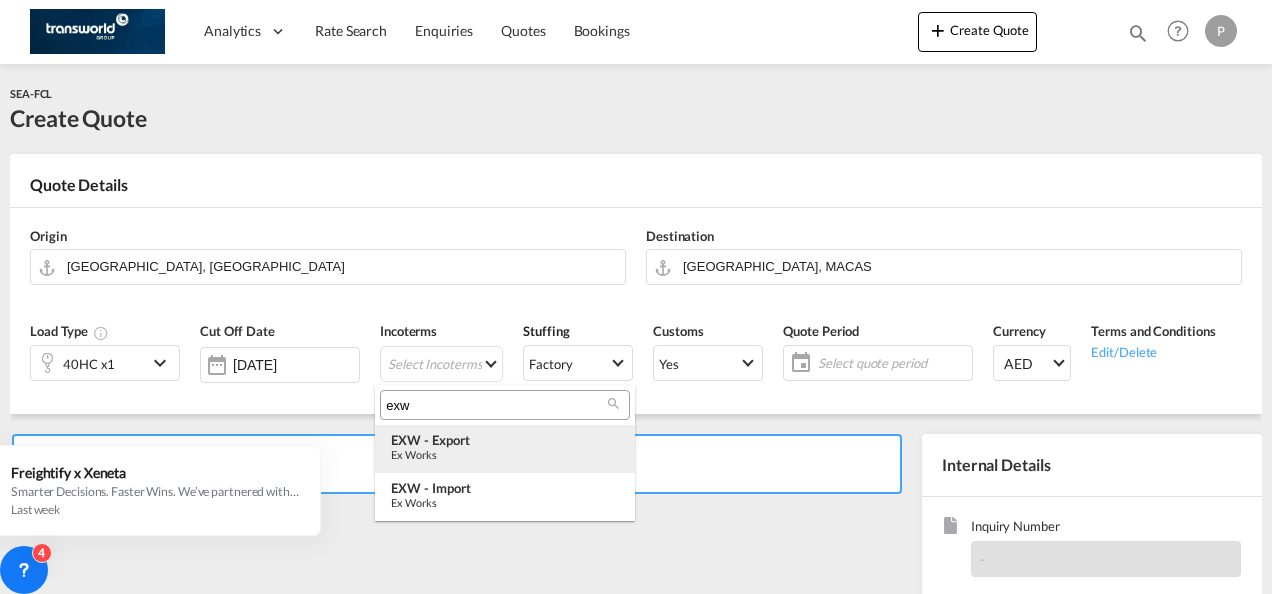 type on "exw" 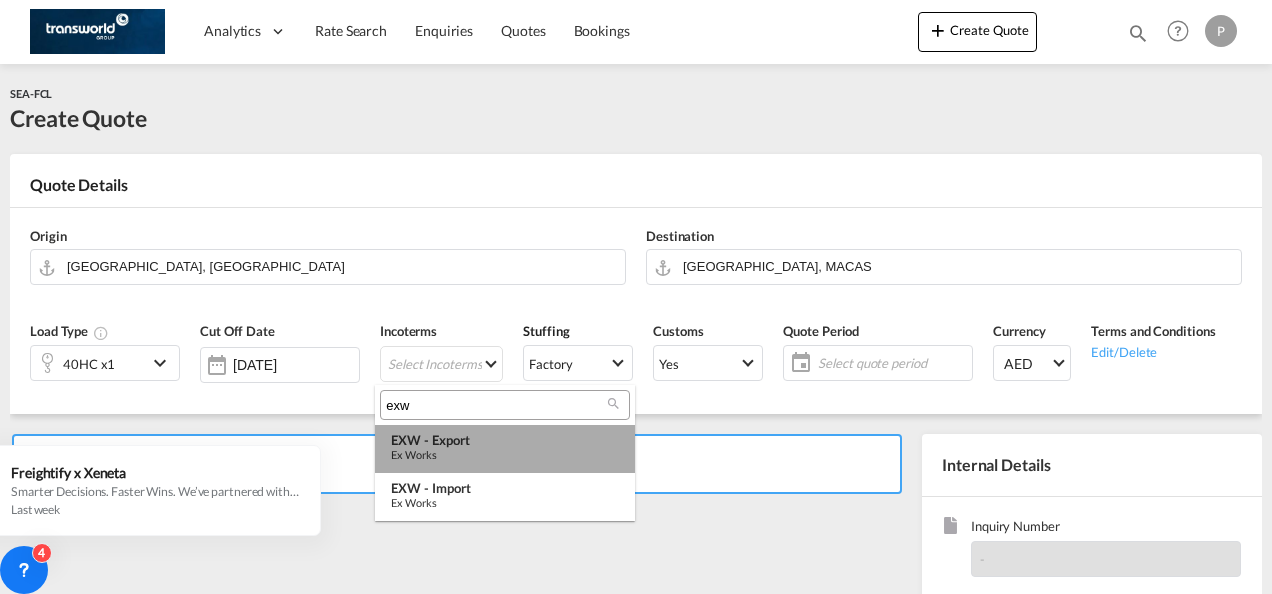 click on "Ex Works" at bounding box center (505, 454) 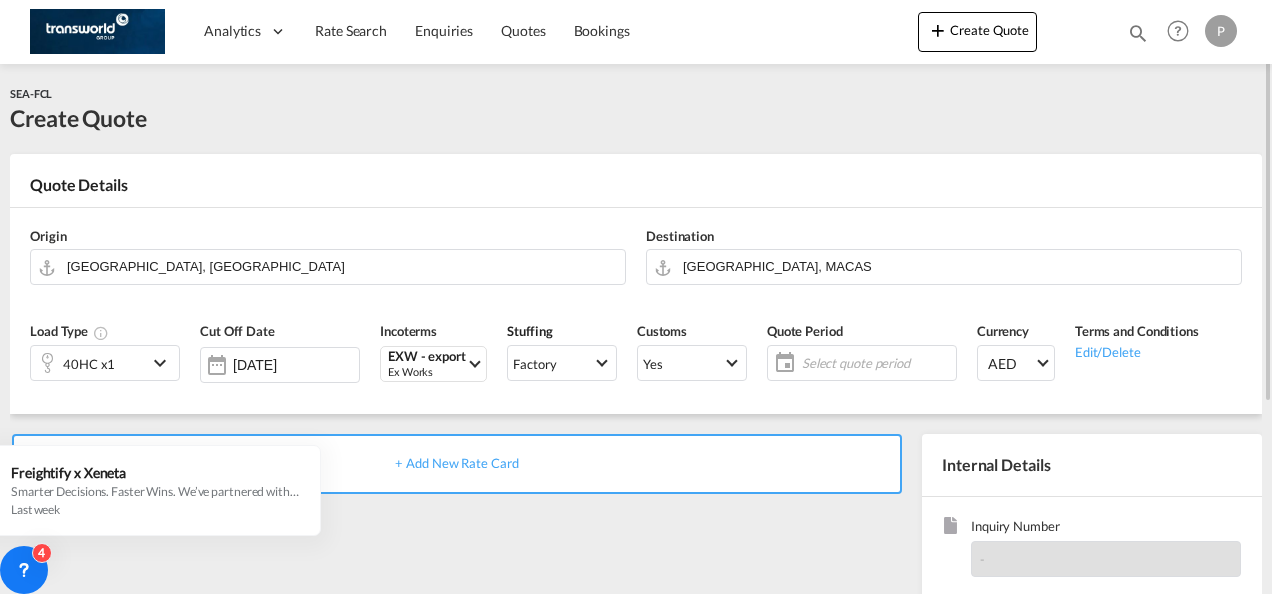 click on "Select quote period" 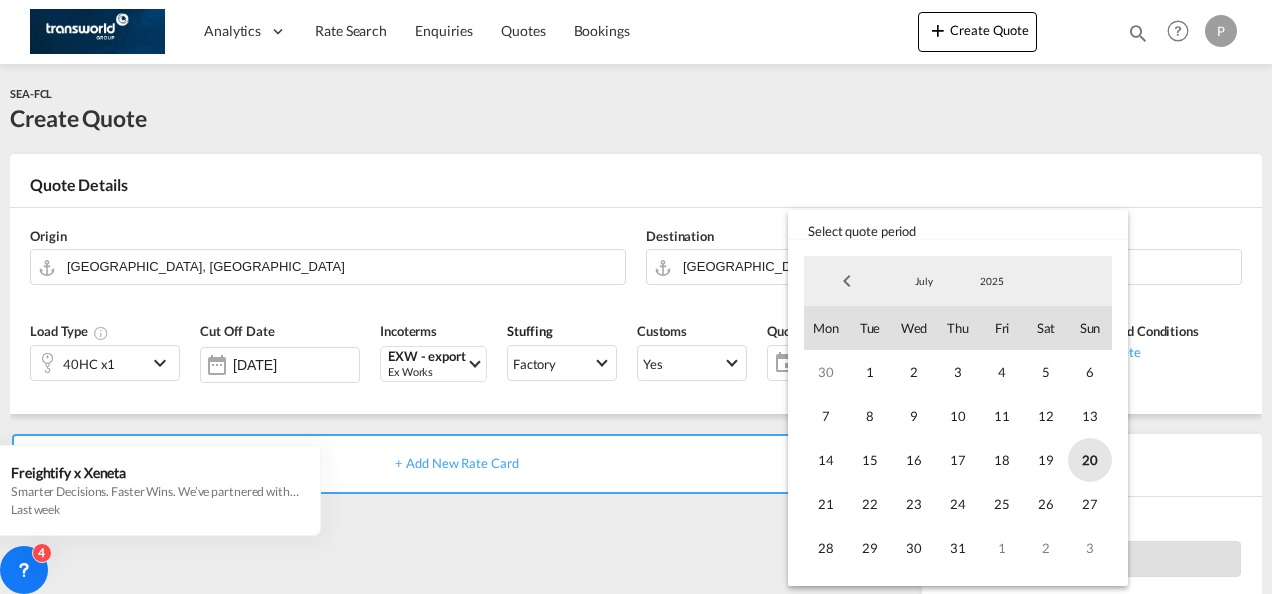 click on "20" at bounding box center [1090, 460] 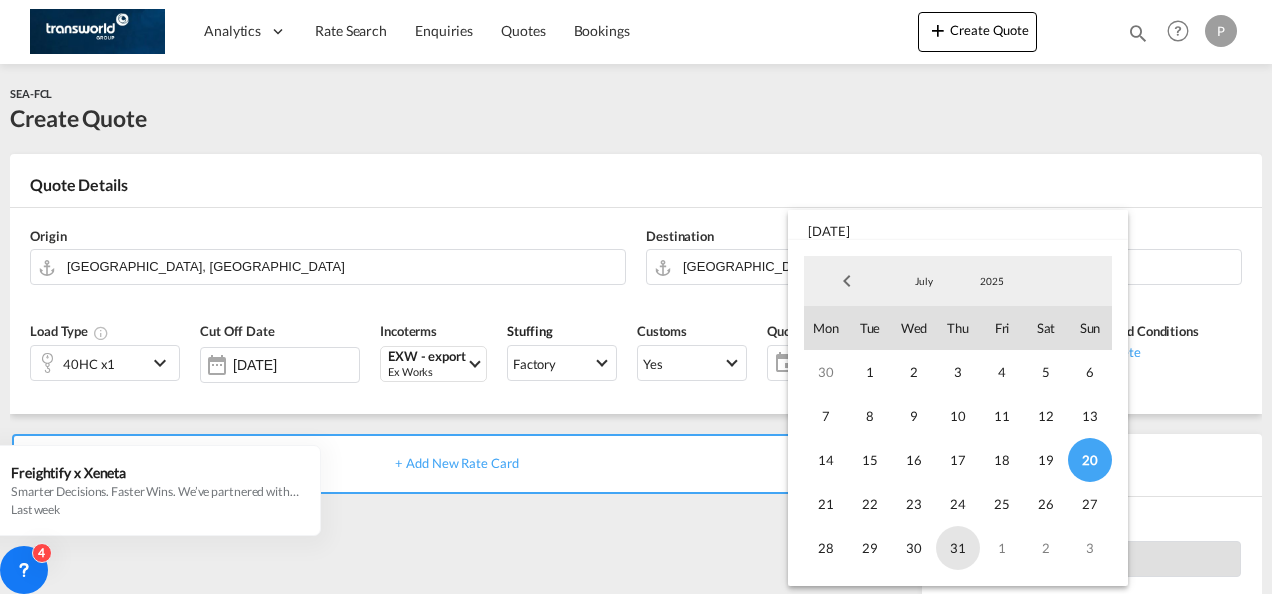click on "31" at bounding box center [958, 548] 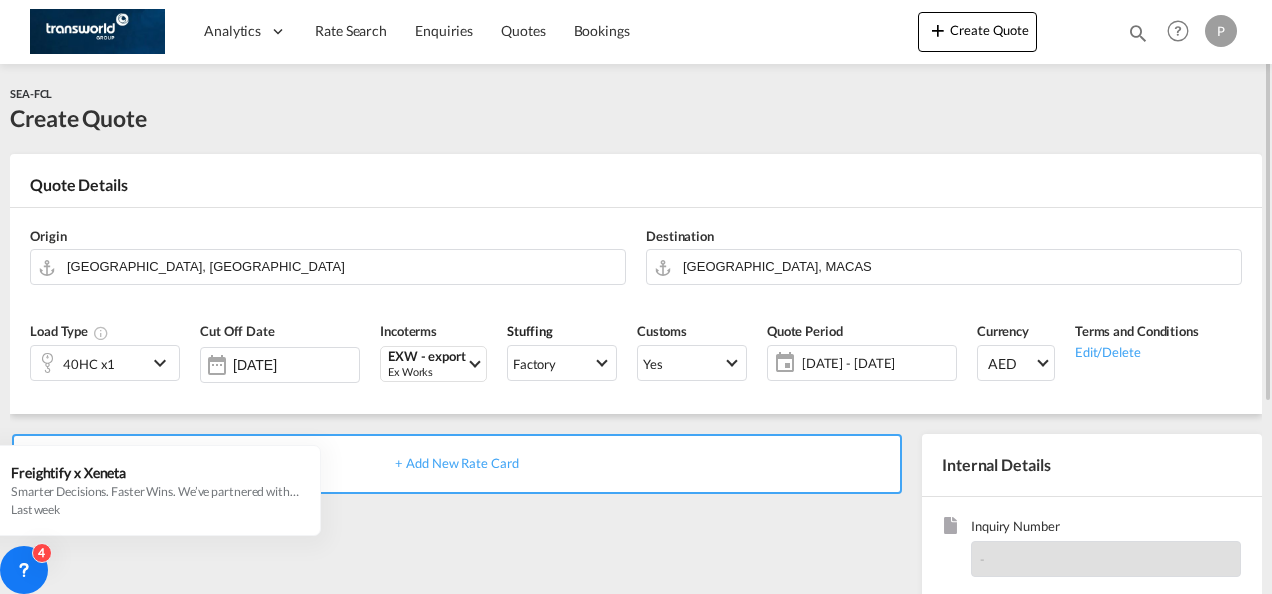 scroll, scrollTop: 200, scrollLeft: 0, axis: vertical 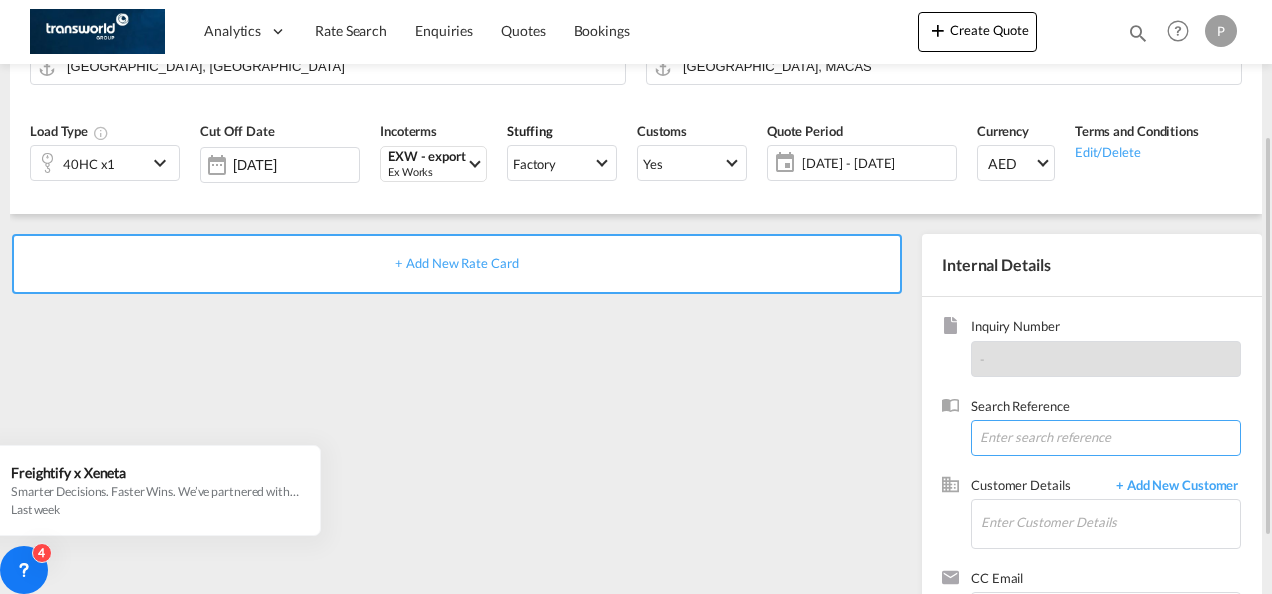 click at bounding box center (1106, 438) 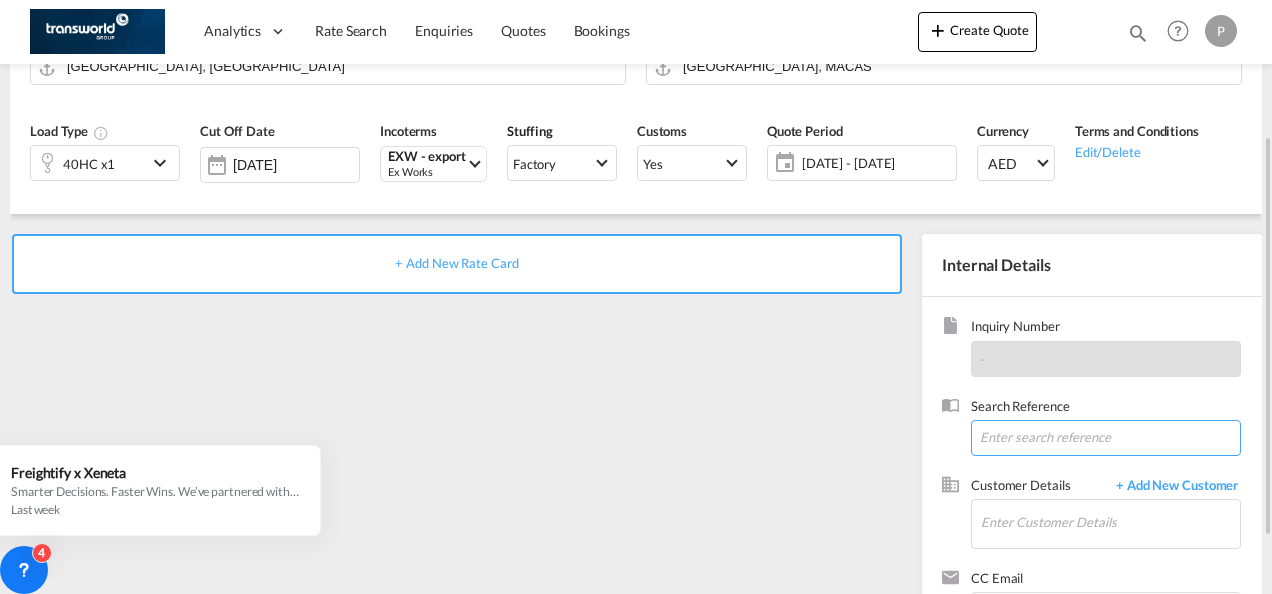 click at bounding box center [1106, 438] 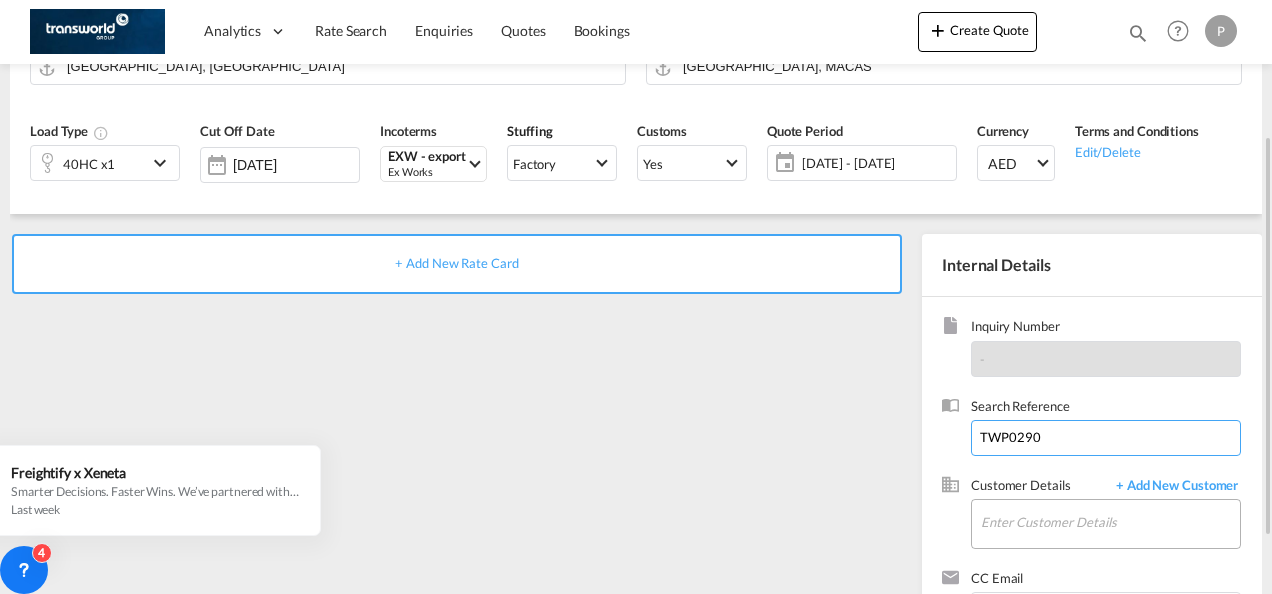 scroll, scrollTop: 282, scrollLeft: 0, axis: vertical 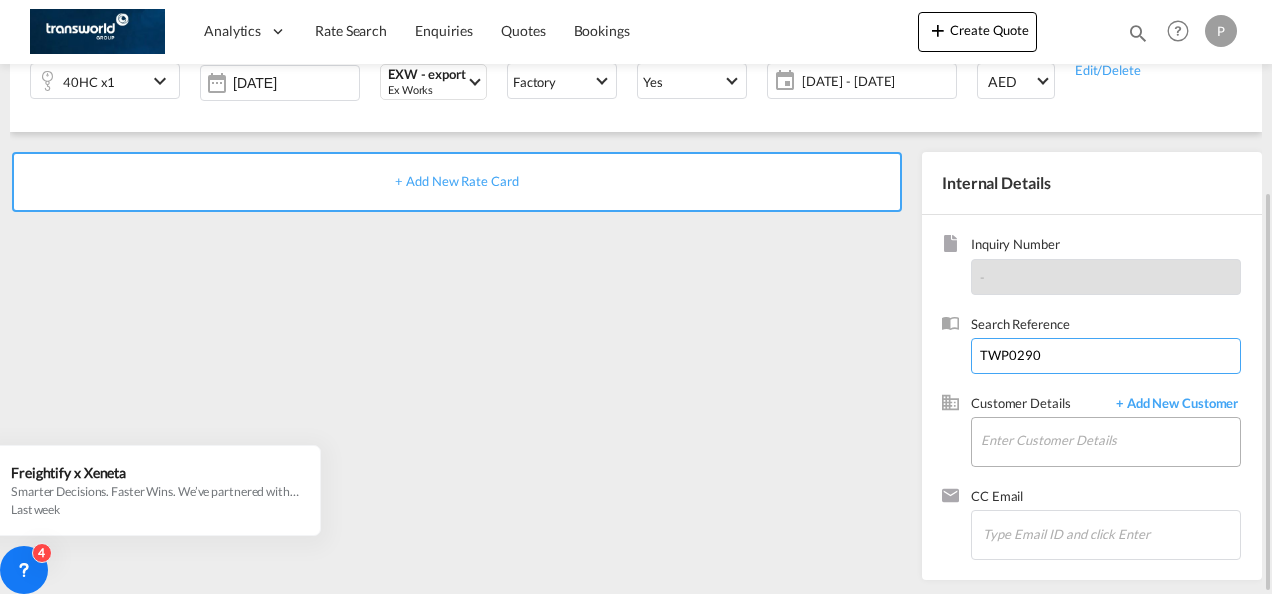 type on "TWP0290" 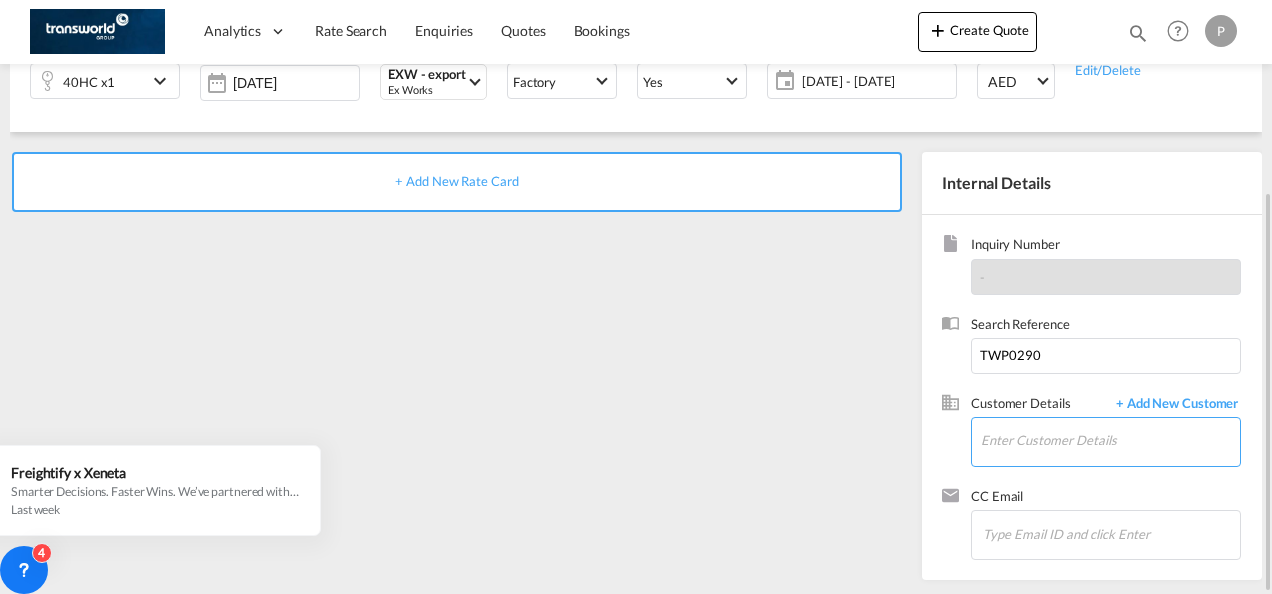 click on "Enter Customer Details" at bounding box center [1110, 440] 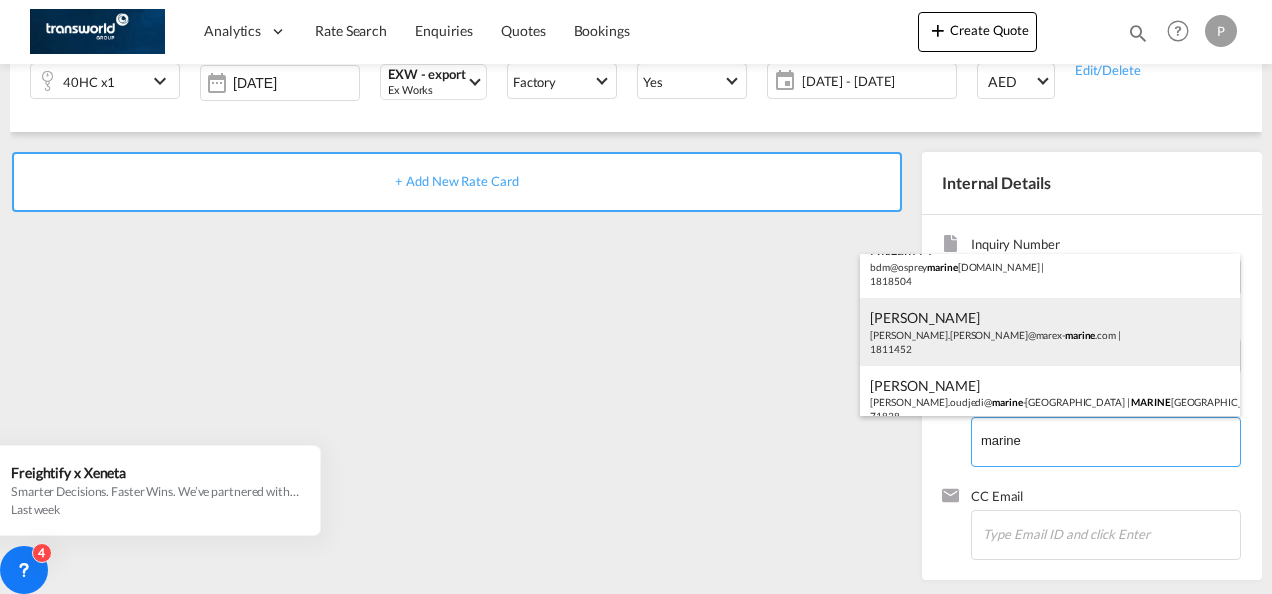 scroll, scrollTop: 40, scrollLeft: 0, axis: vertical 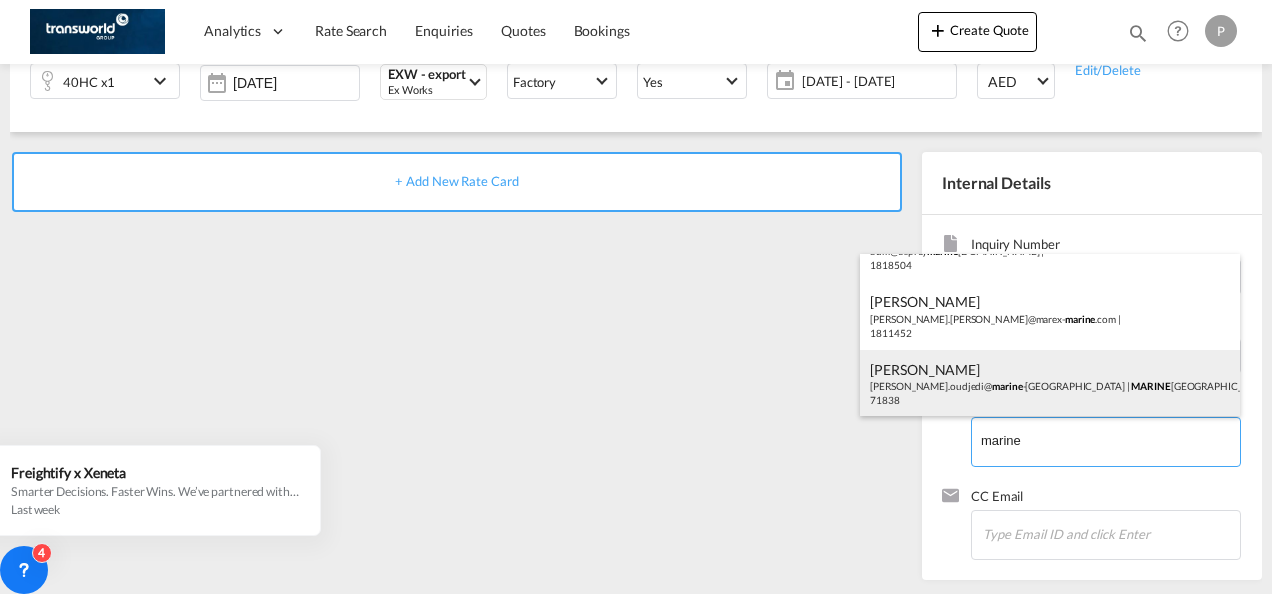 click on "[PERSON_NAME] [PERSON_NAME].oudjedi@ marine -[GEOGRAPHIC_DATA]    |    MARINE  [GEOGRAPHIC_DATA]
|      71838" at bounding box center (1050, 384) 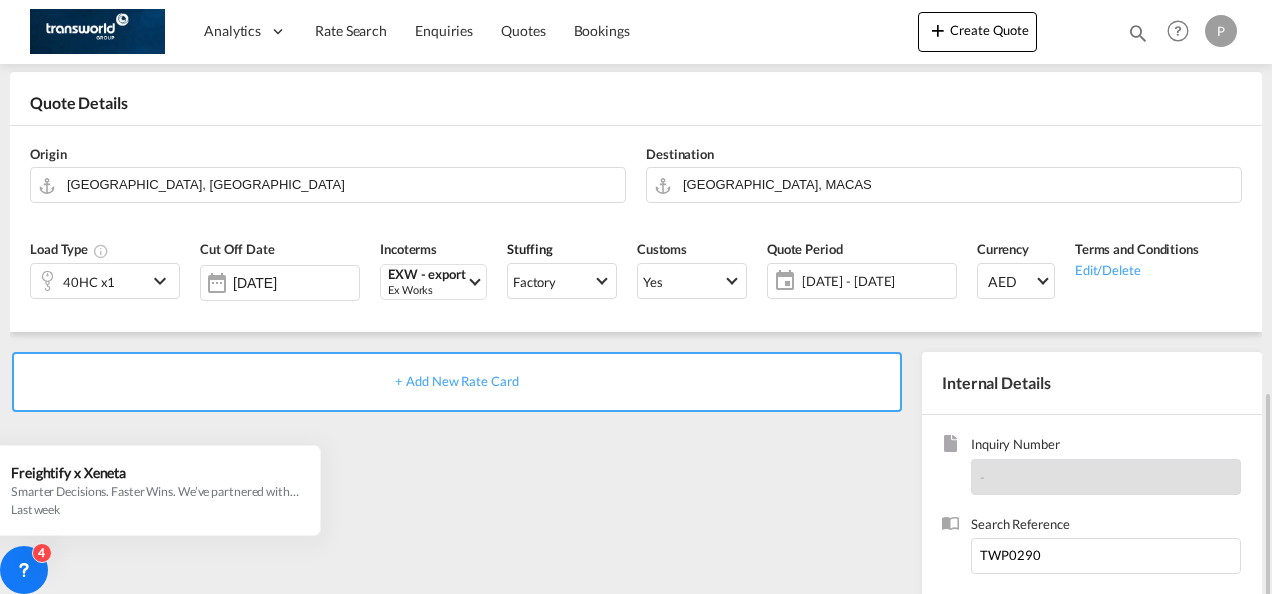 scroll, scrollTop: 0, scrollLeft: 0, axis: both 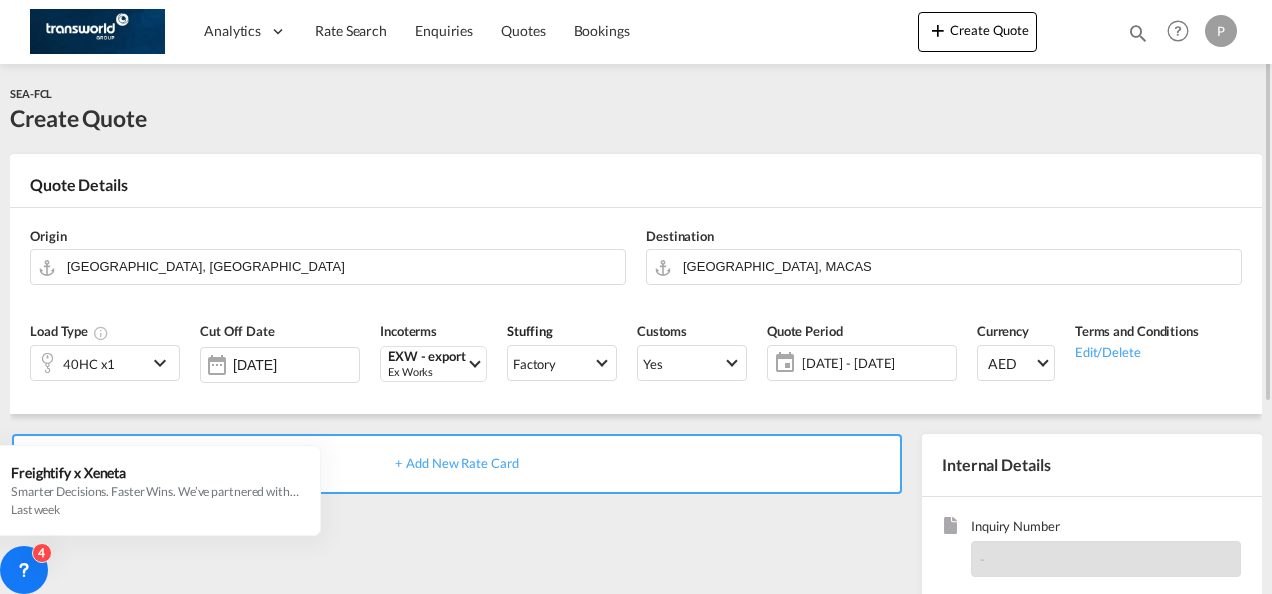 click on "+ Add New Rate Card" at bounding box center [456, 463] 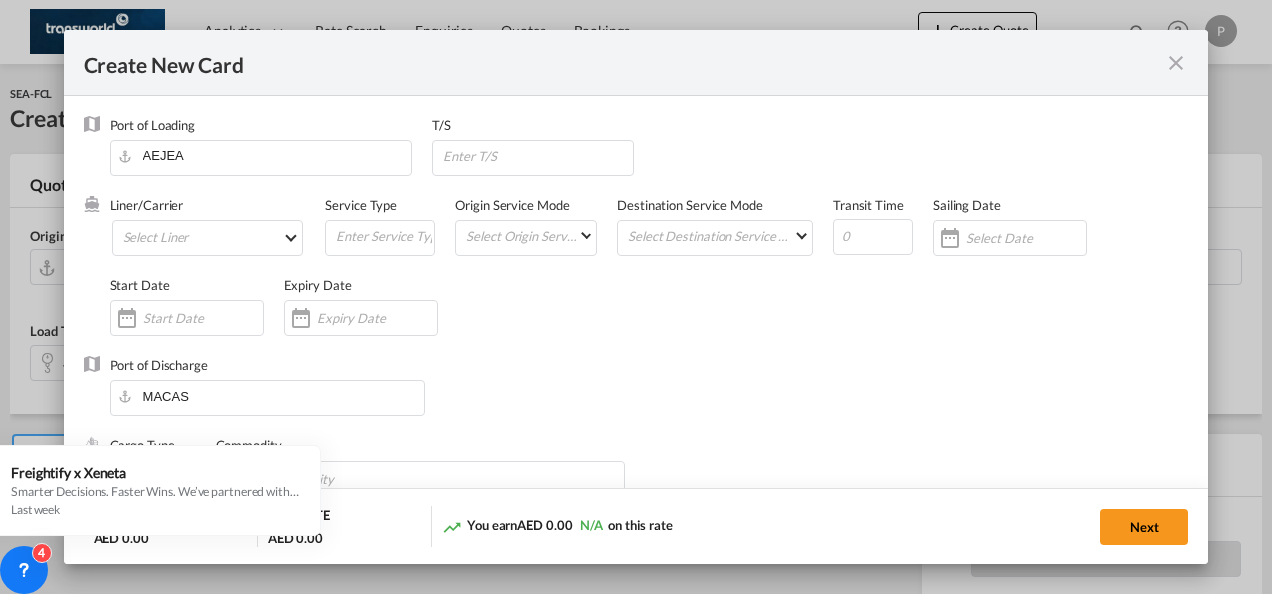 type on "Basic Ocean Freight" 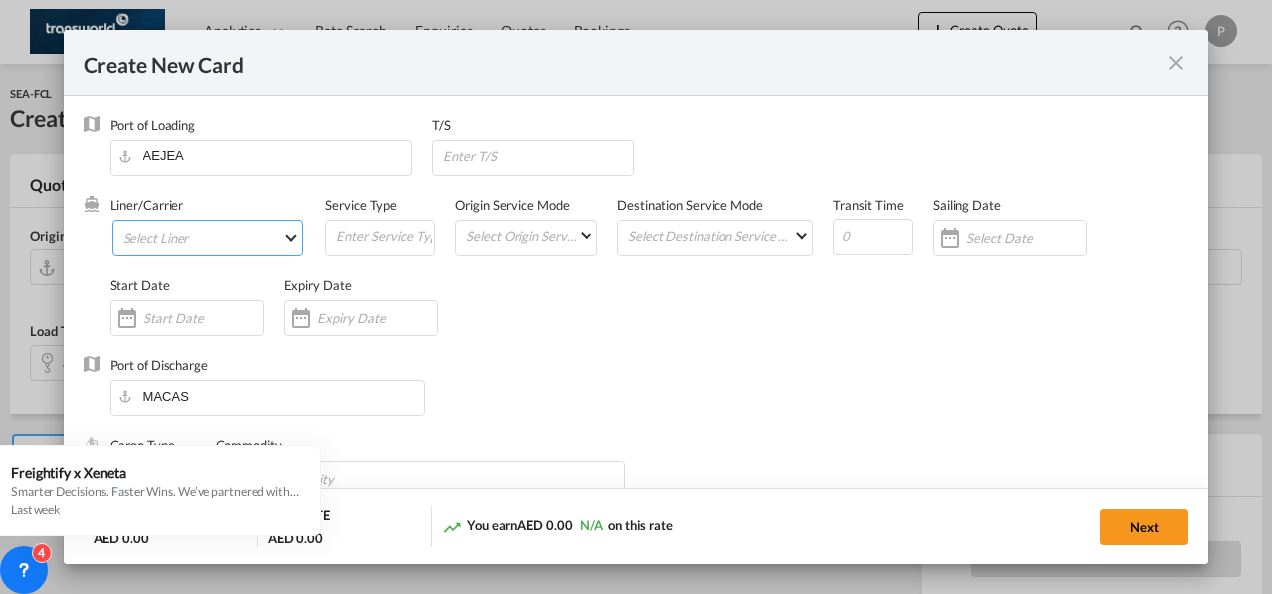 click on "Select Liner   2HM LOGISTICS D.O.O 2HM LOGISTICS D.O.O. / TDWC-CAPODISTRI 2HM LOGISTICS D.O.O. / TDWC-KOPER 2HM LOGISTICS KFT / TDWC-ANKARANSKA 3A INTERNATIONAL LOGISTICS JOINT STOCK COMPANY / T 3P LOGISTICS / TDWC - [GEOGRAPHIC_DATA] A & G INTERNATIONAL CARGO ([GEOGRAPHIC_DATA])  / TDWC-BANGK A A X L GLOBAL SHIPPING LINES L.L.C / TDWC-[GEOGRAPHIC_DATA] A AND G INTERNATIONAL CARGO / TDWC-[GEOGRAPHIC_DATA] A J WORLDWIDE SERVICES INC / TDWC-SADDLE BRO A K ENTERPRISES / TDWC-[GEOGRAPHIC_DATA] A.J WORLDWIDE SERVICES LTD / TDWC-WESTDRAYTO AA AND S SHIPPING LLC / TDWC-DUBAI AA&S SHIPPING LLC / TDWC-[GEOGRAPHIC_DATA] AAA CHINA LIMITED / TDWC-[GEOGRAPHIC_DATA] [PERSON_NAME] SHIPPING L.L.C / TDWC-[GEOGRAPHIC_DATA] AAS FREIGHT EUROPE GMBH / TDWC-[GEOGRAPHIC_DATA] [GEOGRAPHIC_DATA] COMMERCIAL FZE / TDWC-[GEOGRAPHIC_DATA] AAXL GLOBAL SHIPPING LINES LLC [PERSON_NAME] / TDWC-[GEOGRAPHIC_DATA] [PERSON_NAME] TRADING LLC / TDWC-[GEOGRAPHIC_DATA] ABC EUROPEAN AIR AND SEA CARGO DISTRI / TDWC-BEOGR ABDA CARGO SERVICES DMCC / TDWC-DUBAI [PERSON_NAME] SHIPPING LLC [PERSON_NAME] SHIPPING LLC / TDWC-[GEOGRAPHIC_DATA] ABRAO SHIPPING / TDWC-[GEOGRAPHIC_DATA] ABRECO FREIGHT LLC / TDWC-[GEOGRAPHIC_DATA]" at bounding box center (208, 238) 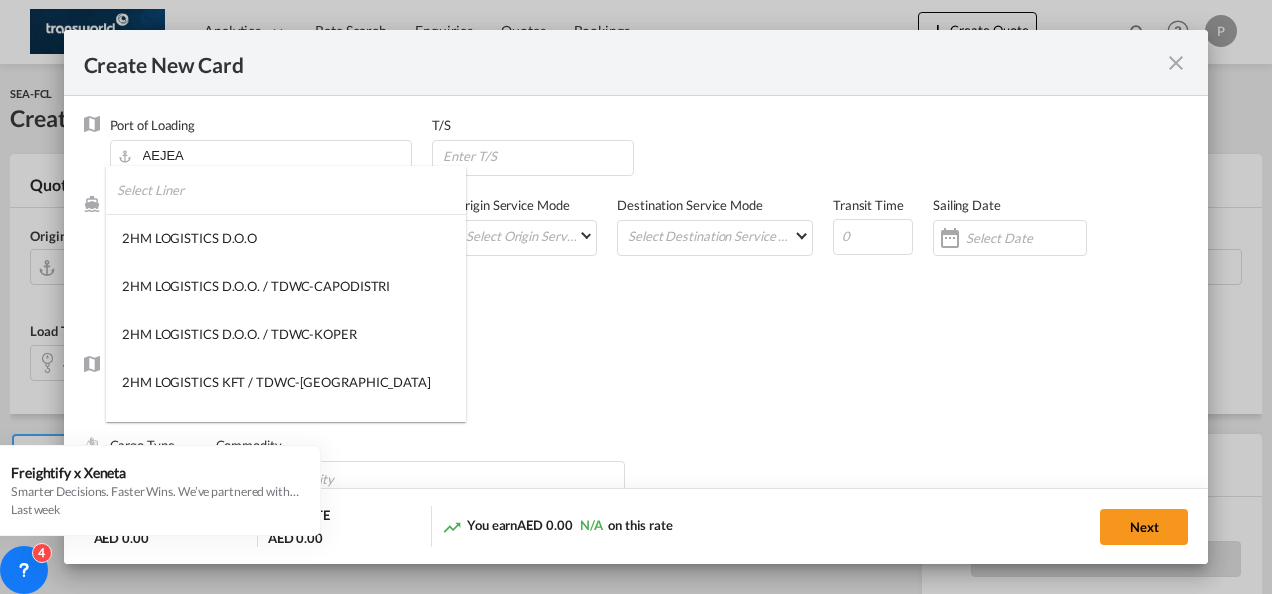 click at bounding box center (291, 190) 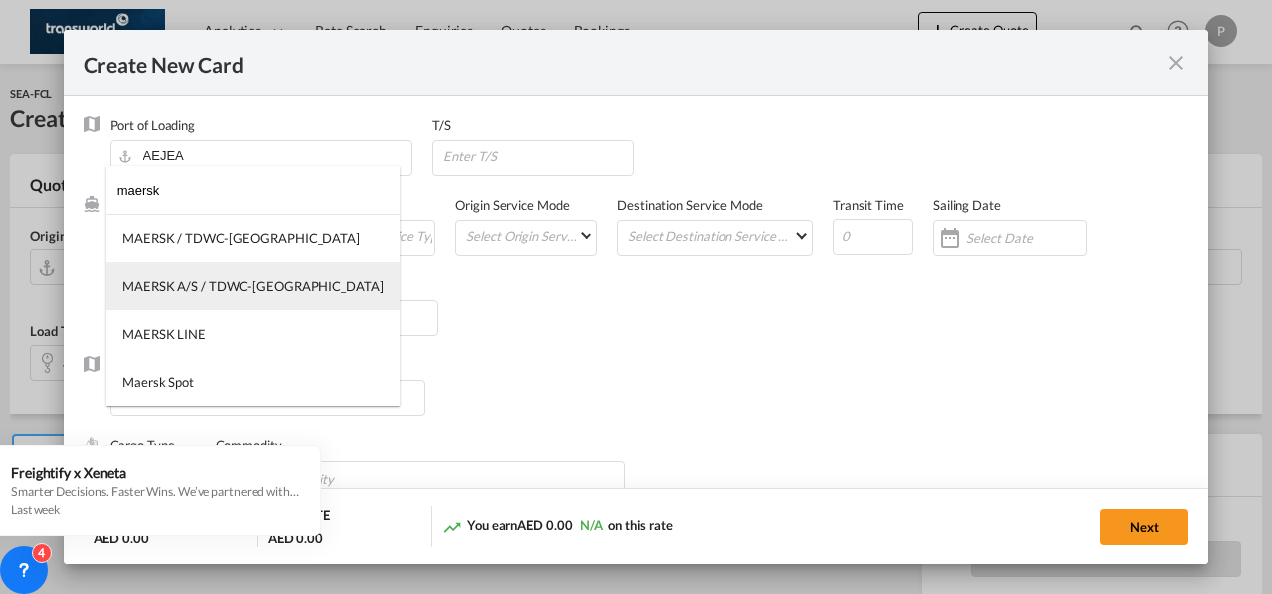 type on "maersk" 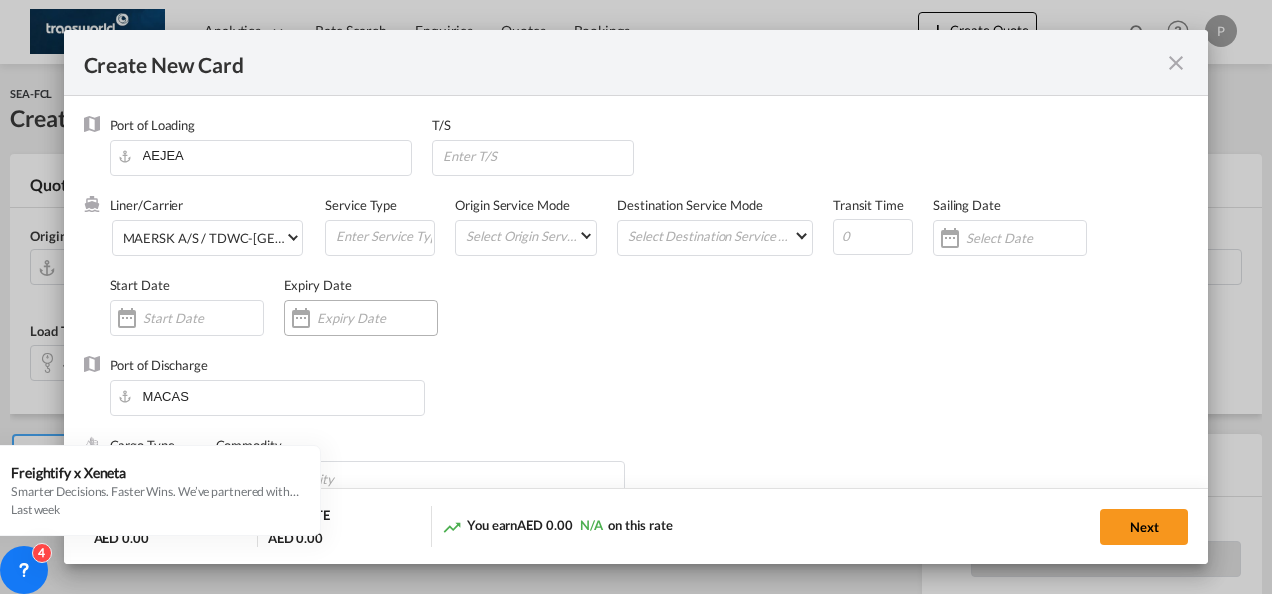 click at bounding box center [377, 318] 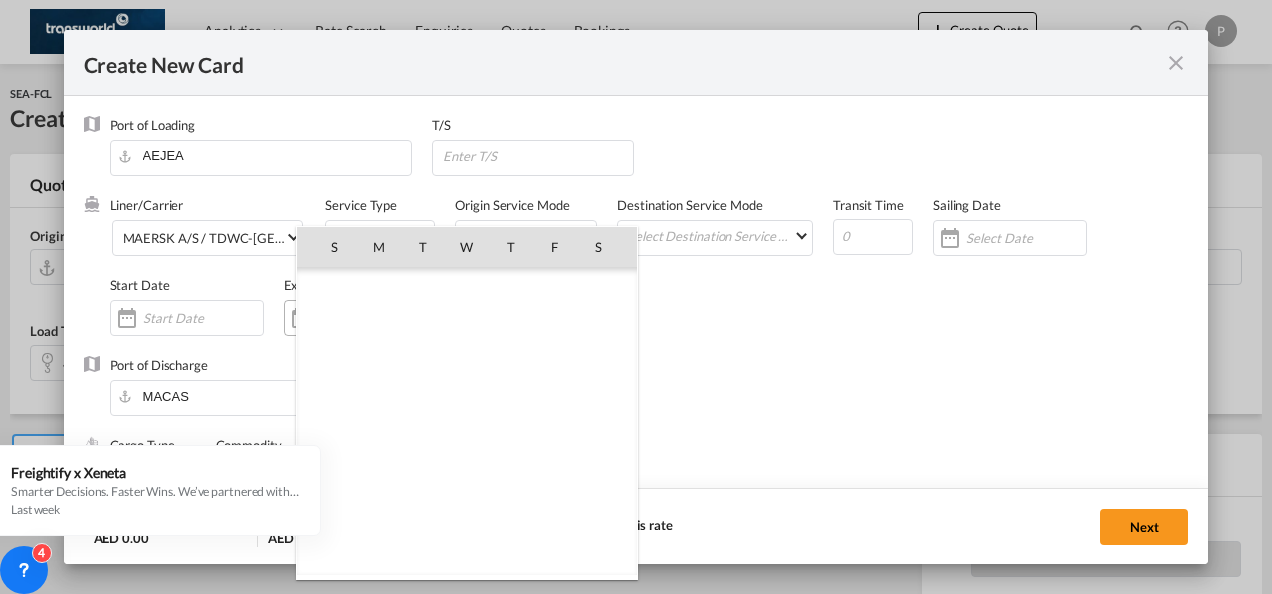 scroll, scrollTop: 462690, scrollLeft: 0, axis: vertical 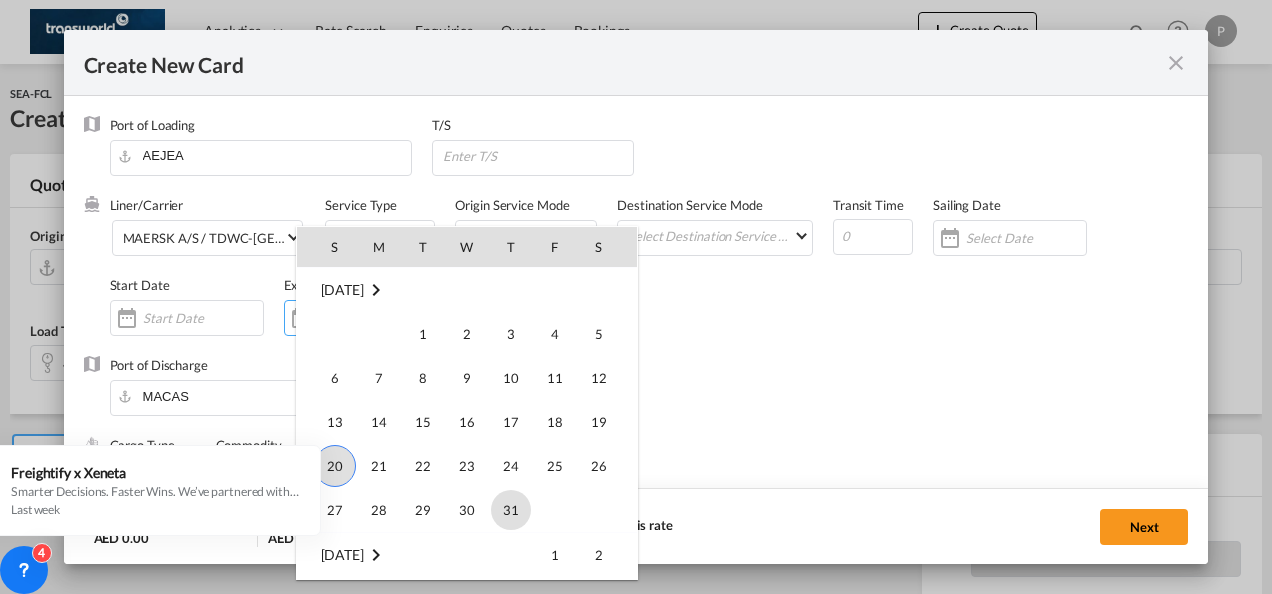 click on "31" at bounding box center [511, 510] 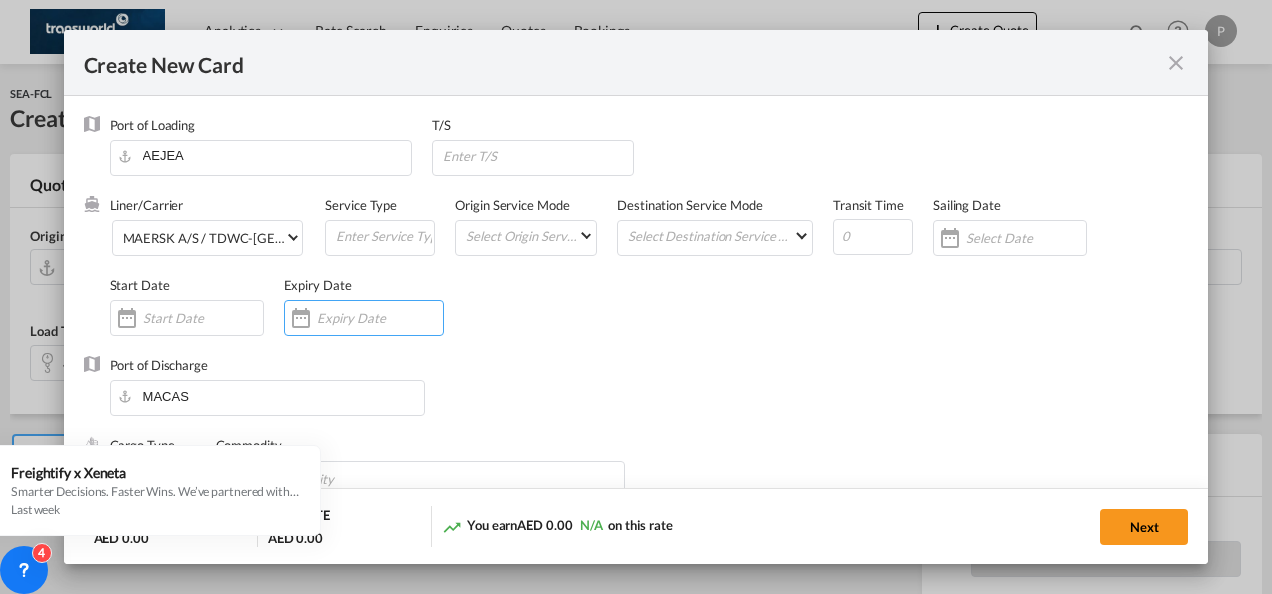 type on "[DATE]" 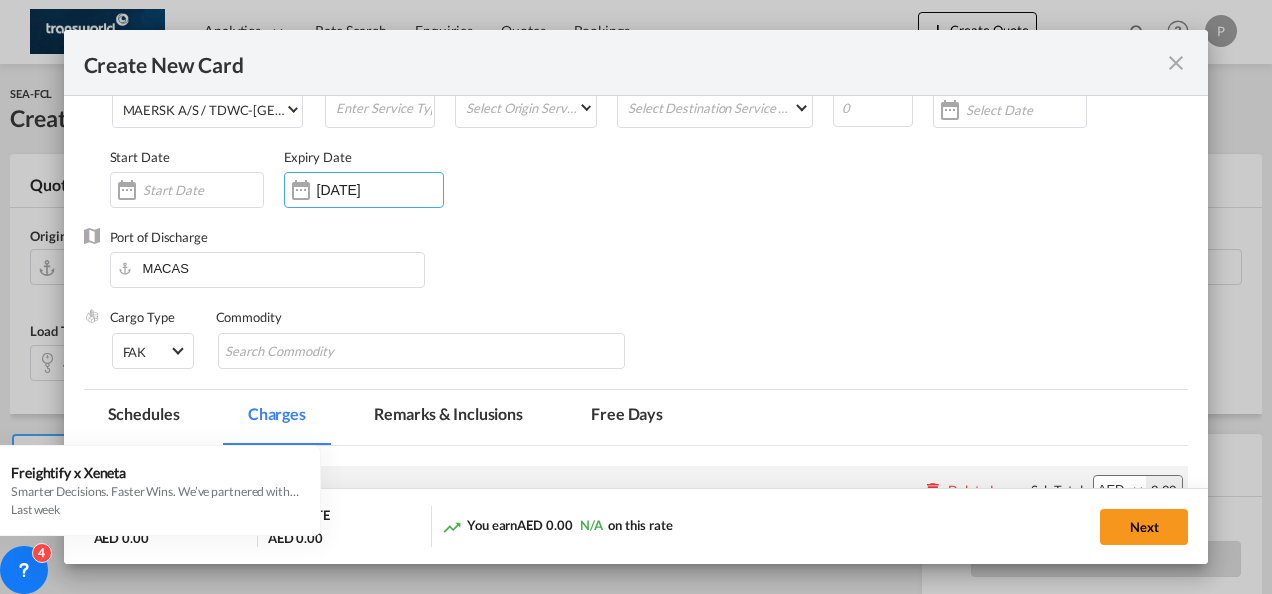 scroll, scrollTop: 200, scrollLeft: 0, axis: vertical 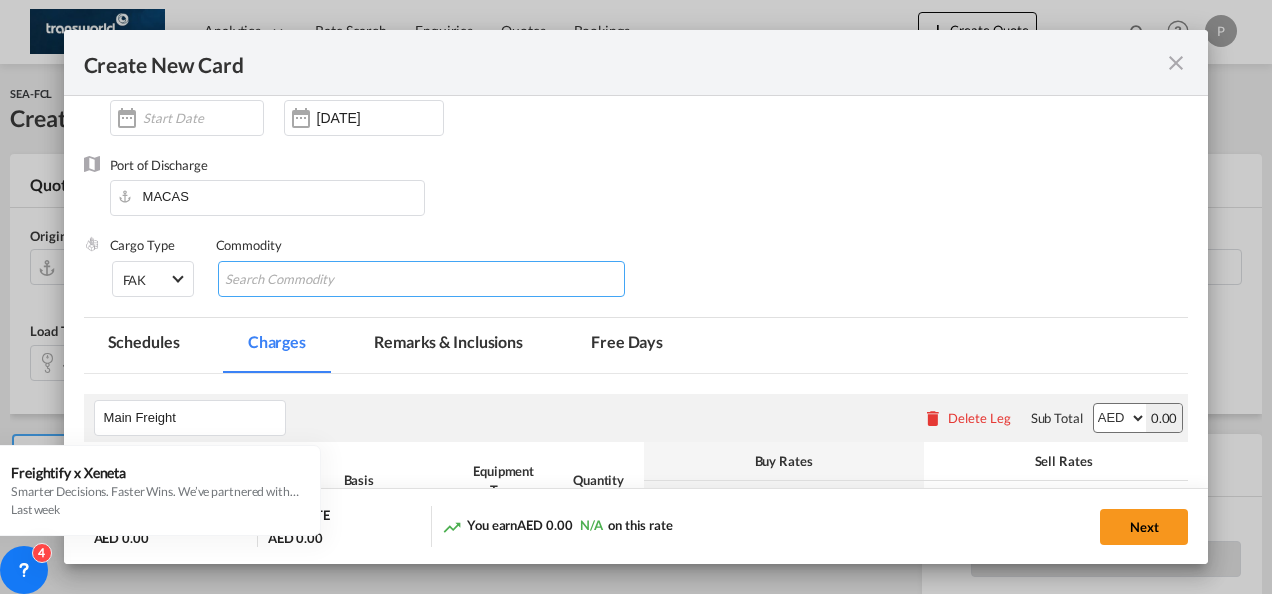 click at bounding box center [316, 280] 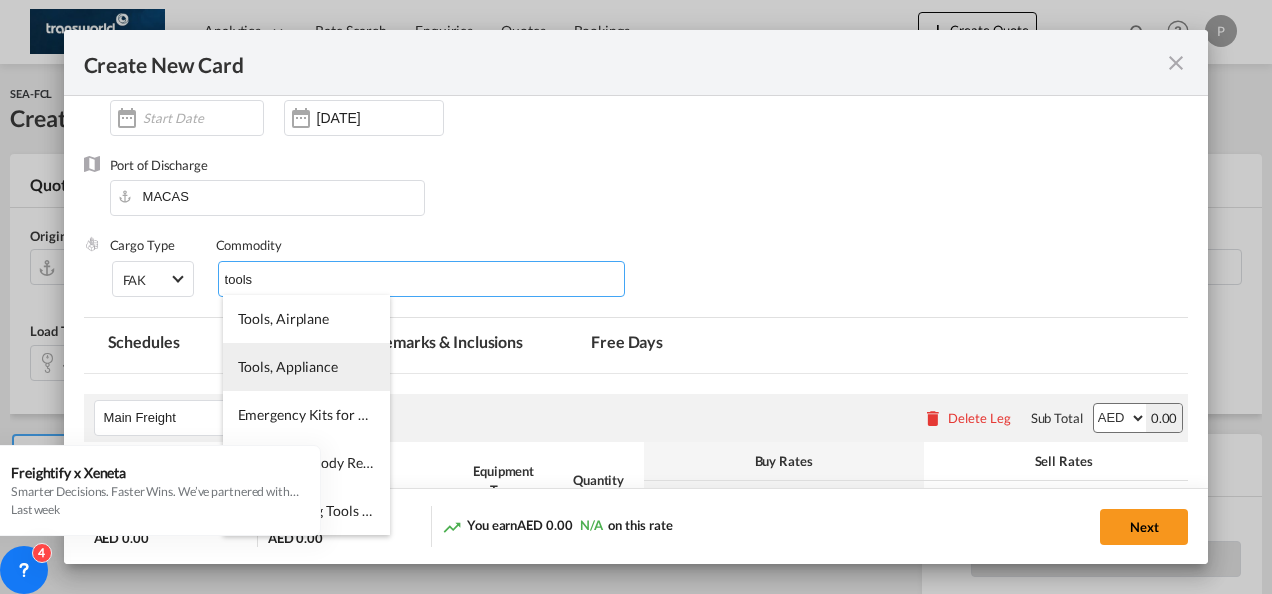 type on "tools" 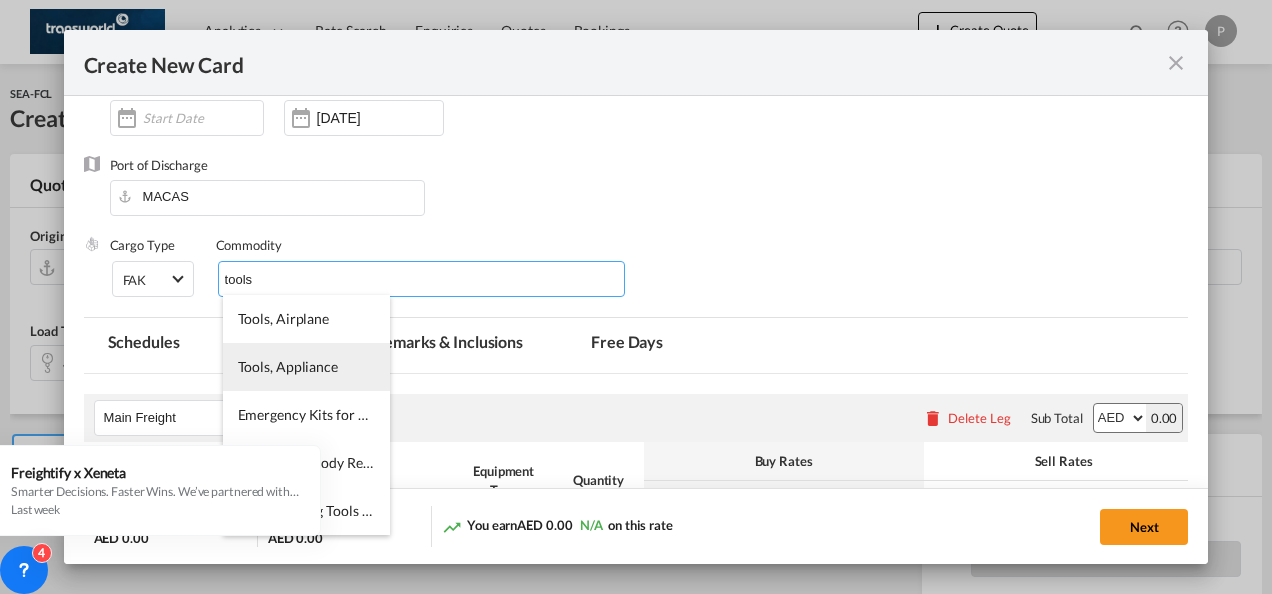 click on "Tools, Appliance" at bounding box center [288, 366] 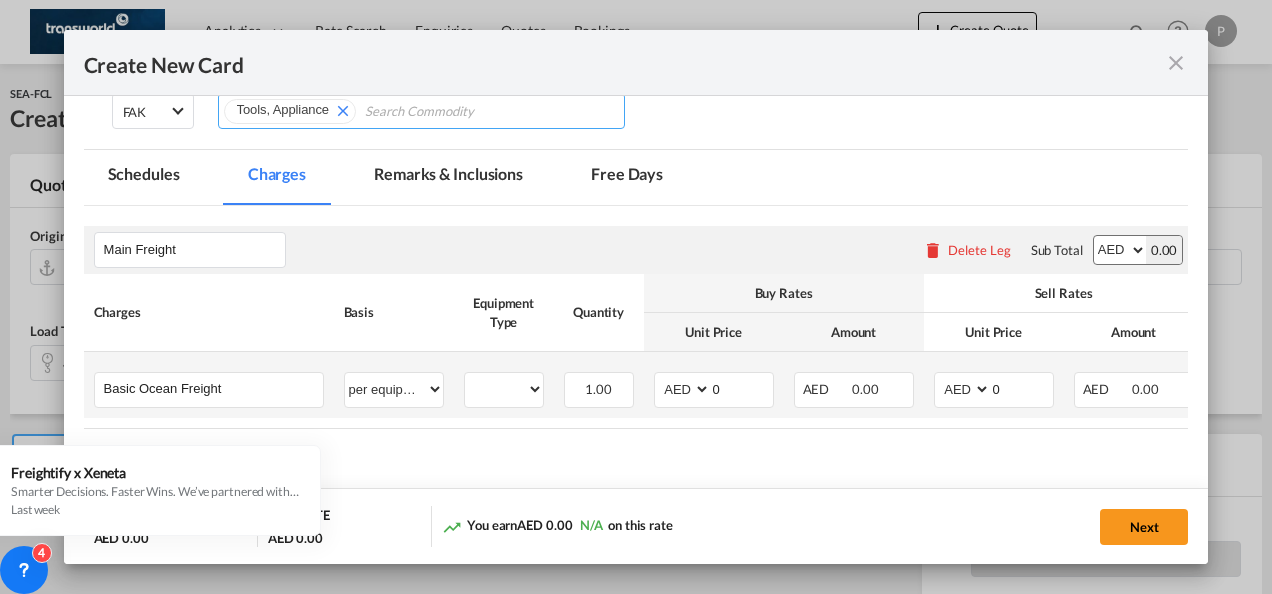 scroll, scrollTop: 400, scrollLeft: 0, axis: vertical 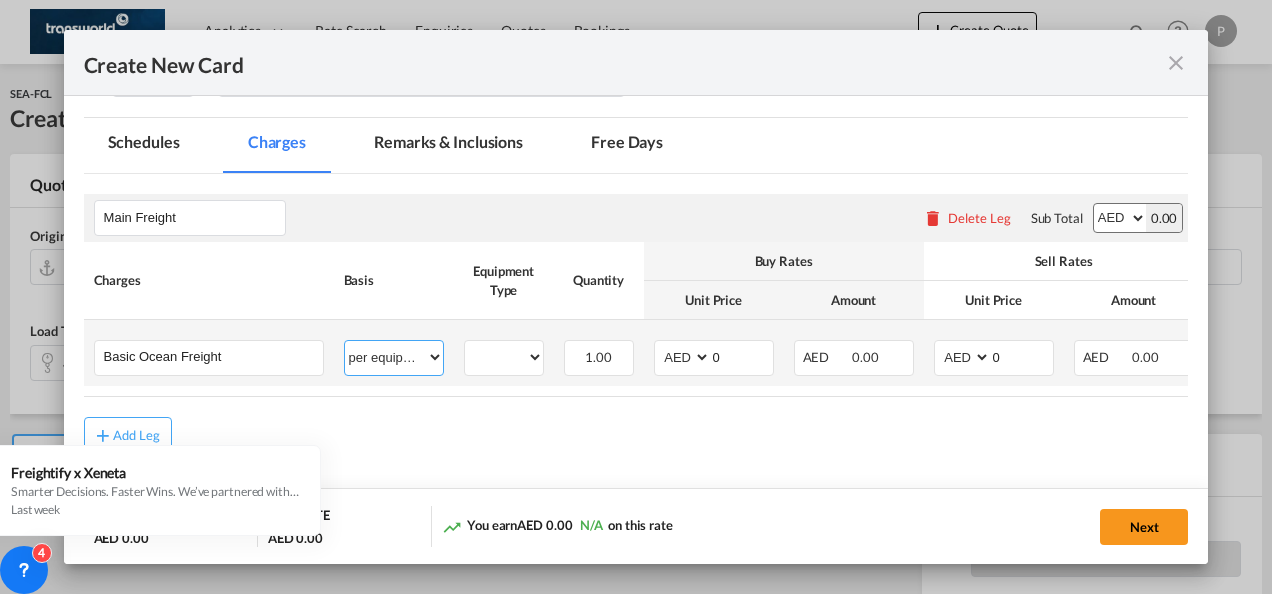 click on "per equipment
per container
per B/L
per shipping bill
per shipment
% on freight
per pallet
per carton
per vehicle
per shift
per invoice
per package
per day
per revalidation
per teu
per kg
per ton
per hour
flat
per_hbl
per belt
per_declaration
per_document
per chasis split
per clearance" at bounding box center (394, 357) 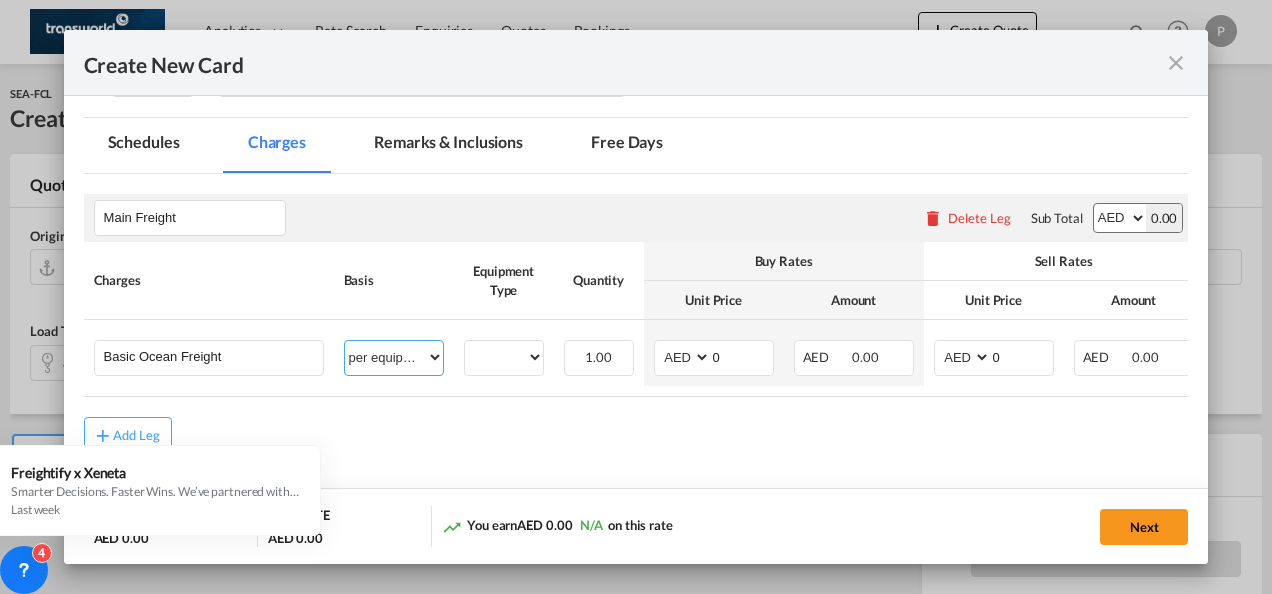 select on "per shipment" 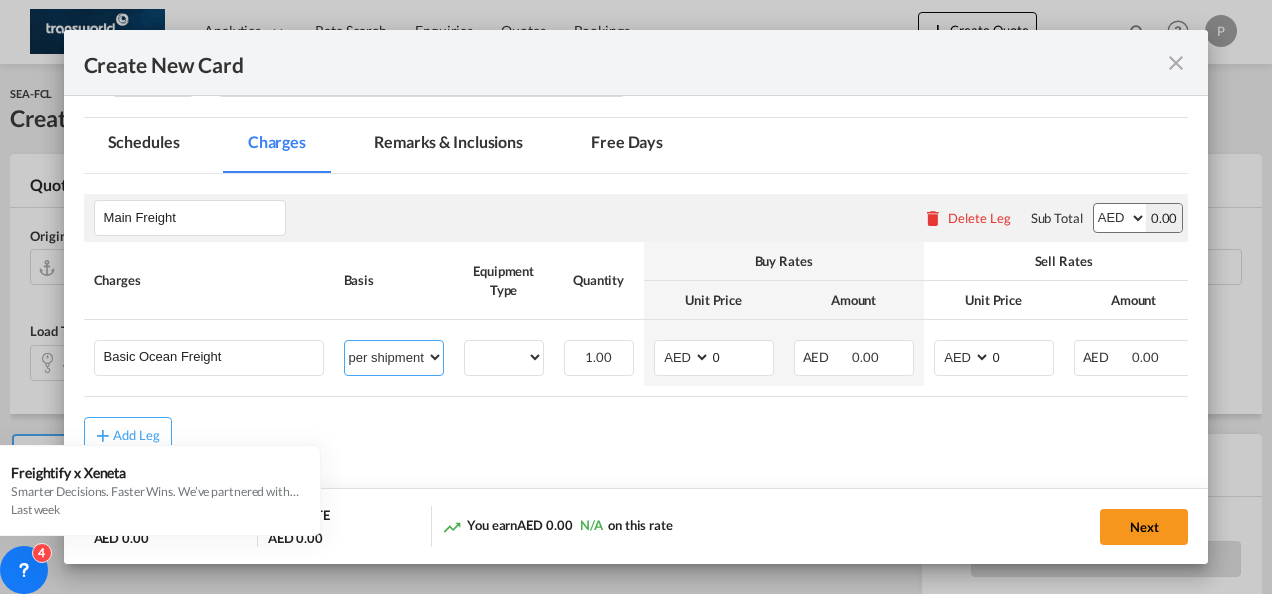 click on "per equipment
per container
per B/L
per shipping bill
per shipment
% on freight
per pallet
per carton
per vehicle
per shift
per invoice
per package
per day
per revalidation
per teu
per kg
per ton
per hour
flat
per_hbl
per belt
per_declaration
per_document
per chasis split
per clearance" at bounding box center [394, 357] 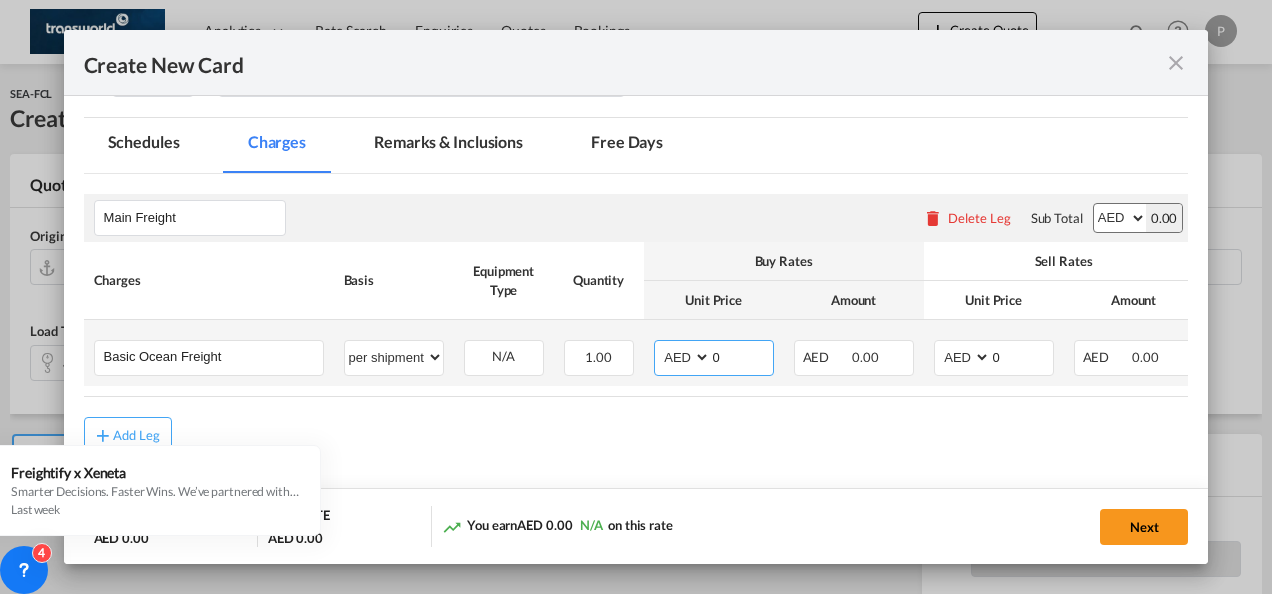 click on "0" at bounding box center (742, 356) 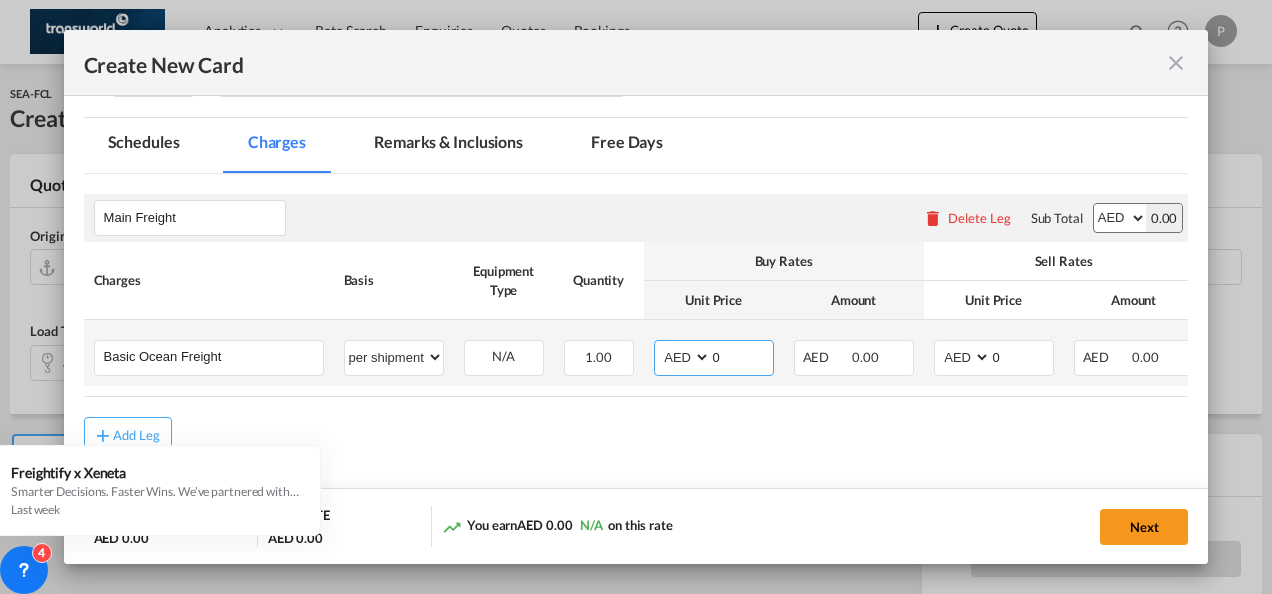 click on "AED AFN ALL AMD ANG AOA ARS AUD AWG AZN BAM BBD BDT BGN BHD BIF BMD BND BOB BRL BSD BTN BWP BYN BZD CAD CDF CHF CLP CNY COP CRC CUC CUP CVE CZK DJF DKK DOP DZD EGP ERN ETB EUR FJD FKP FOK GBP GEL GGP GHS GIP GMD GNF GTQ GYD HKD HNL HRK HTG HUF IDR ILS IMP INR IQD IRR ISK JMD JOD JPY KES KGS KHR KID KMF KRW KWD KYD KZT LAK LBP LKR LRD LSL LYD MAD MDL MGA MKD MMK MNT MOP MRU MUR MVR MWK MXN MYR MZN NAD NGN NIO NOK NPR NZD OMR PAB PEN PGK PHP PKR PLN PYG QAR RON RSD RUB RWF SAR SBD SCR SDG SEK SGD SHP SLL SOS SRD SSP STN SYP SZL THB TJS TMT TND TOP TRY TTD TVD TWD TZS UAH UGX USD UYU UZS VES VND VUV WST XAF XCD XDR XOF XPF YER ZAR ZMW" at bounding box center [684, 357] 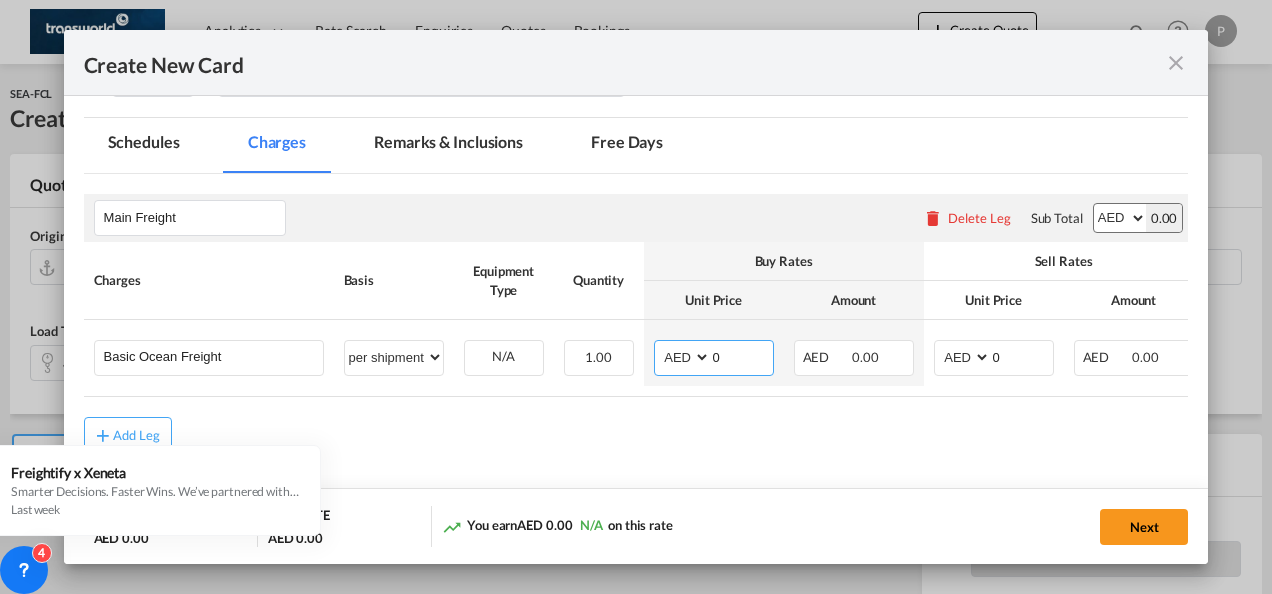 select on "string:USD" 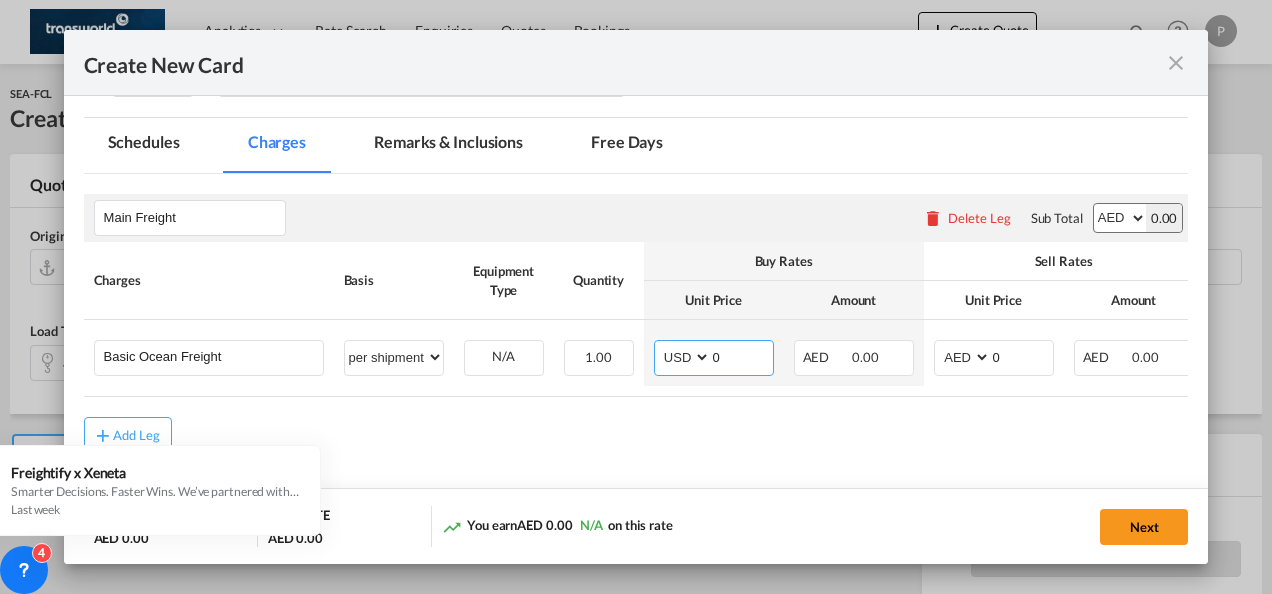 click on "AED AFN ALL AMD ANG AOA ARS AUD AWG AZN BAM BBD BDT BGN BHD BIF BMD BND BOB BRL BSD BTN BWP BYN BZD CAD CDF CHF CLP CNY COP CRC CUC CUP CVE CZK DJF DKK DOP DZD EGP ERN ETB EUR FJD FKP FOK GBP GEL GGP GHS GIP GMD GNF GTQ GYD HKD HNL HRK HTG HUF IDR ILS IMP INR IQD IRR ISK JMD JOD JPY KES KGS KHR KID KMF KRW KWD KYD KZT LAK LBP LKR LRD LSL LYD MAD MDL MGA MKD MMK MNT MOP MRU MUR MVR MWK MXN MYR MZN NAD NGN NIO NOK NPR NZD OMR PAB PEN PGK PHP PKR PLN PYG QAR RON RSD RUB RWF SAR SBD SCR SDG SEK SGD SHP SLL SOS SRD SSP STN SYP SZL THB TJS TMT TND TOP TRY TTD TVD TWD TZS UAH UGX USD UYU UZS VES VND VUV WST XAF XCD XDR XOF XPF YER ZAR ZMW" at bounding box center [684, 357] 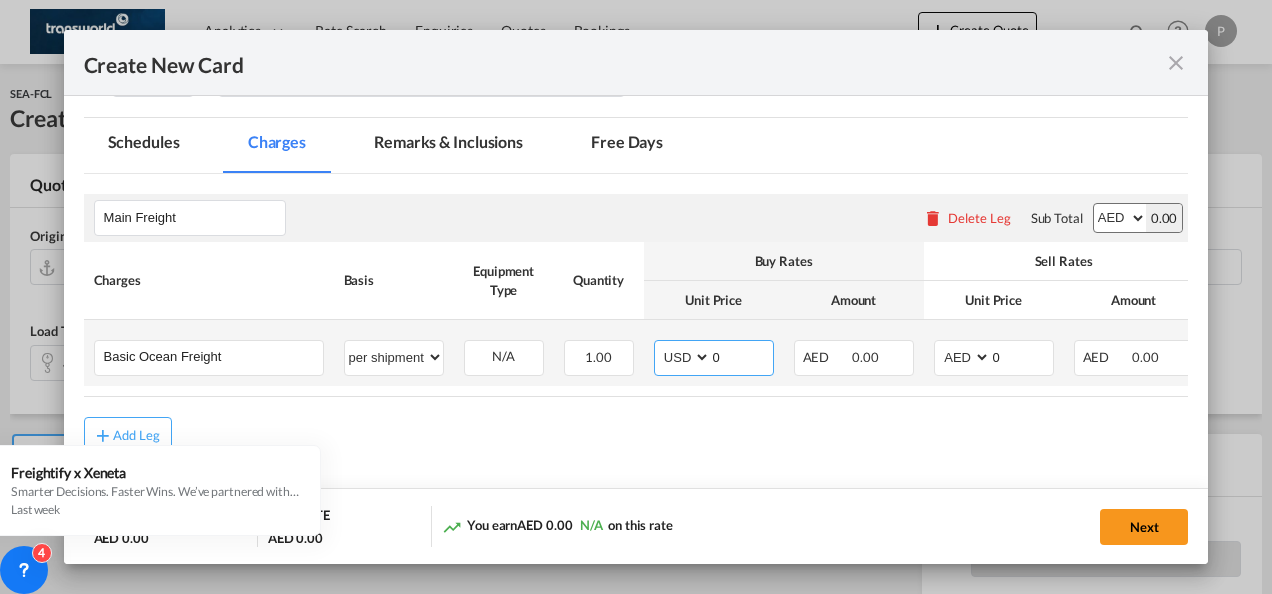 click on "0" at bounding box center [742, 356] 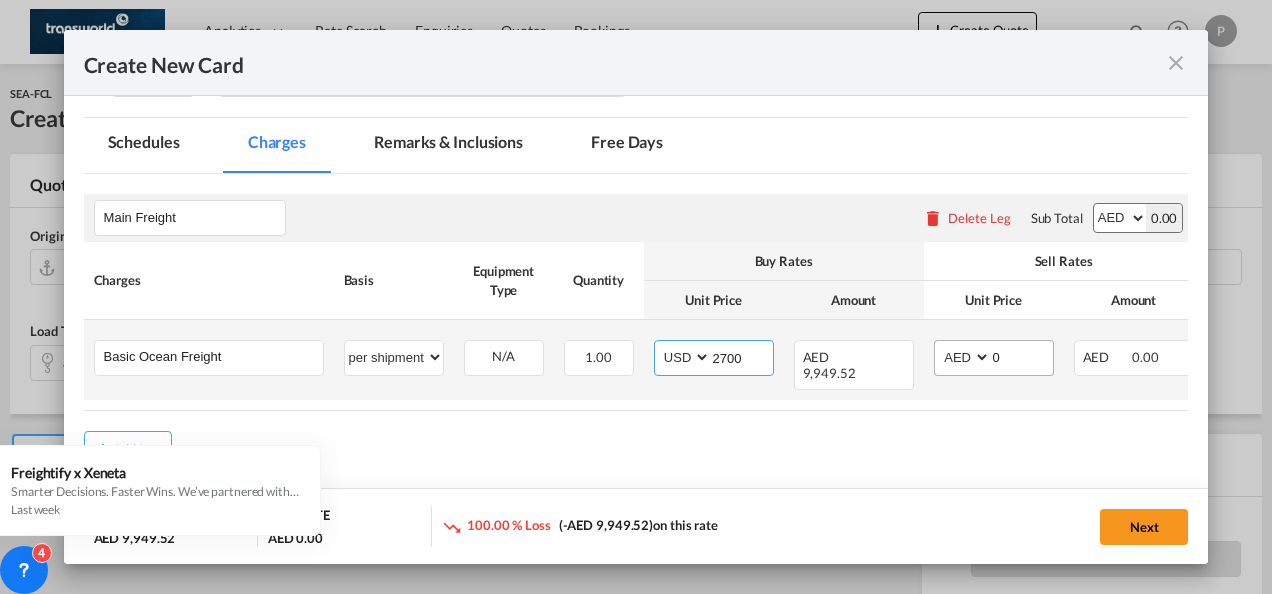 type on "2700" 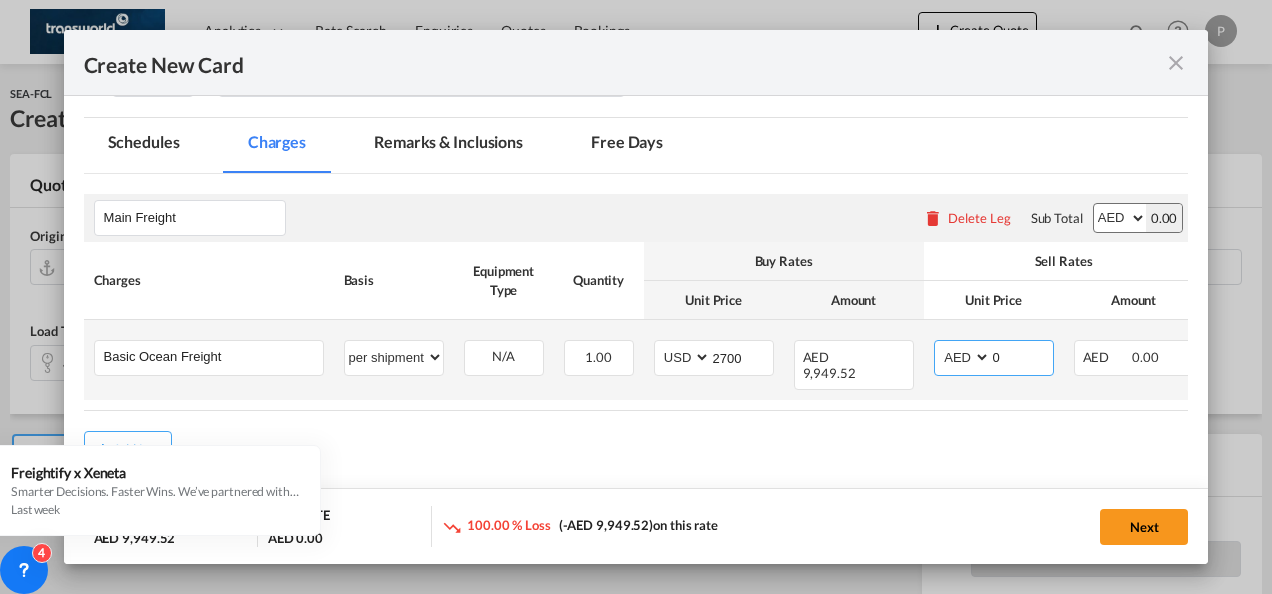 click on "AED AFN ALL AMD ANG AOA ARS AUD AWG AZN BAM BBD BDT BGN BHD BIF BMD BND BOB BRL BSD BTN BWP BYN BZD CAD CDF CHF CLP CNY COP CRC CUC CUP CVE CZK DJF DKK DOP DZD EGP ERN ETB EUR FJD FKP FOK GBP GEL GGP GHS GIP GMD GNF GTQ GYD HKD HNL HRK HTG HUF IDR ILS IMP INR IQD IRR ISK JMD JOD JPY KES KGS KHR KID KMF KRW KWD KYD KZT LAK LBP LKR LRD LSL LYD MAD MDL MGA MKD MMK MNT MOP MRU MUR MVR MWK MXN MYR MZN NAD NGN NIO NOK NPR NZD OMR PAB PEN PGK PHP PKR PLN PYG QAR RON RSD RUB RWF SAR SBD SCR SDG SEK SGD SHP SLL SOS SRD SSP STN SYP SZL THB TJS TMT TND TOP TRY TTD TVD TWD TZS UAH UGX USD UYU UZS VES VND VUV WST XAF XCD XDR XOF XPF YER ZAR ZMW" at bounding box center (964, 357) 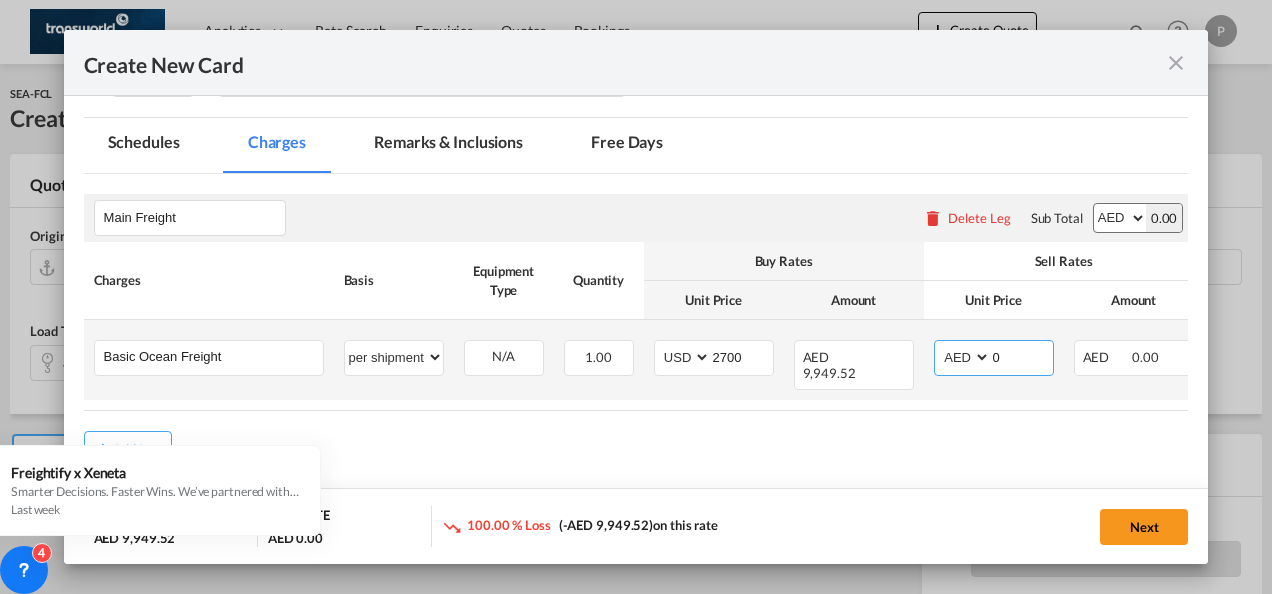 select on "string:USD" 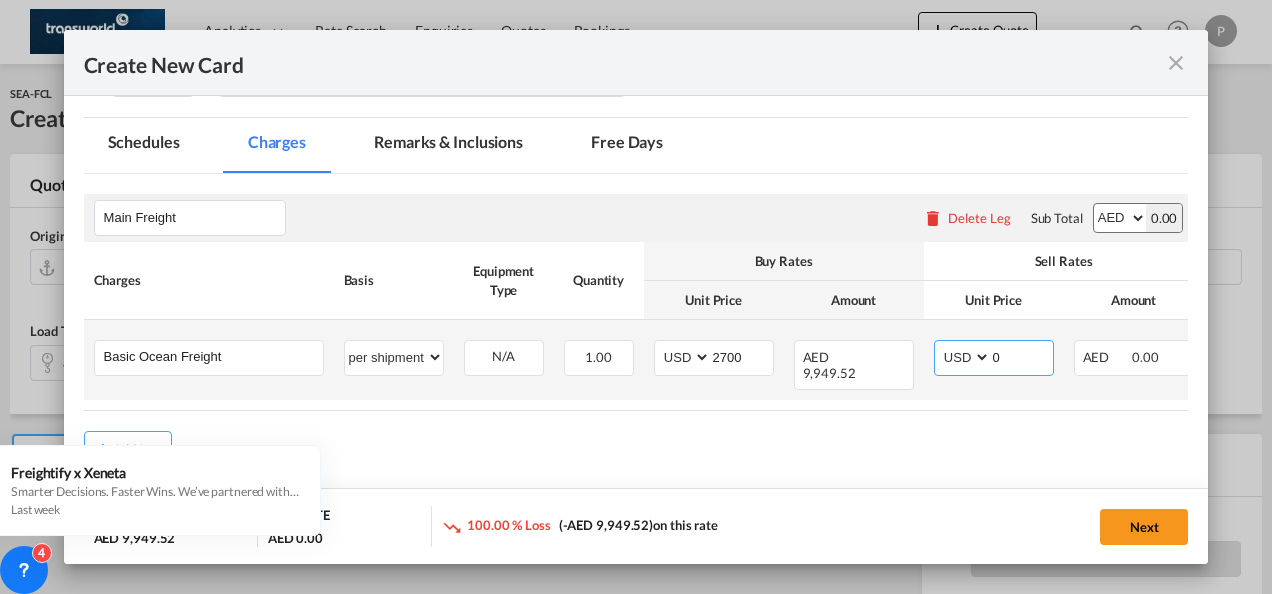click on "AED AFN ALL AMD ANG AOA ARS AUD AWG AZN BAM BBD BDT BGN BHD BIF BMD BND BOB BRL BSD BTN BWP BYN BZD CAD CDF CHF CLP CNY COP CRC CUC CUP CVE CZK DJF DKK DOP DZD EGP ERN ETB EUR FJD FKP FOK GBP GEL GGP GHS GIP GMD GNF GTQ GYD HKD HNL HRK HTG HUF IDR ILS IMP INR IQD IRR ISK JMD JOD JPY KES KGS KHR KID KMF KRW KWD KYD KZT LAK LBP LKR LRD LSL LYD MAD MDL MGA MKD MMK MNT MOP MRU MUR MVR MWK MXN MYR MZN NAD NGN NIO NOK NPR NZD OMR PAB PEN PGK PHP PKR PLN PYG QAR RON RSD RUB RWF SAR SBD SCR SDG SEK SGD SHP SLL SOS SRD SSP STN SYP SZL THB TJS TMT TND TOP TRY TTD TVD TWD TZS UAH UGX USD UYU UZS VES VND VUV WST XAF XCD XDR XOF XPF YER ZAR ZMW" at bounding box center [964, 357] 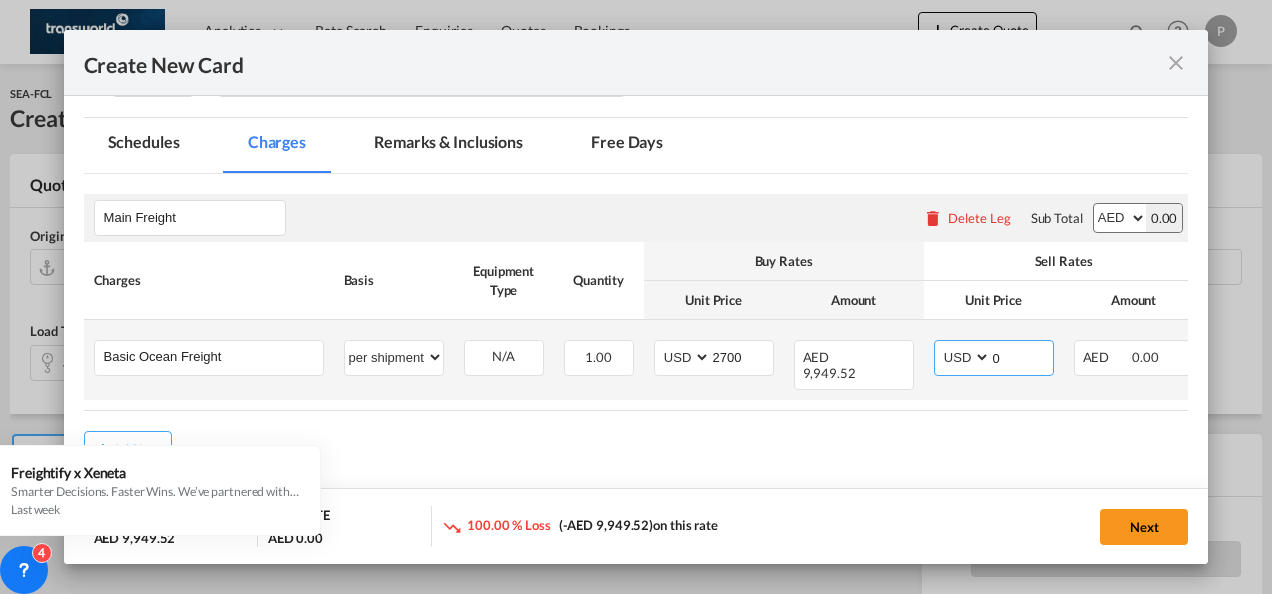 click on "0" at bounding box center [1022, 356] 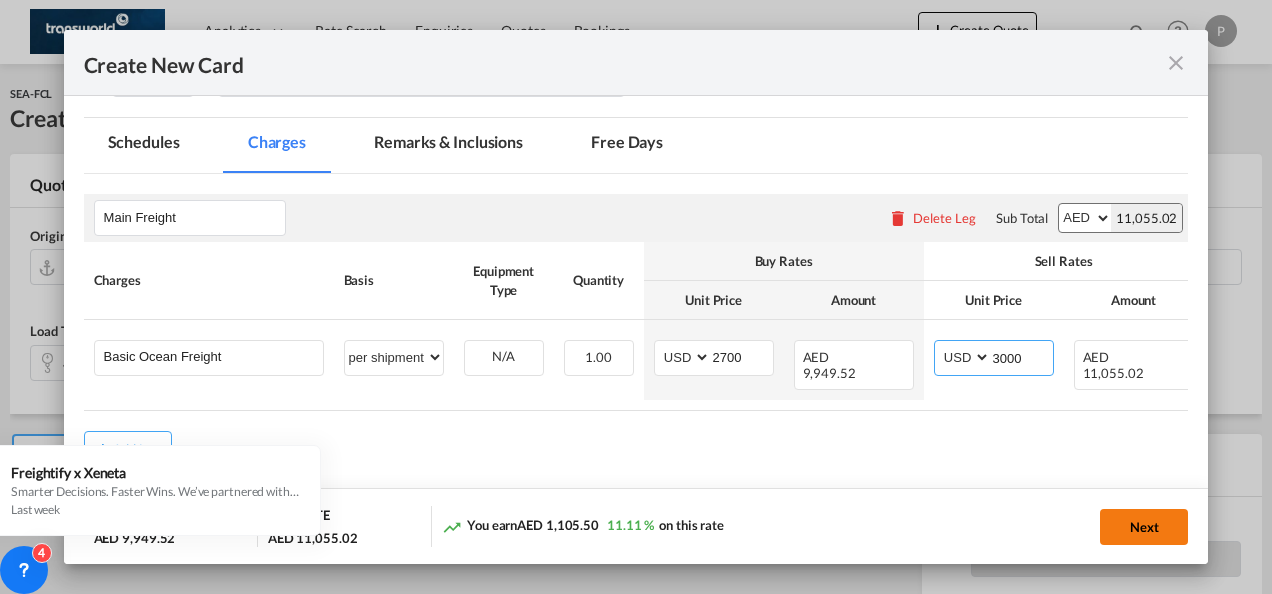 type on "3000" 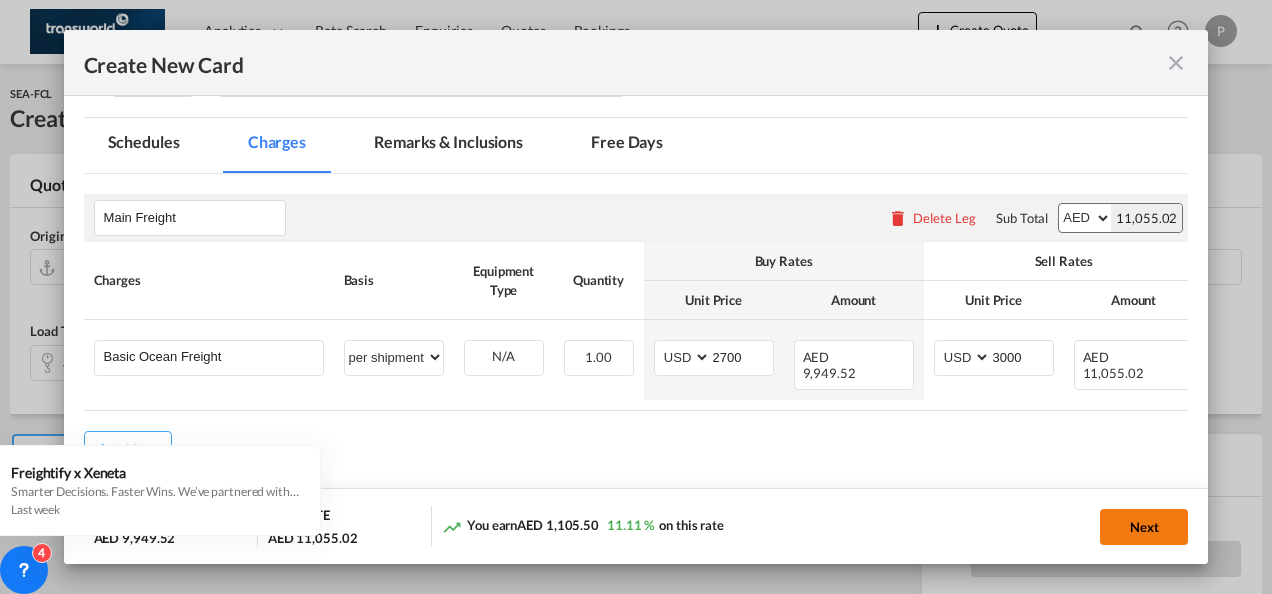 click on "Next" 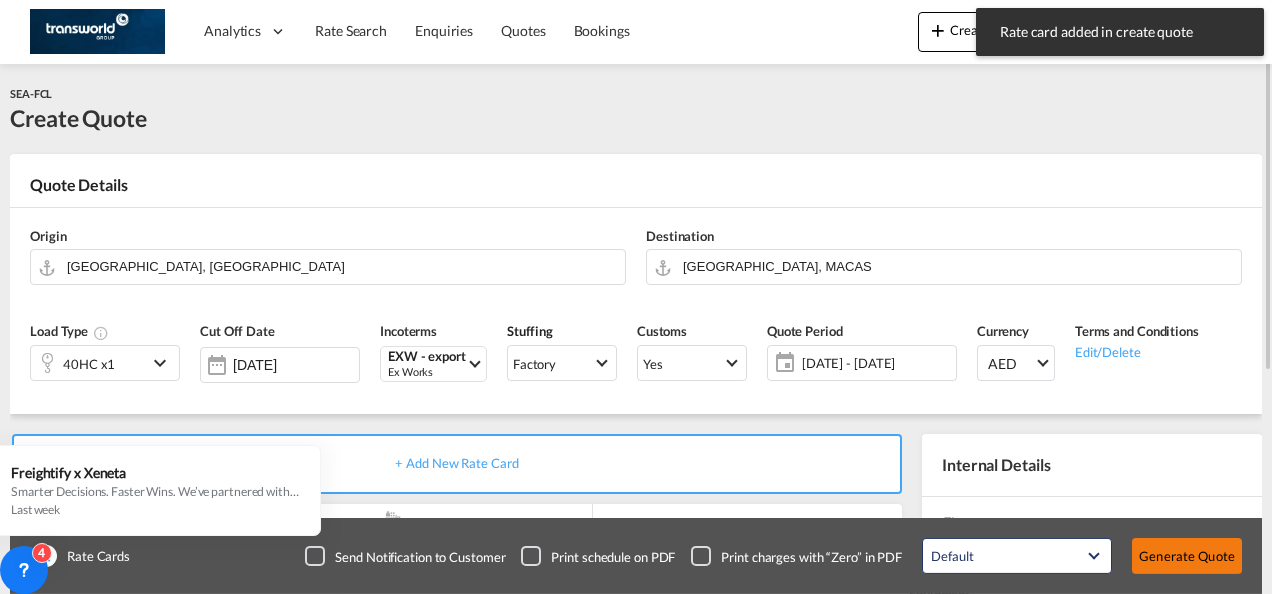 click on "Generate Quote" at bounding box center (1187, 556) 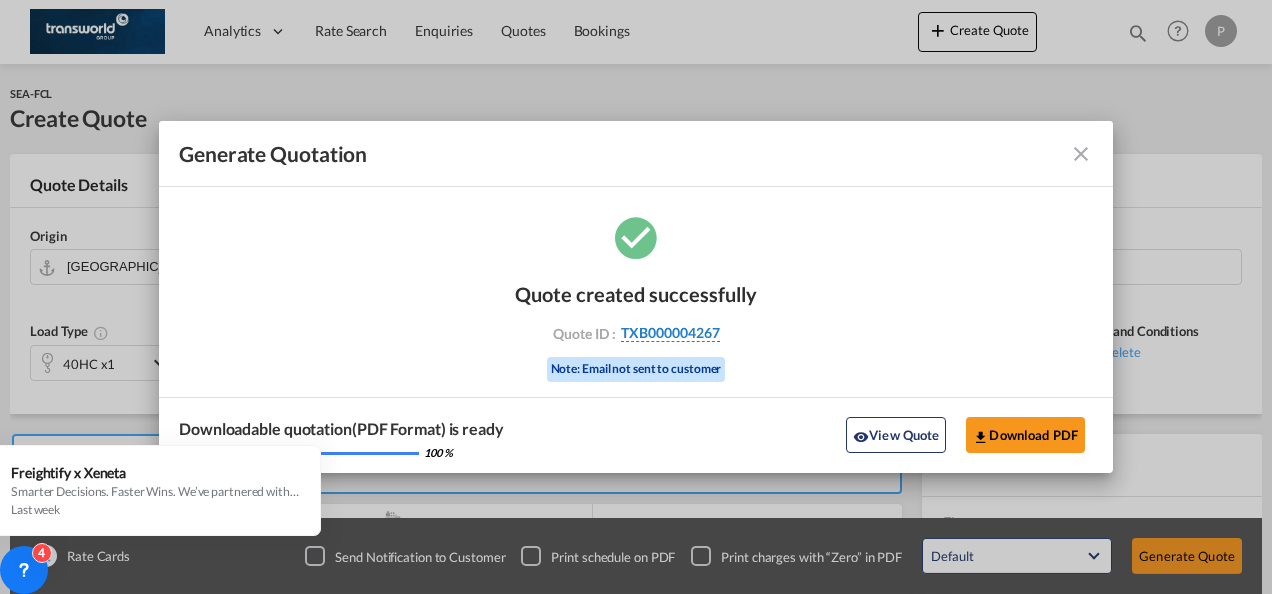 click on "TXB000004267" at bounding box center (670, 333) 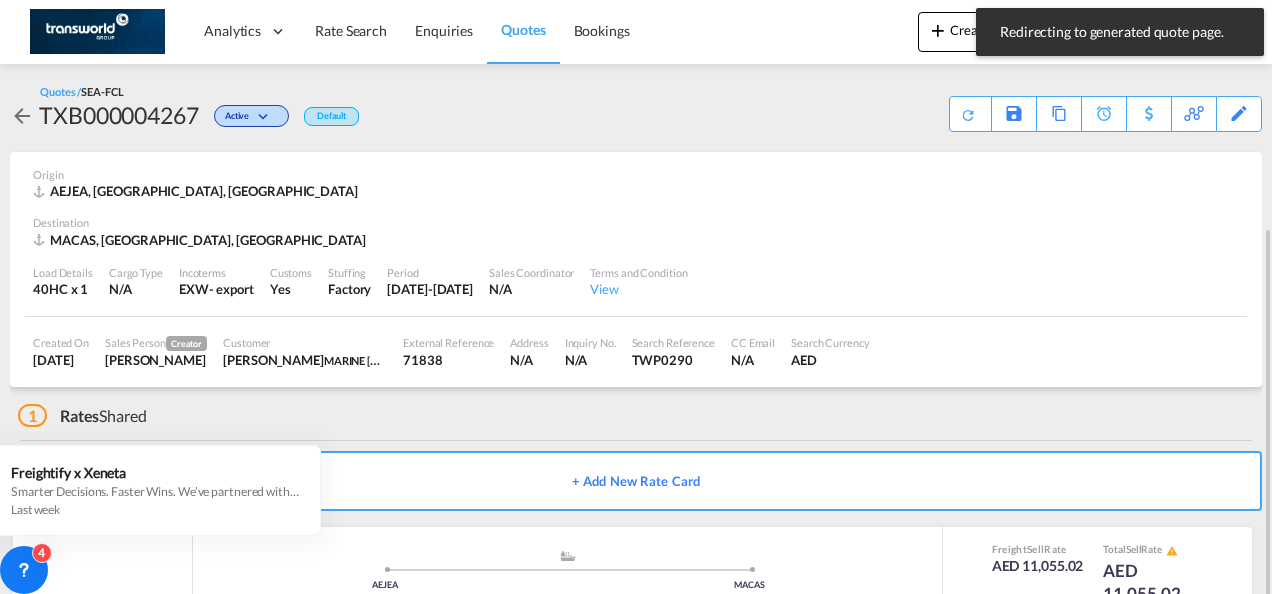 scroll, scrollTop: 124, scrollLeft: 0, axis: vertical 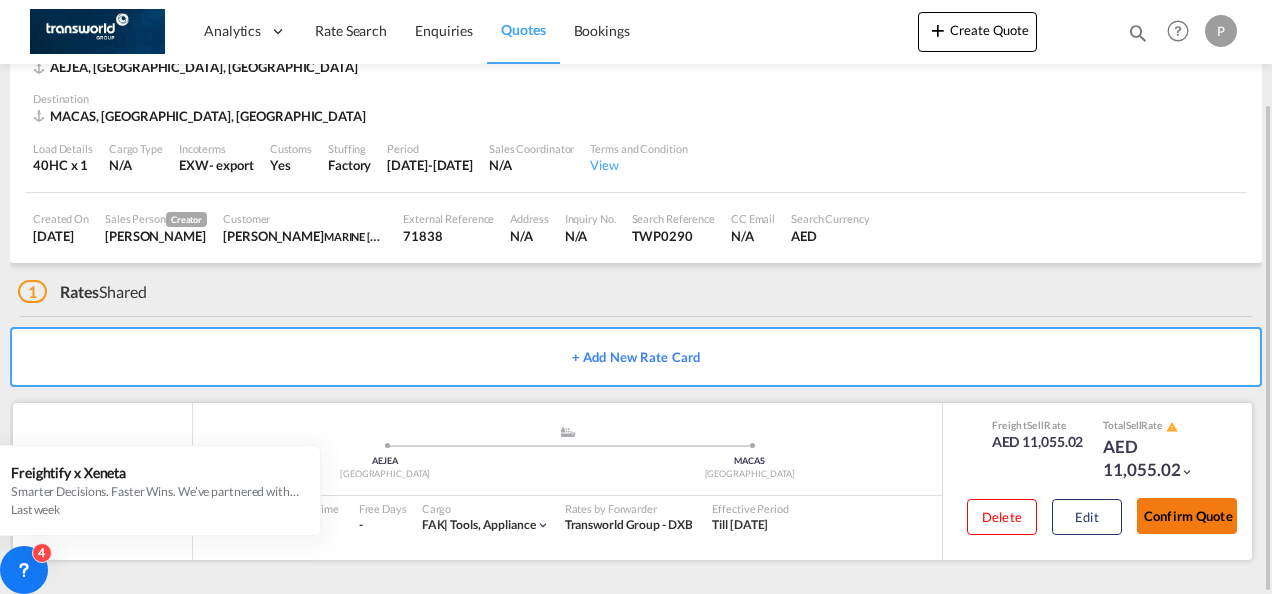 click on "Confirm Quote" at bounding box center (1187, 516) 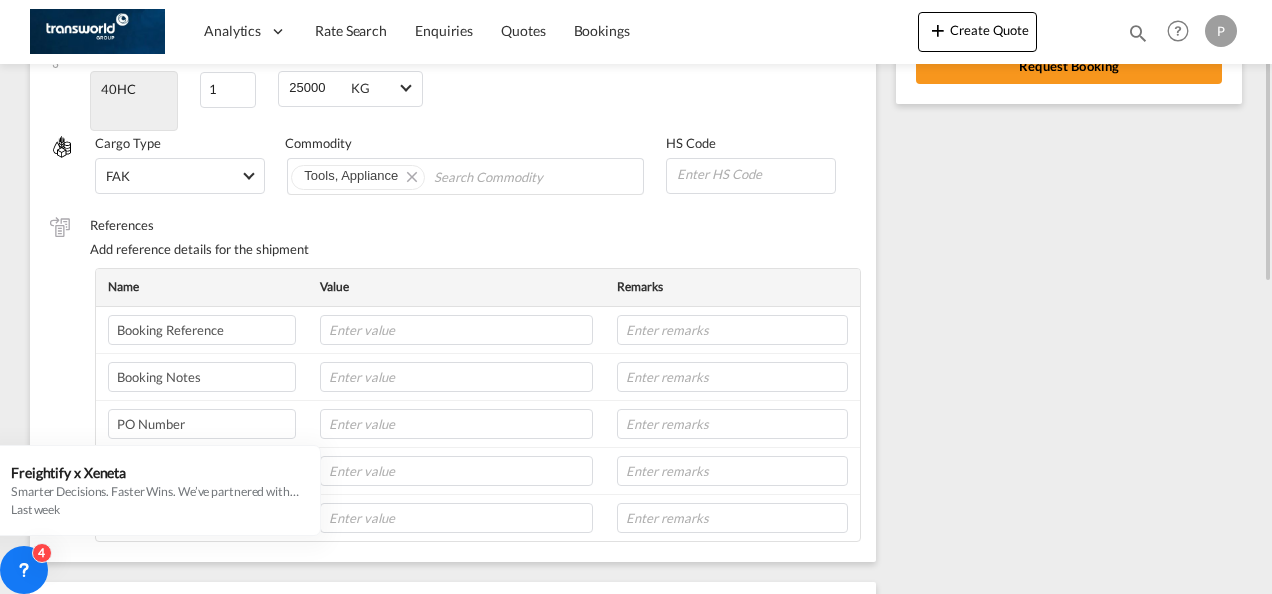 scroll, scrollTop: 11, scrollLeft: 0, axis: vertical 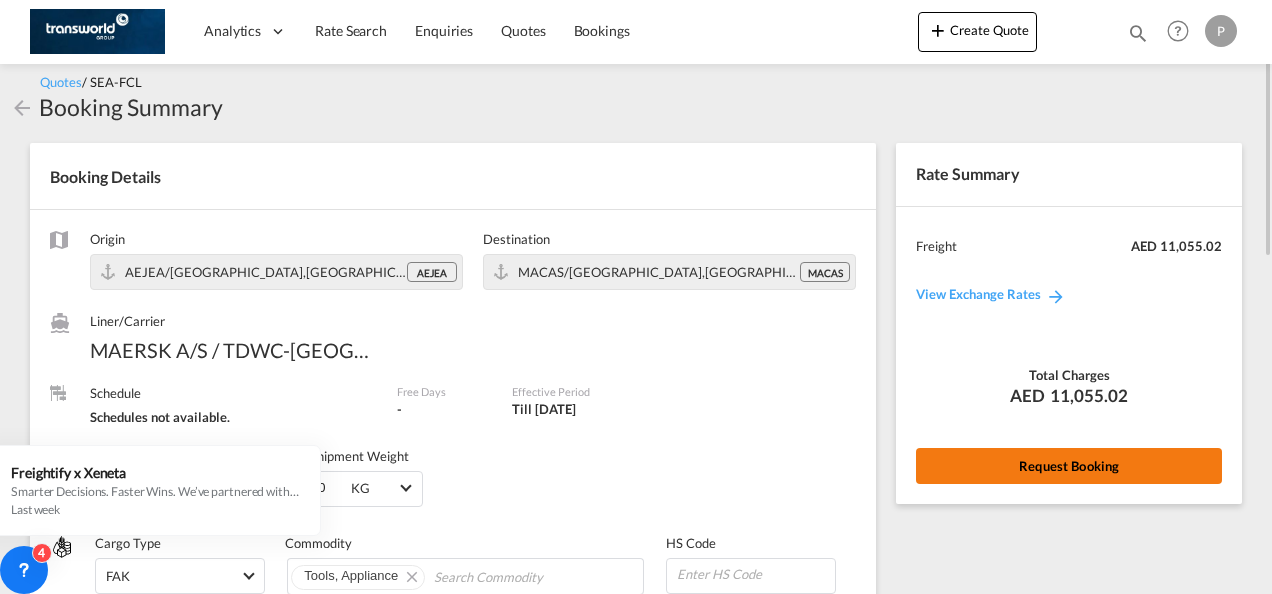 click on "Request Booking" at bounding box center [1069, 466] 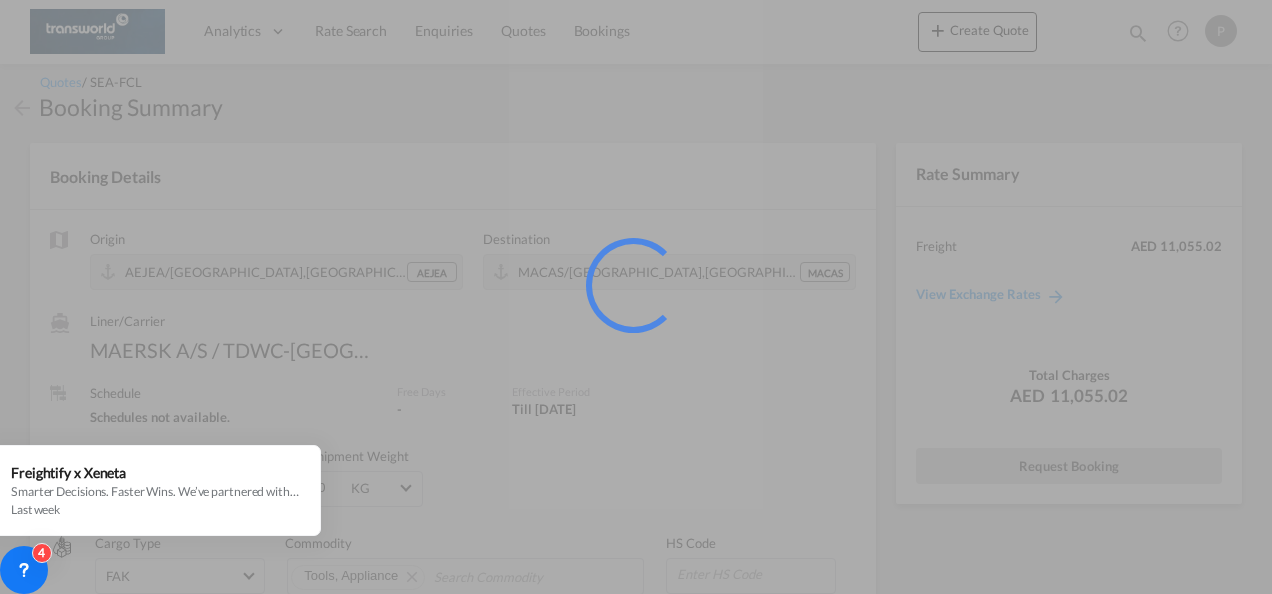 scroll, scrollTop: 37, scrollLeft: 0, axis: vertical 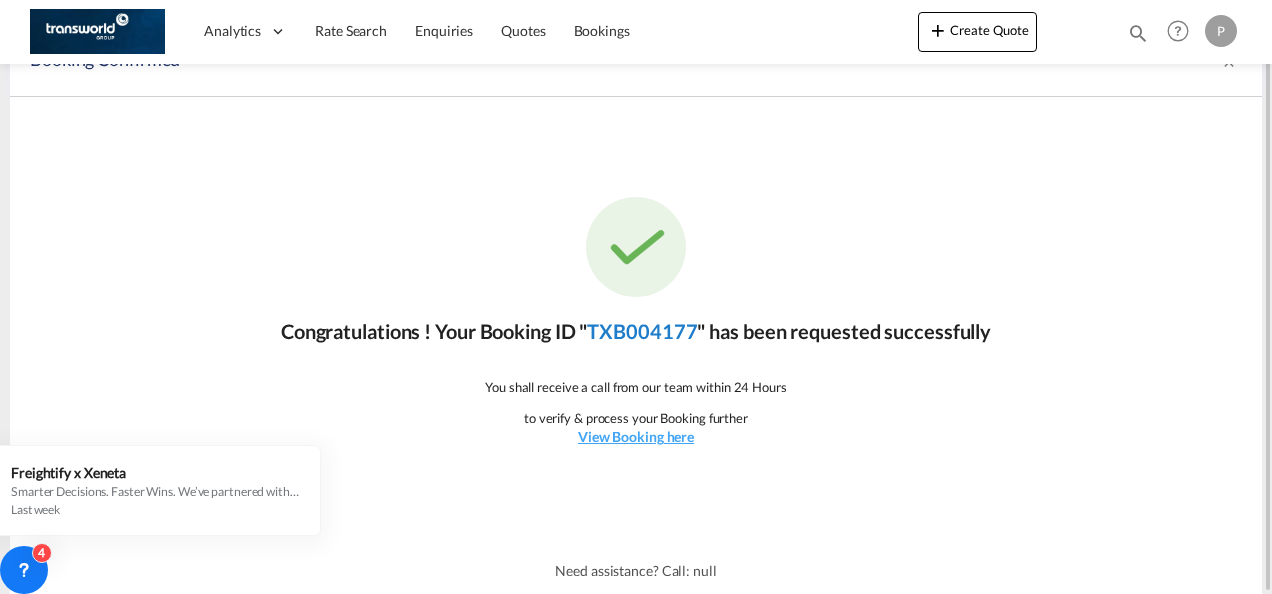 click on "TXB004177" 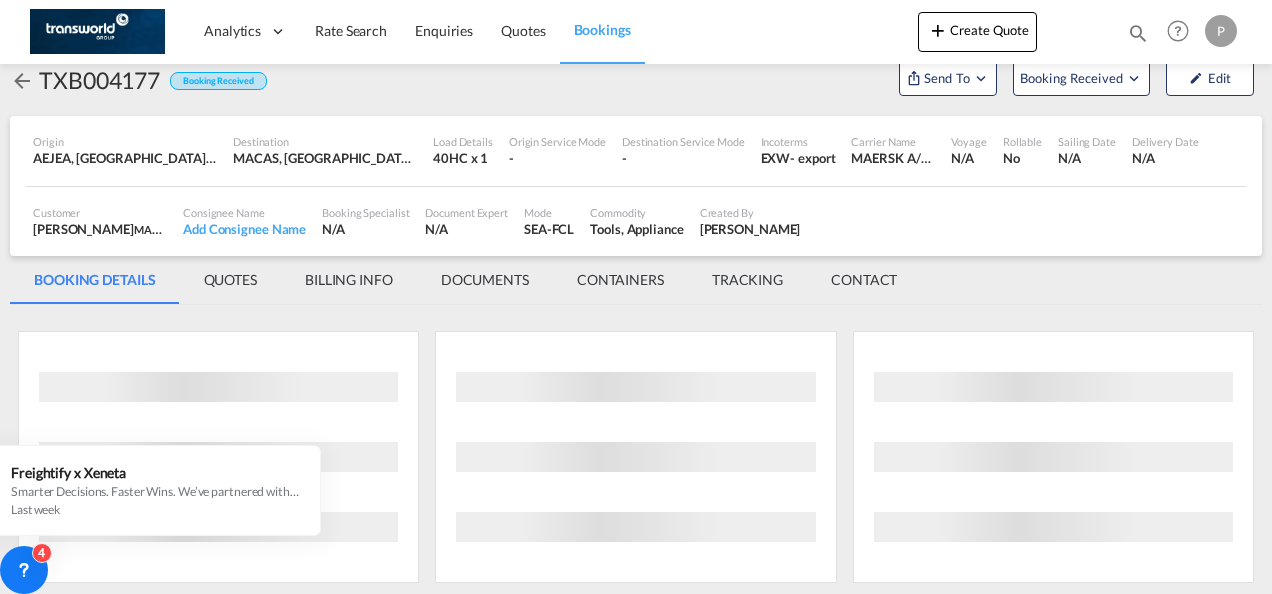 scroll, scrollTop: 1176, scrollLeft: 0, axis: vertical 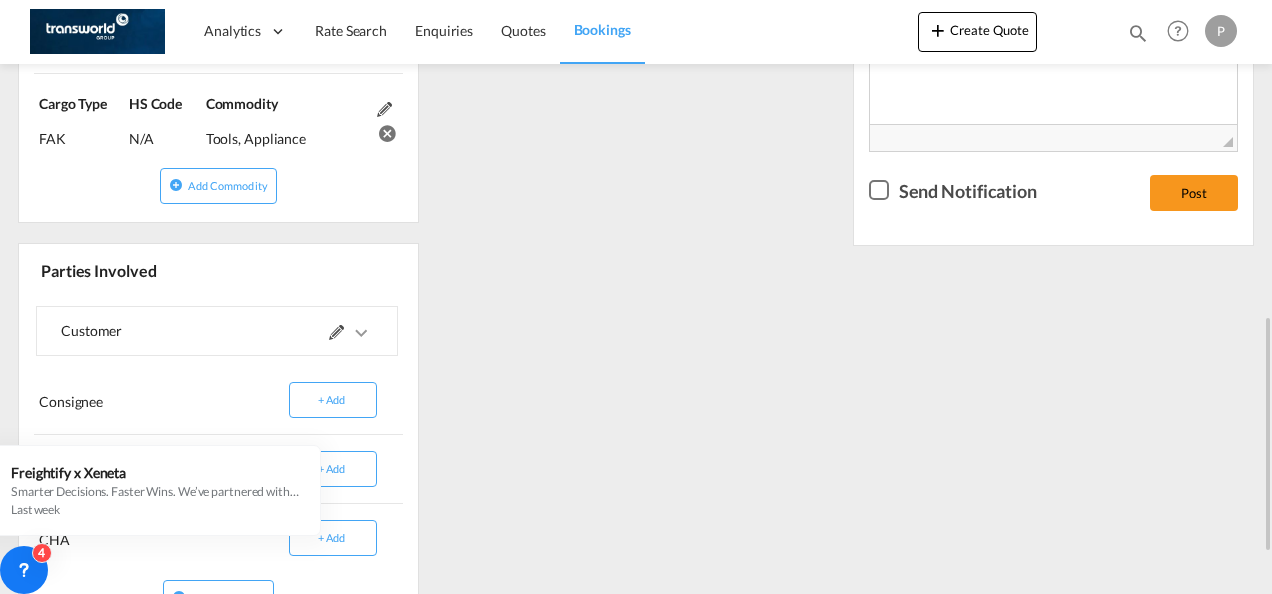 click at bounding box center [336, 332] 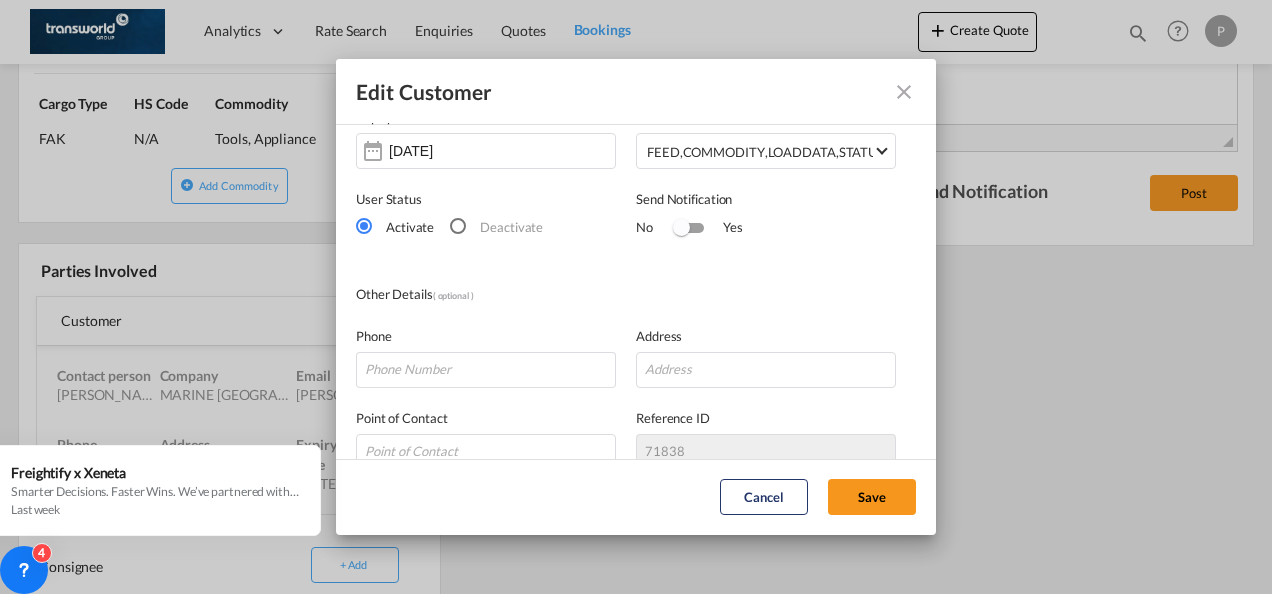 scroll, scrollTop: 300, scrollLeft: 0, axis: vertical 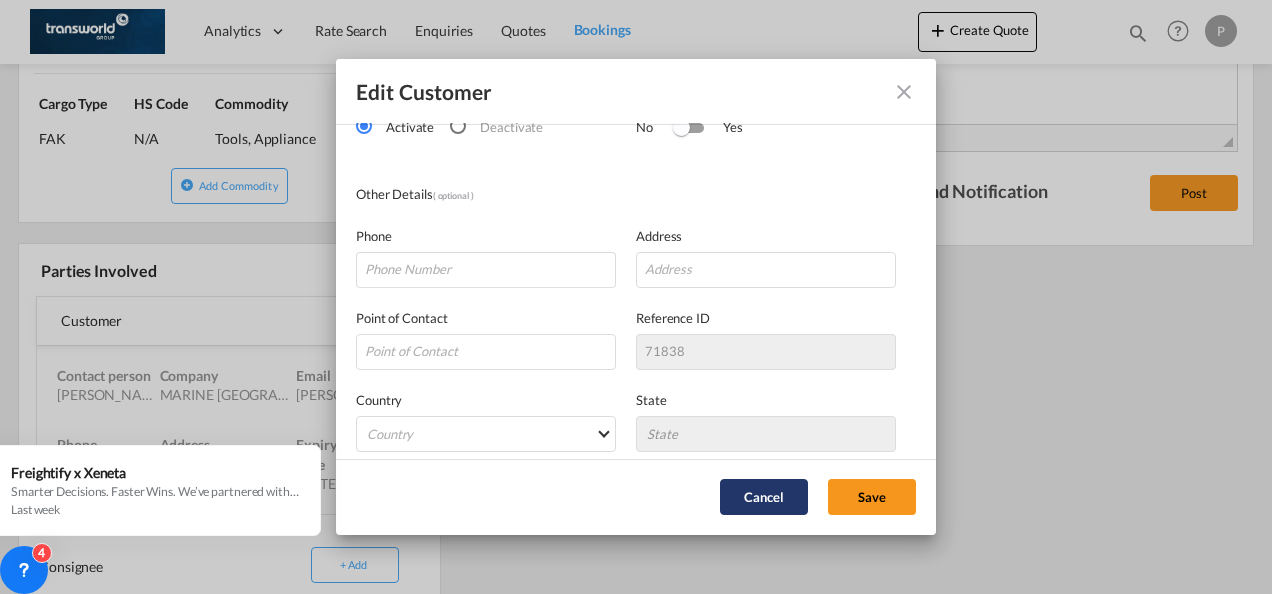 click on "Cancel" 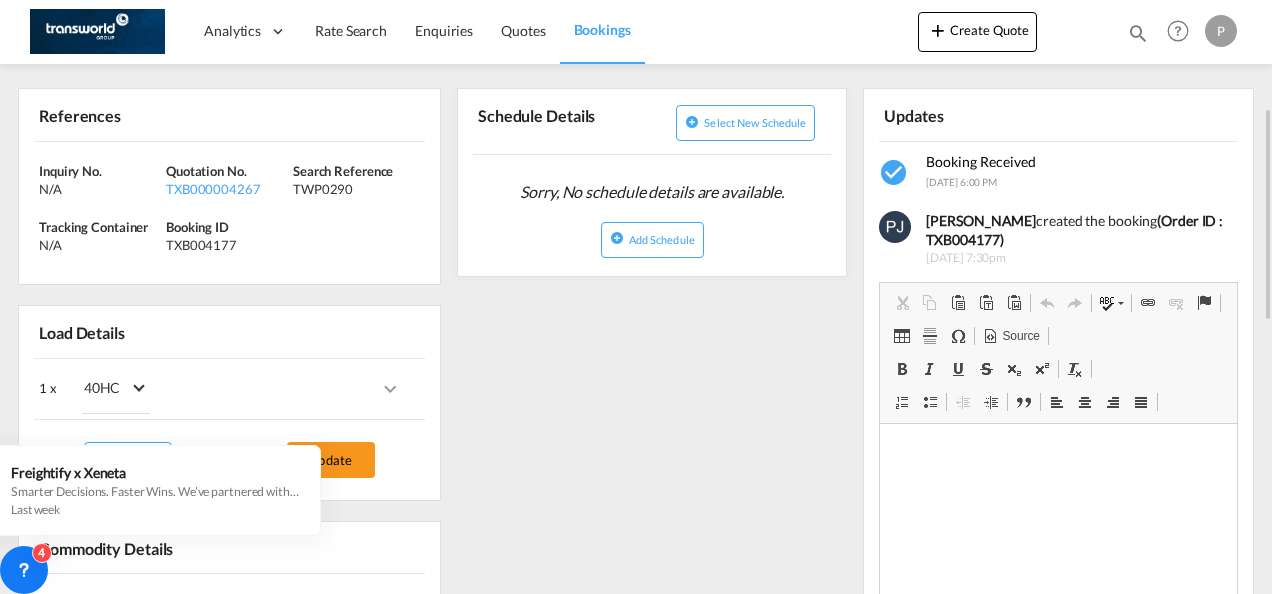 scroll, scrollTop: 0, scrollLeft: 0, axis: both 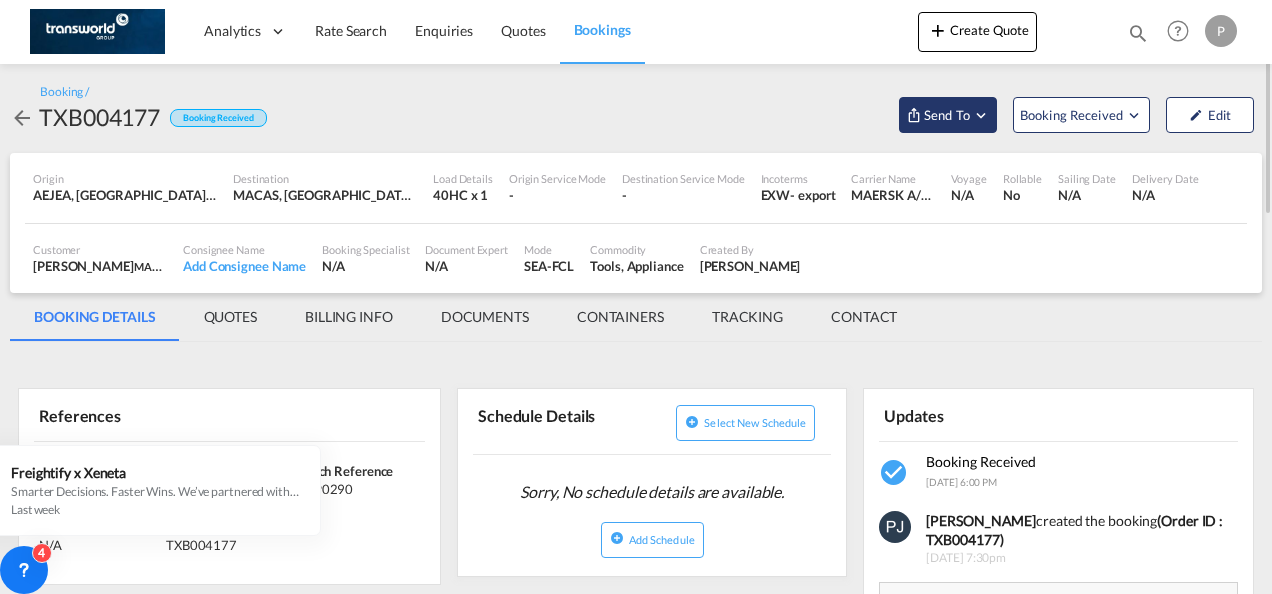 click at bounding box center (981, 115) 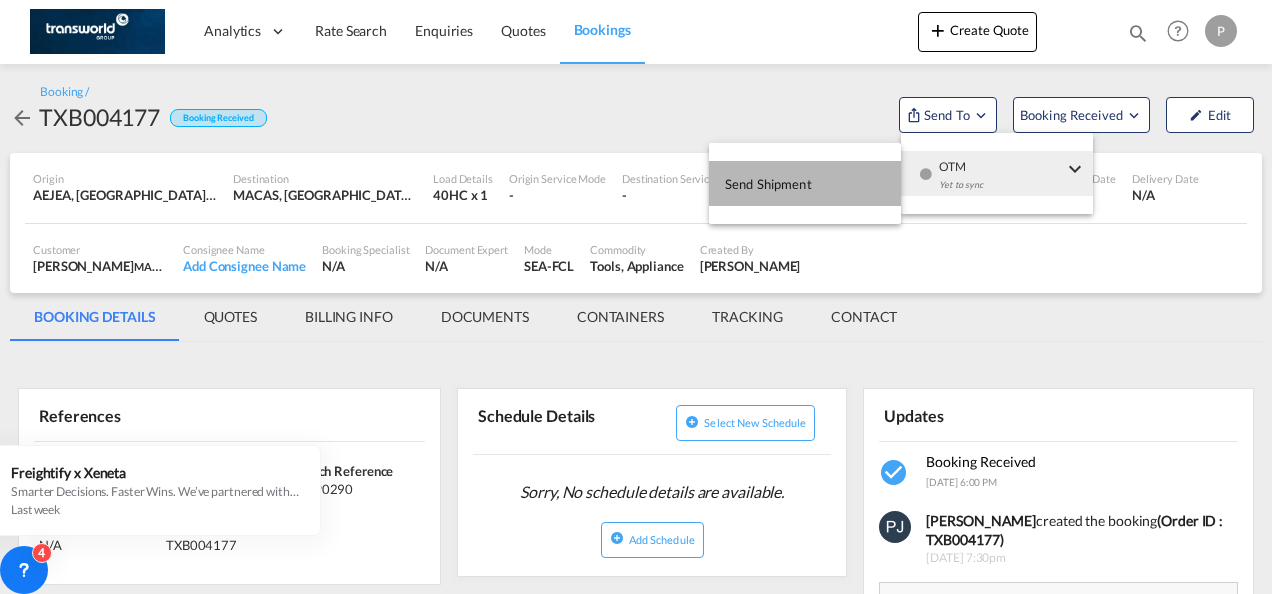 click on "Send Shipment" at bounding box center [768, 184] 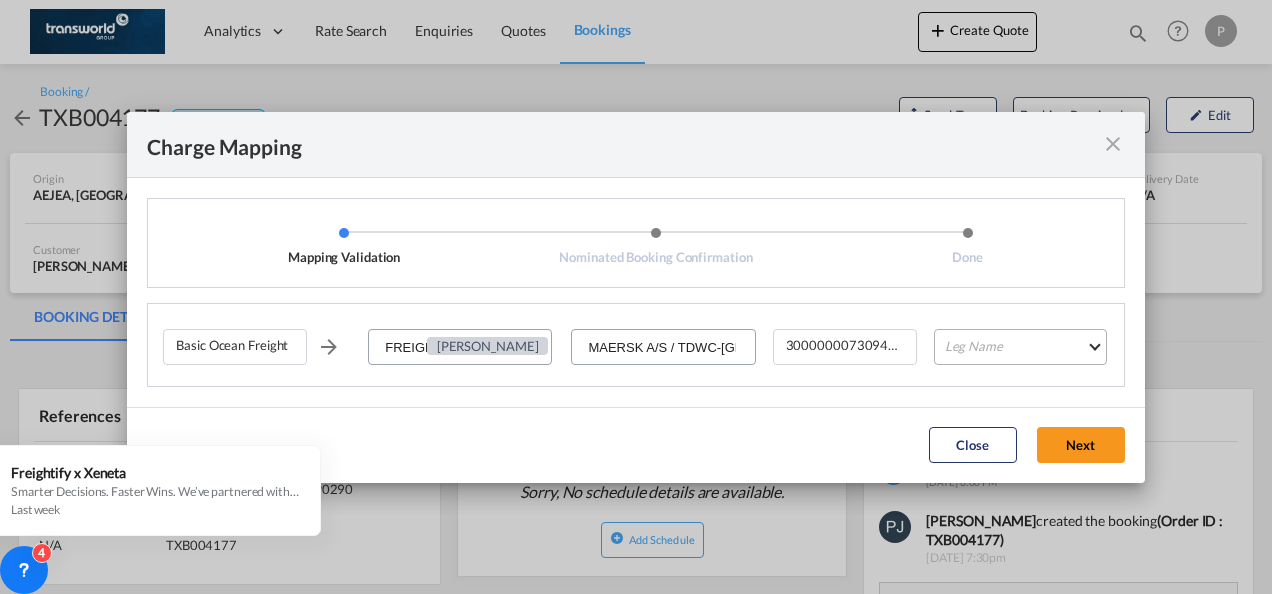 click on "Leg Name HANDLING ORIGIN VESSEL HANDLING DESTINATION OTHERS TL PICK UP CUSTOMS ORIGIN CUSTOMS DESTINATION TL DELIVERY" at bounding box center [1020, 347] 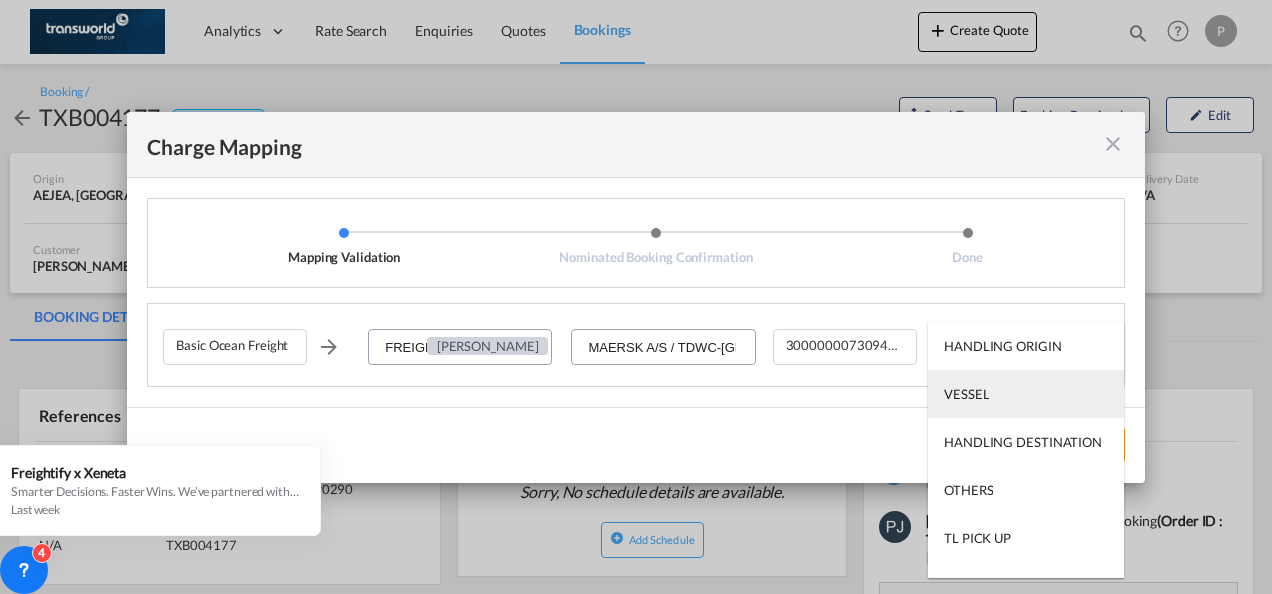 click on "VESSEL" at bounding box center [966, 394] 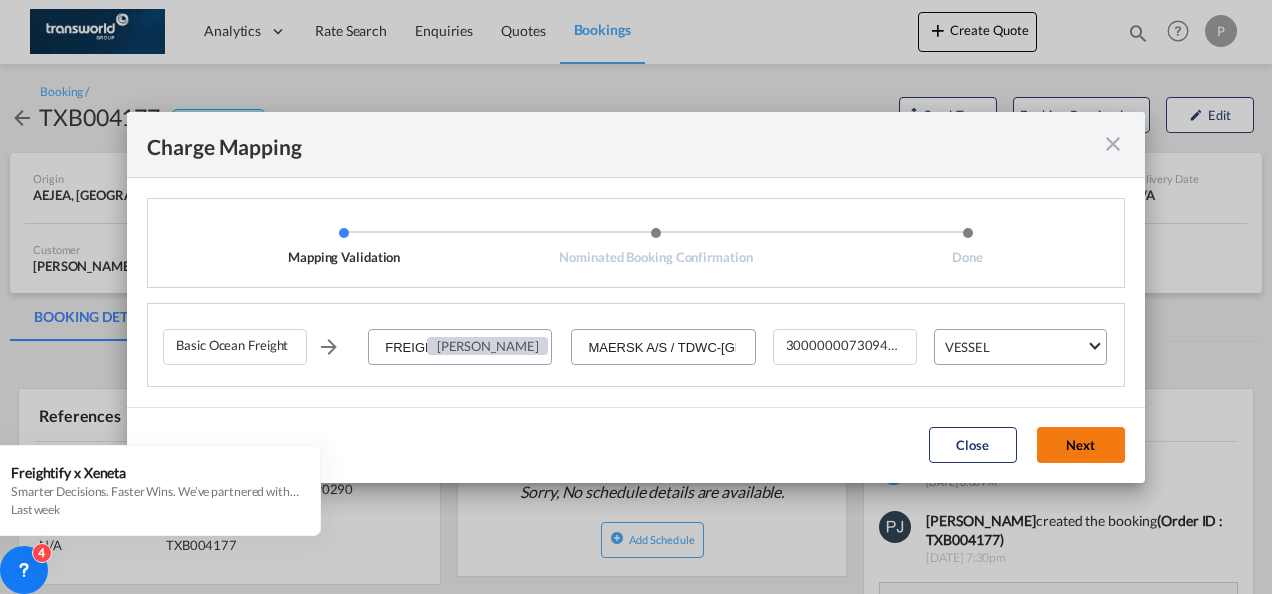 click on "Next" 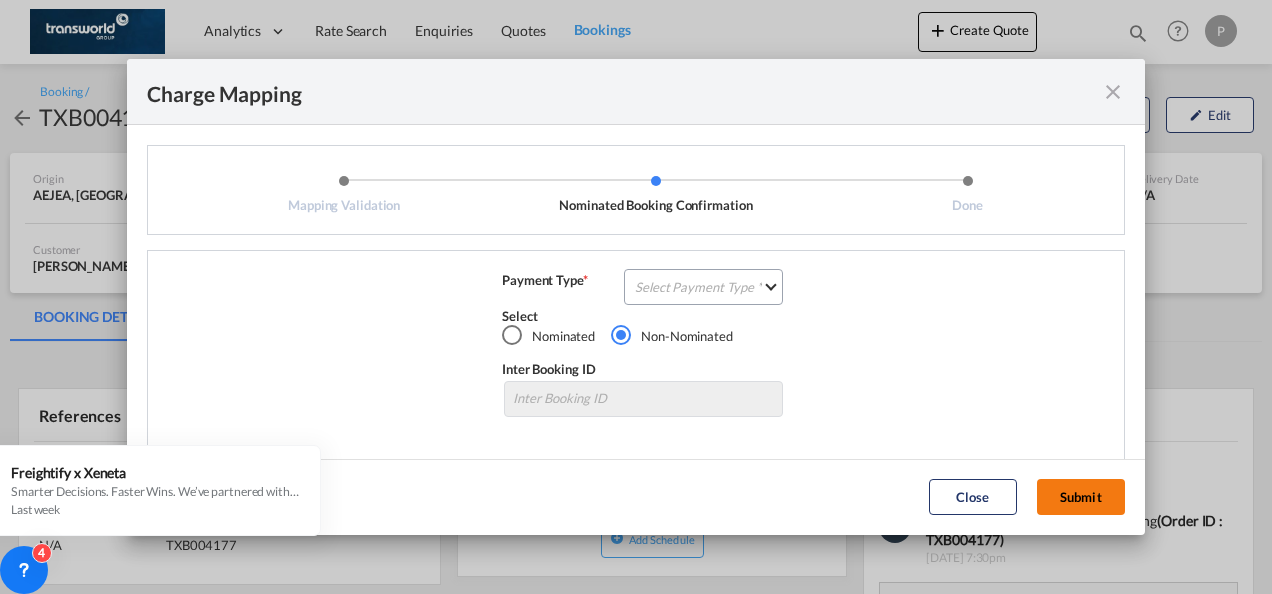 drag, startPoint x: 1067, startPoint y: 487, endPoint x: 1046, endPoint y: 488, distance: 21.023796 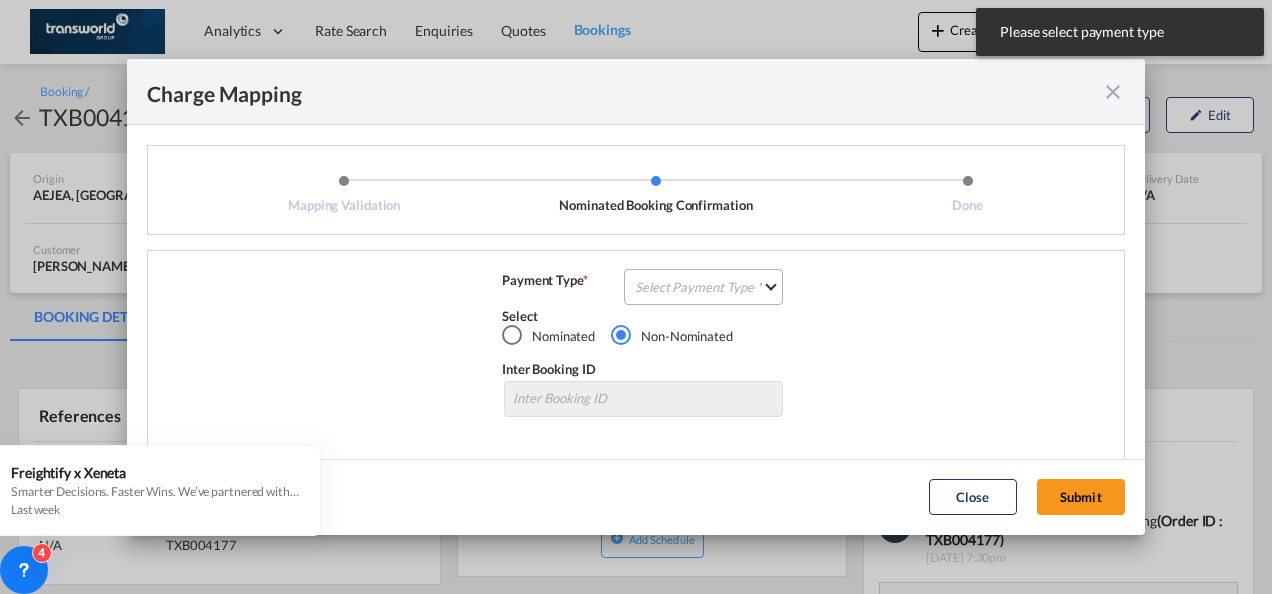 click on "Select Payment Type
COLLECT
PREPAID" at bounding box center (703, 287) 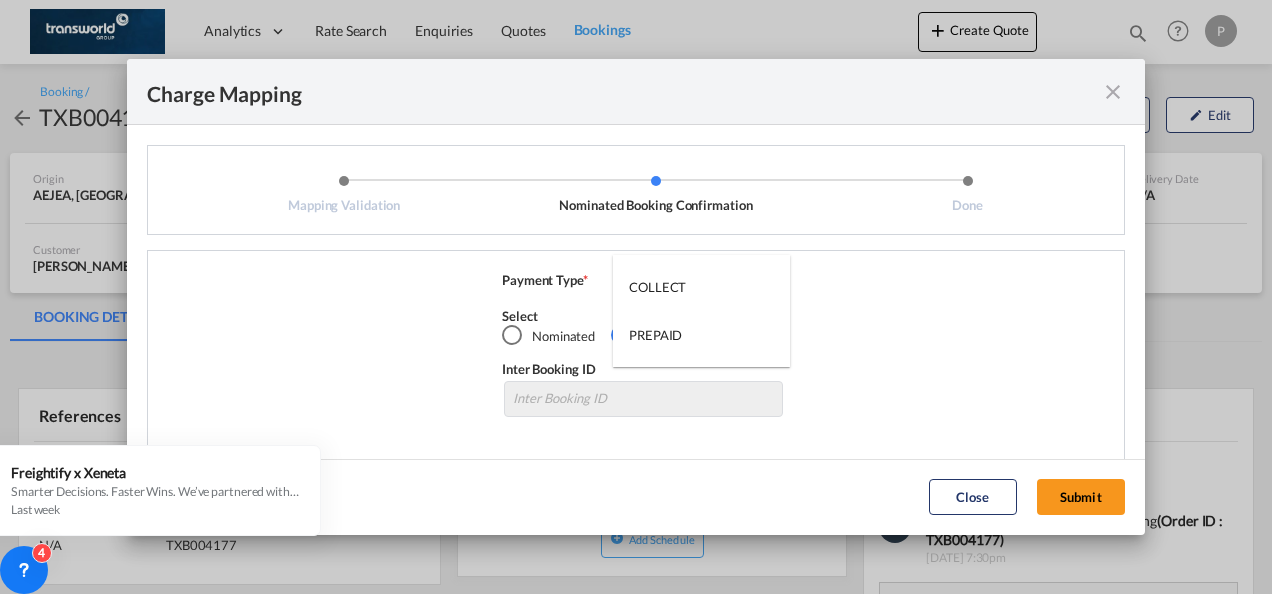 click at bounding box center [636, 297] 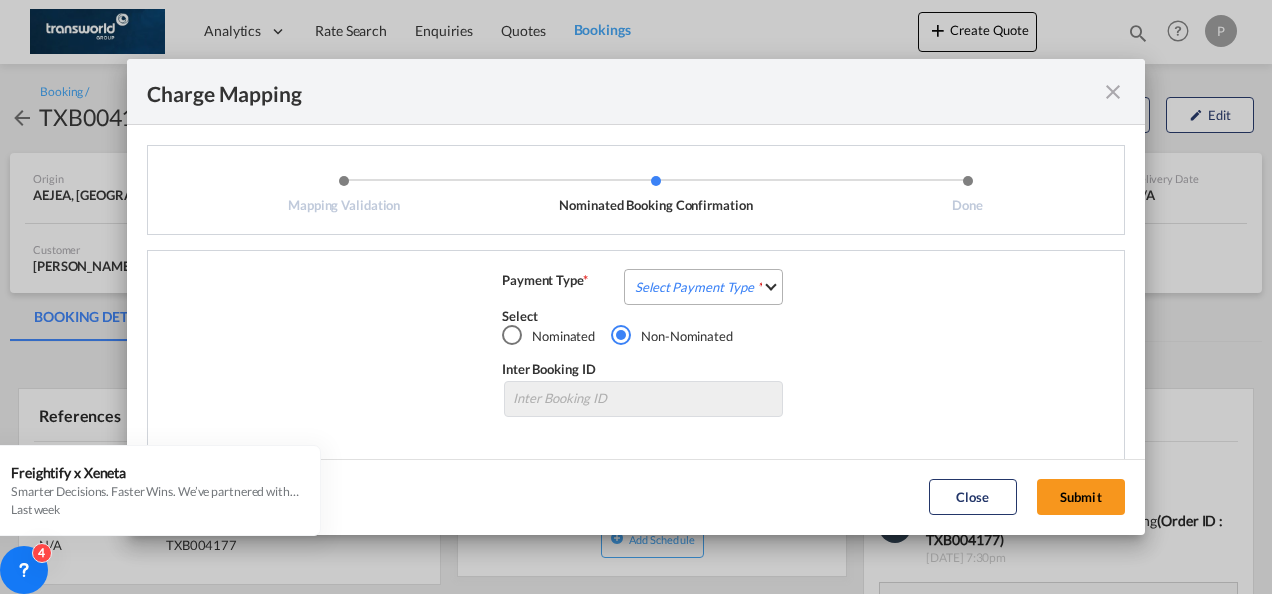click on "Select Payment Type" at bounding box center [703, 287] 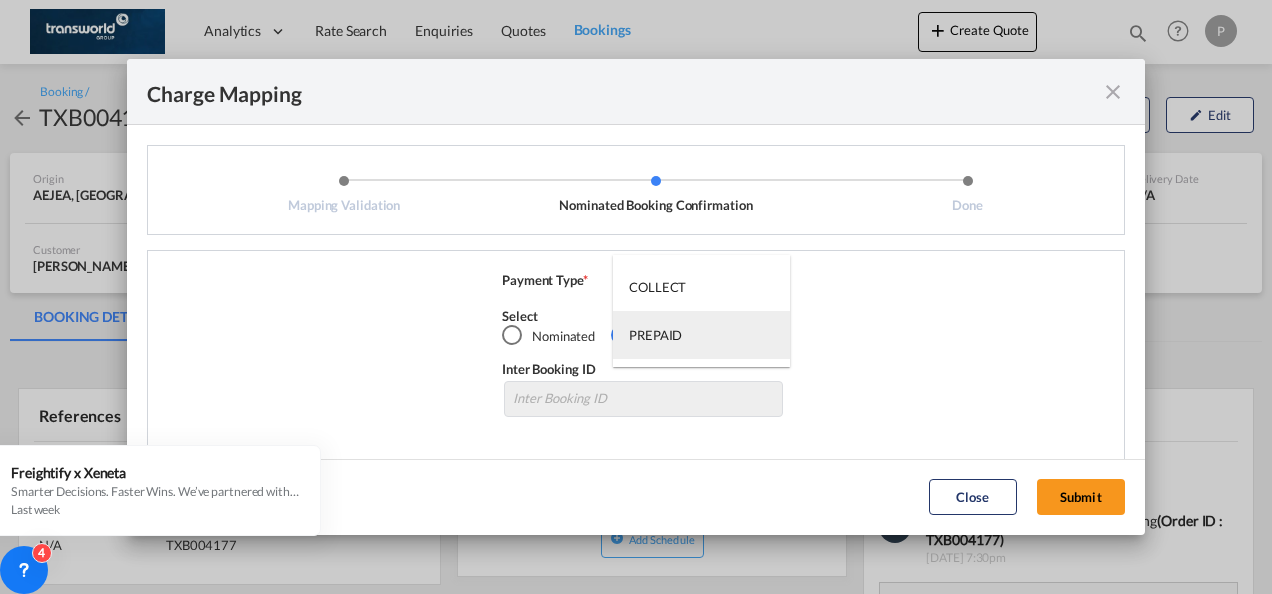 click on "PREPAID" at bounding box center [655, 335] 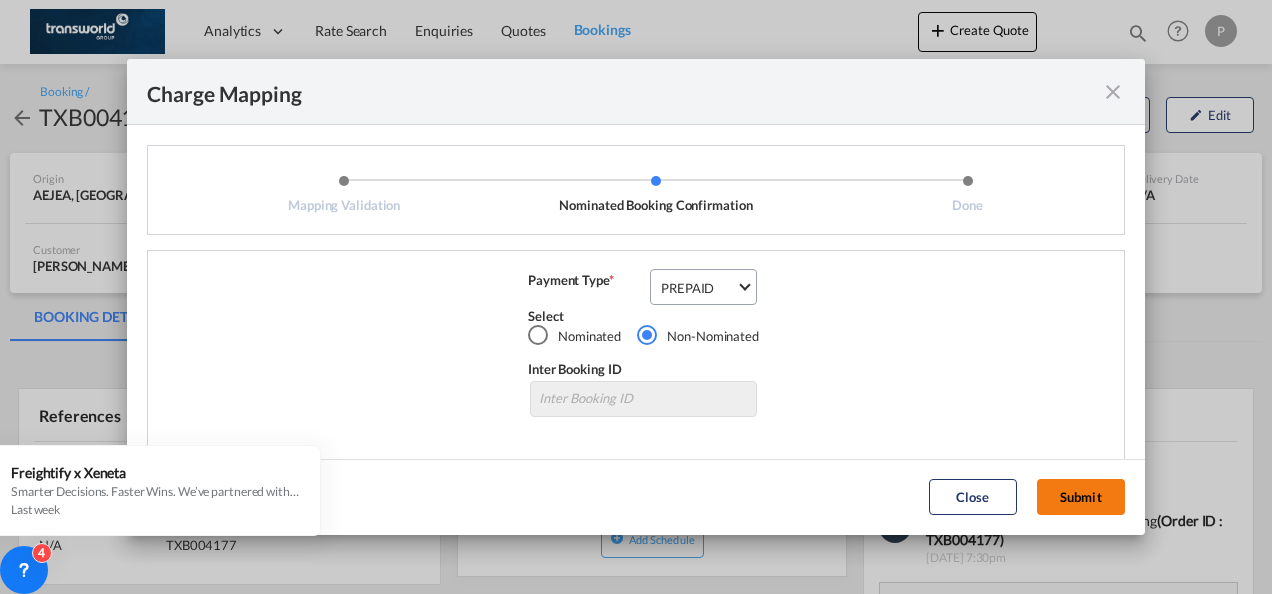 click on "Submit" 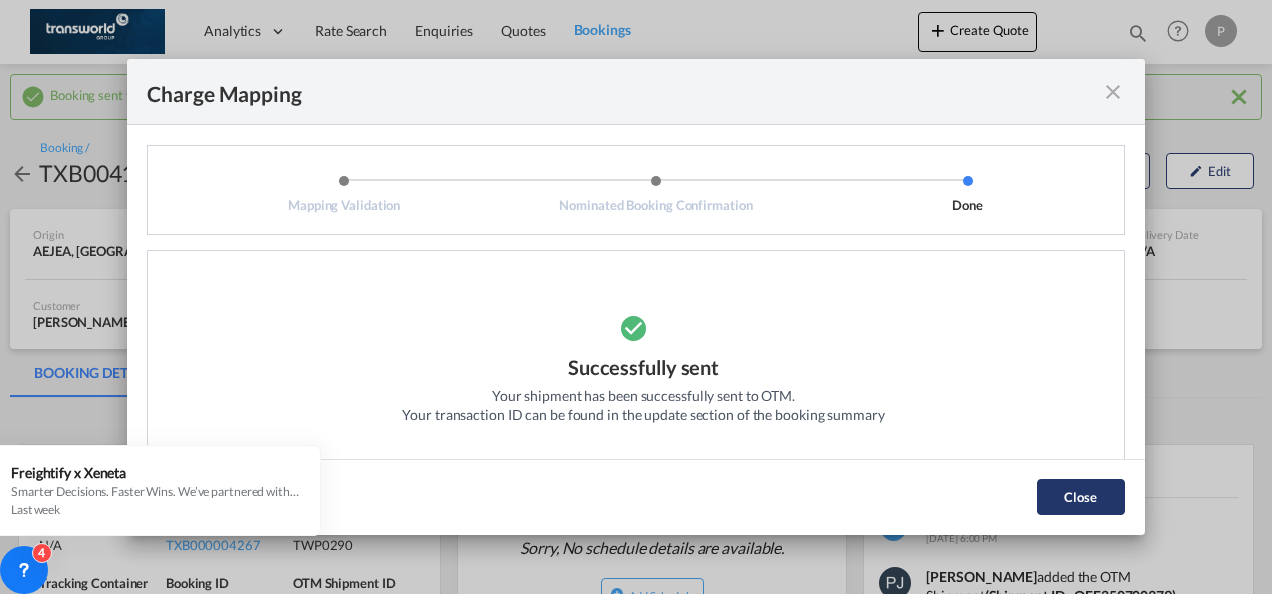click on "Close" 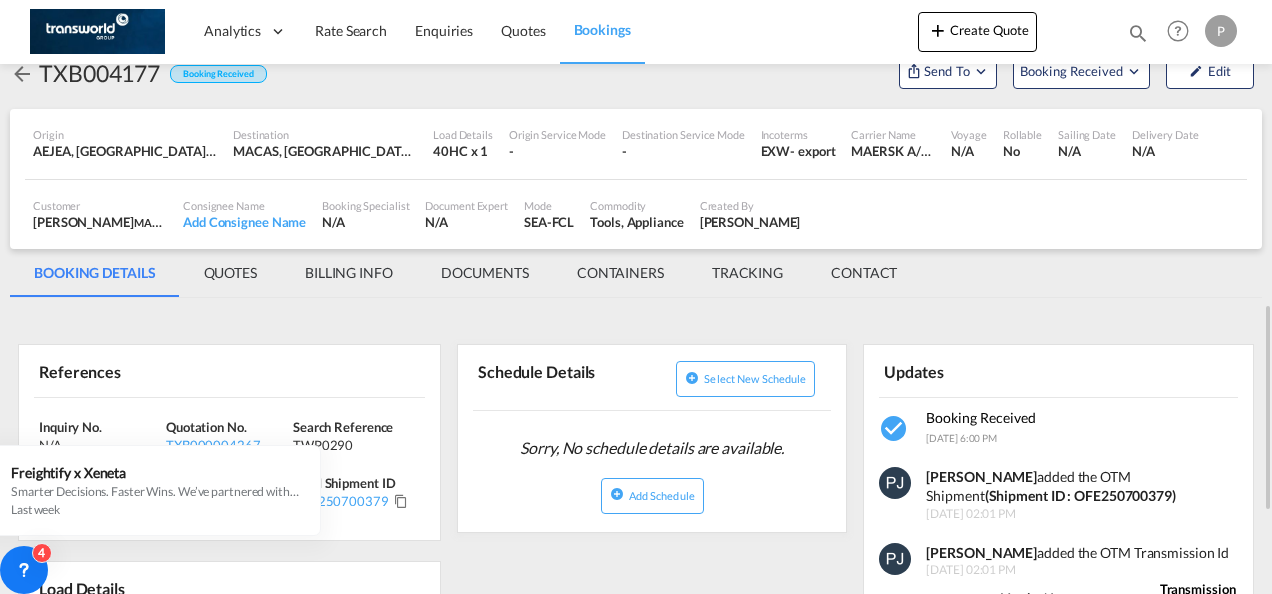 scroll, scrollTop: 300, scrollLeft: 0, axis: vertical 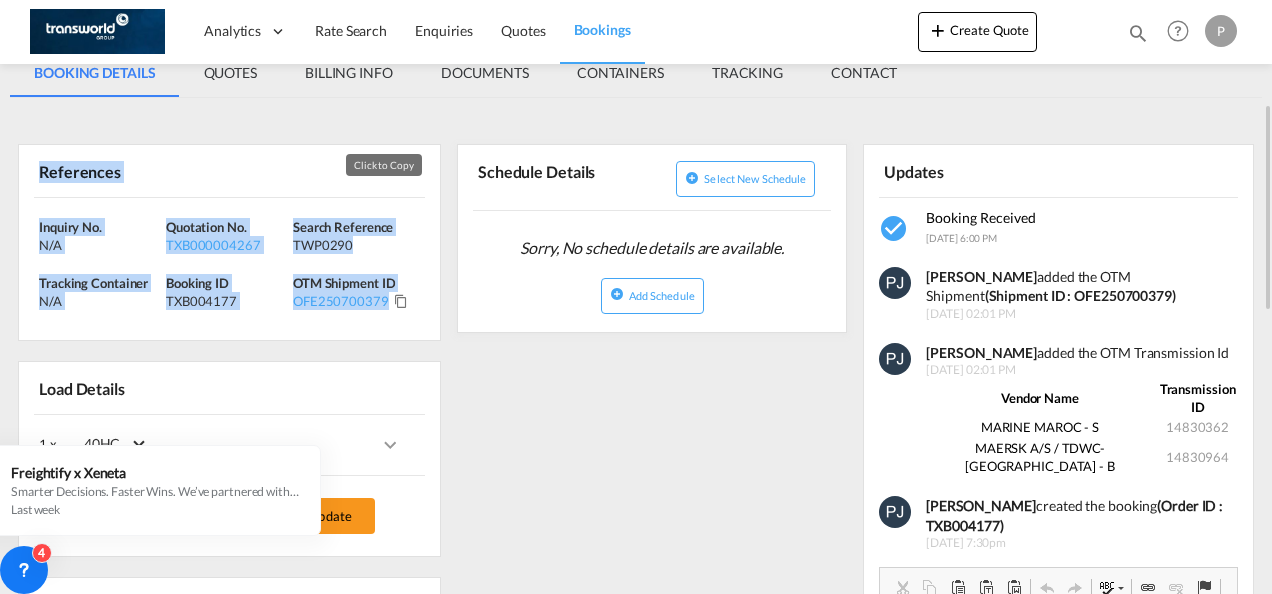 drag, startPoint x: 40, startPoint y: 172, endPoint x: 378, endPoint y: 294, distance: 359.34384 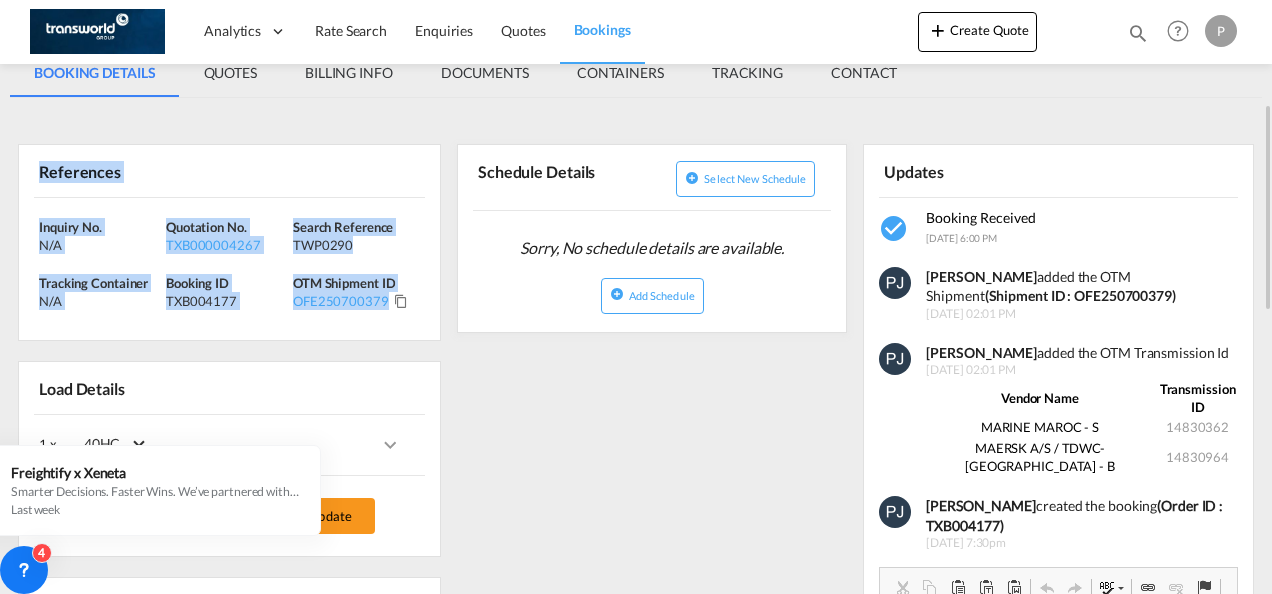 copy on "References Inquiry No. N/A Quotation No. TXB000004267 Search Reference TWP0290 Tracking Container
N/A Booking ID TXB004177 OTM Shipment ID OFE250700379" 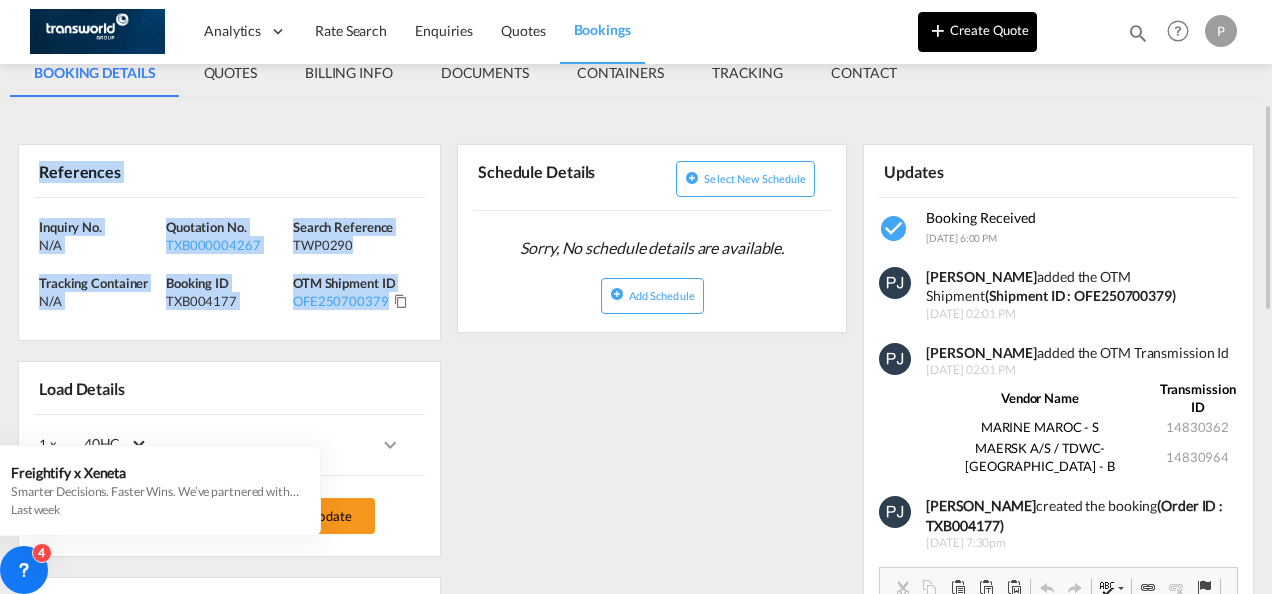 click on "Create Quote" at bounding box center (977, 32) 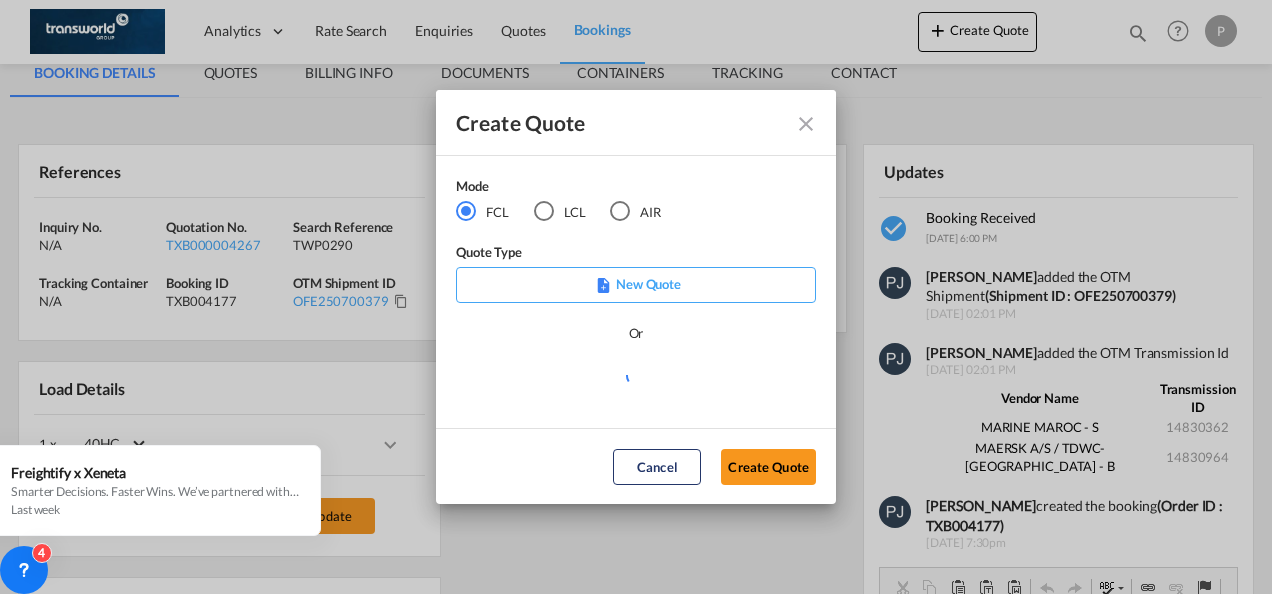 click at bounding box center (620, 211) 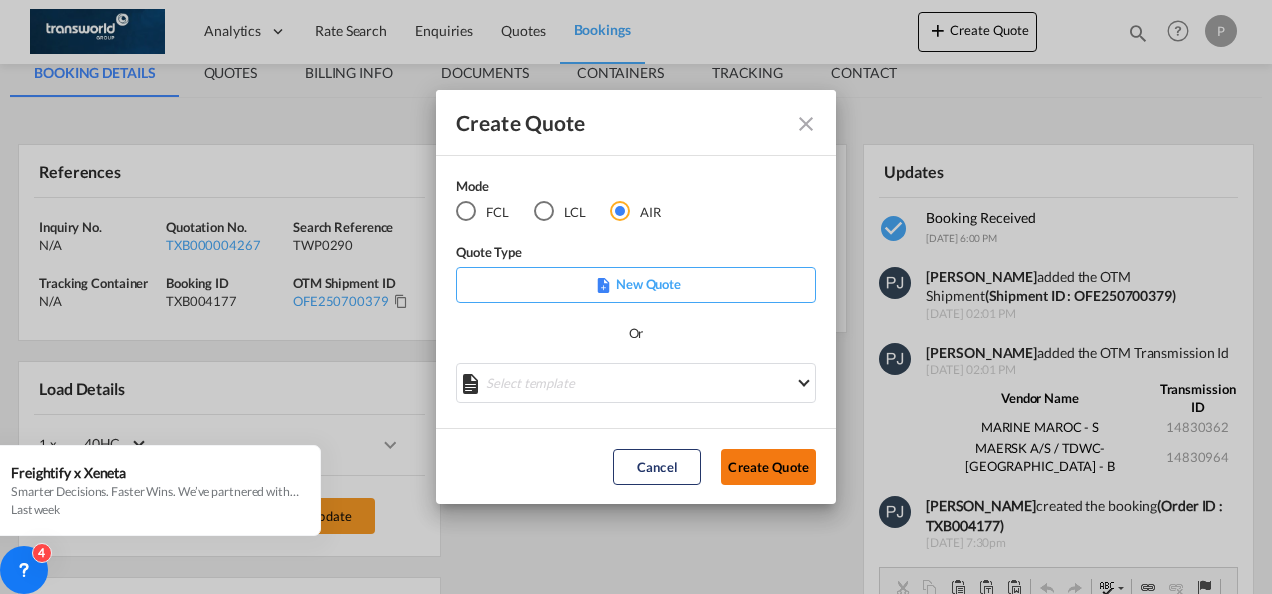 click on "Create Quote" 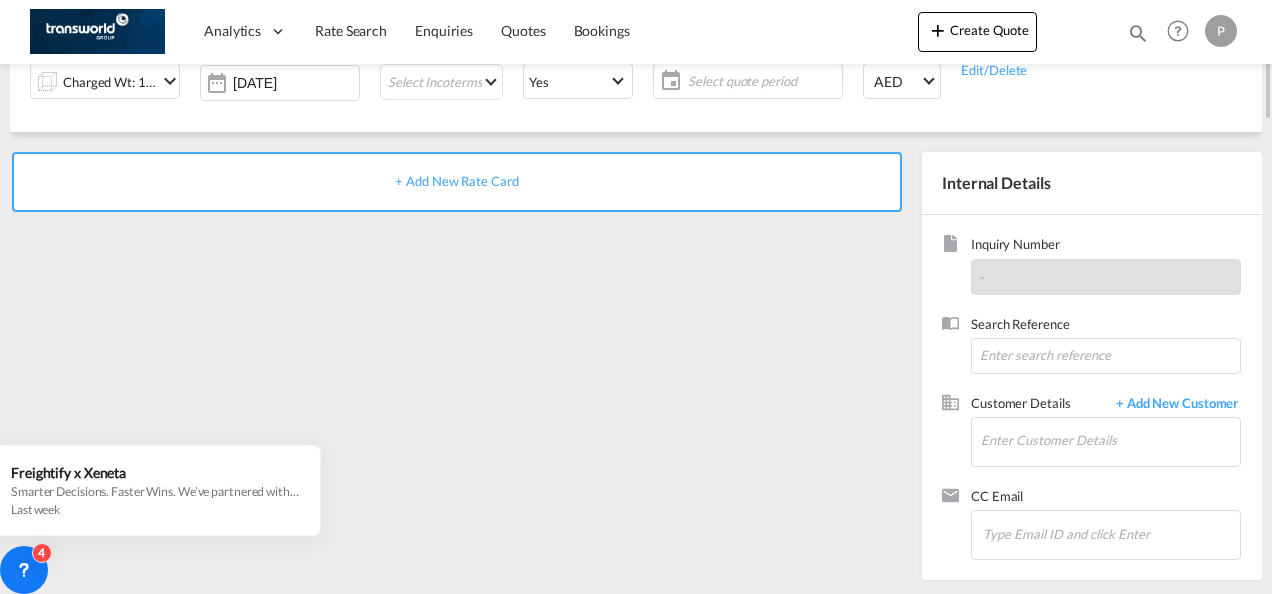 scroll, scrollTop: 0, scrollLeft: 0, axis: both 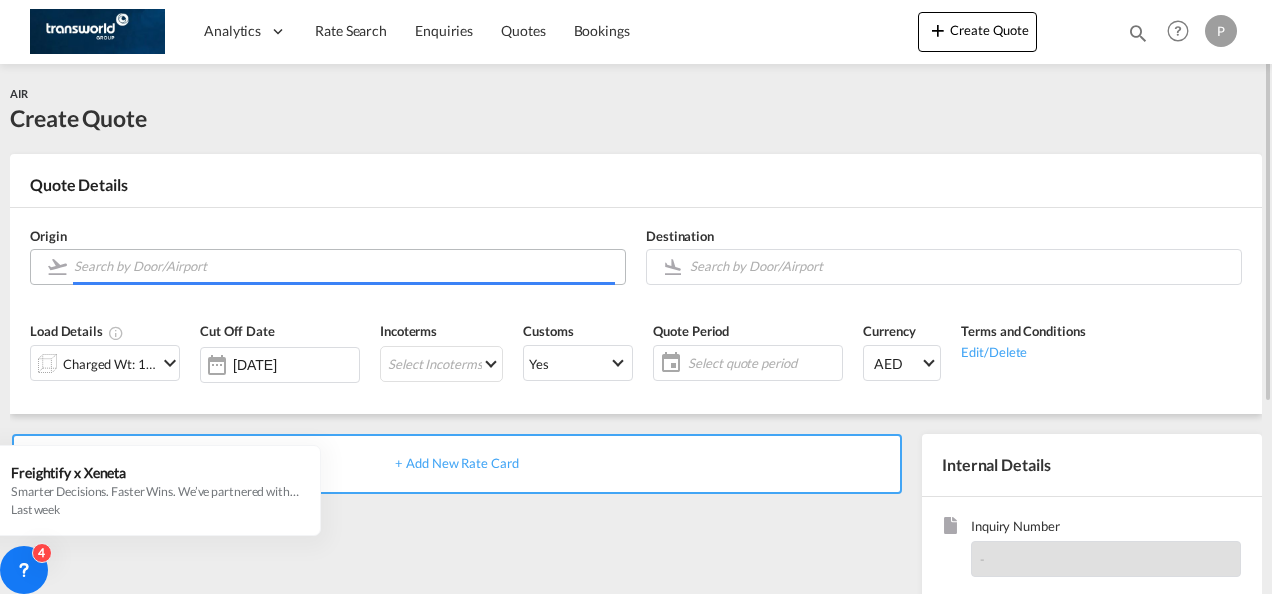 click at bounding box center (344, 266) 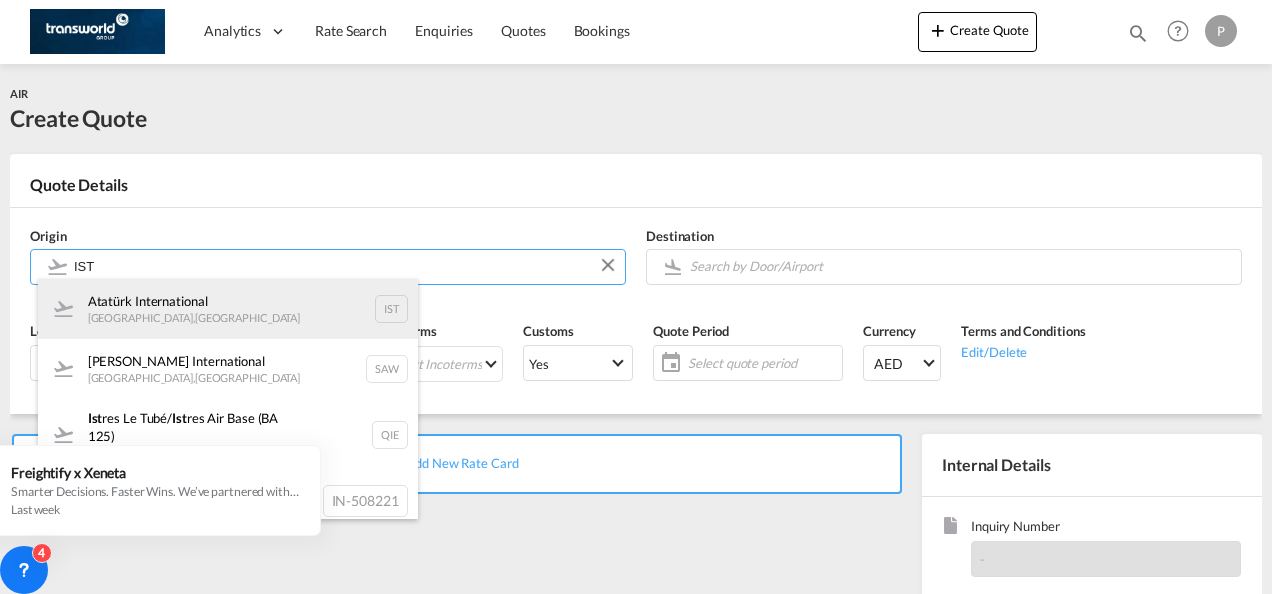 click on "Atatürk International [GEOGRAPHIC_DATA] ,  [GEOGRAPHIC_DATA]
IST" at bounding box center (228, 309) 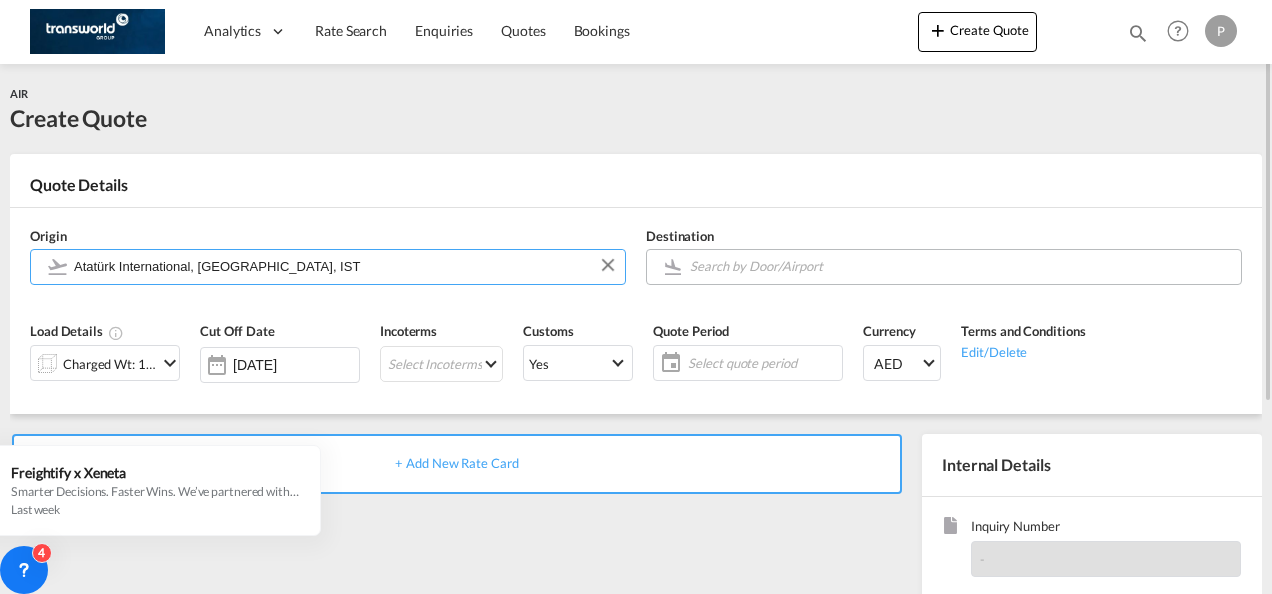 click at bounding box center [960, 266] 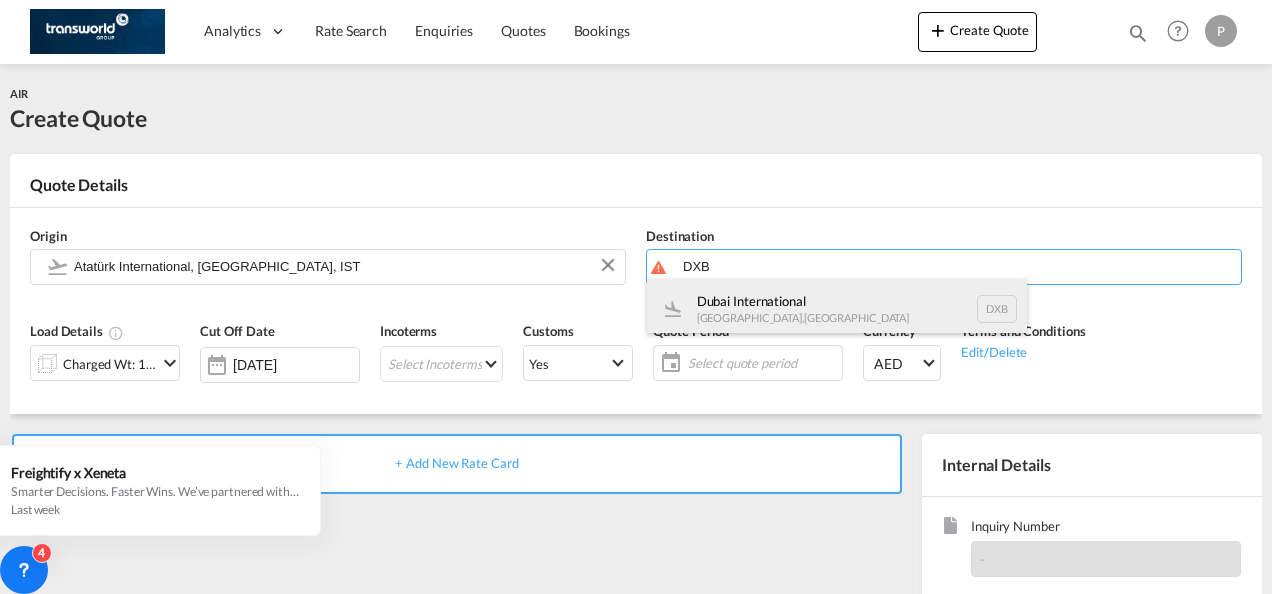 click on "Dubai International
[GEOGRAPHIC_DATA] ,  [GEOGRAPHIC_DATA]
DXB" at bounding box center [837, 309] 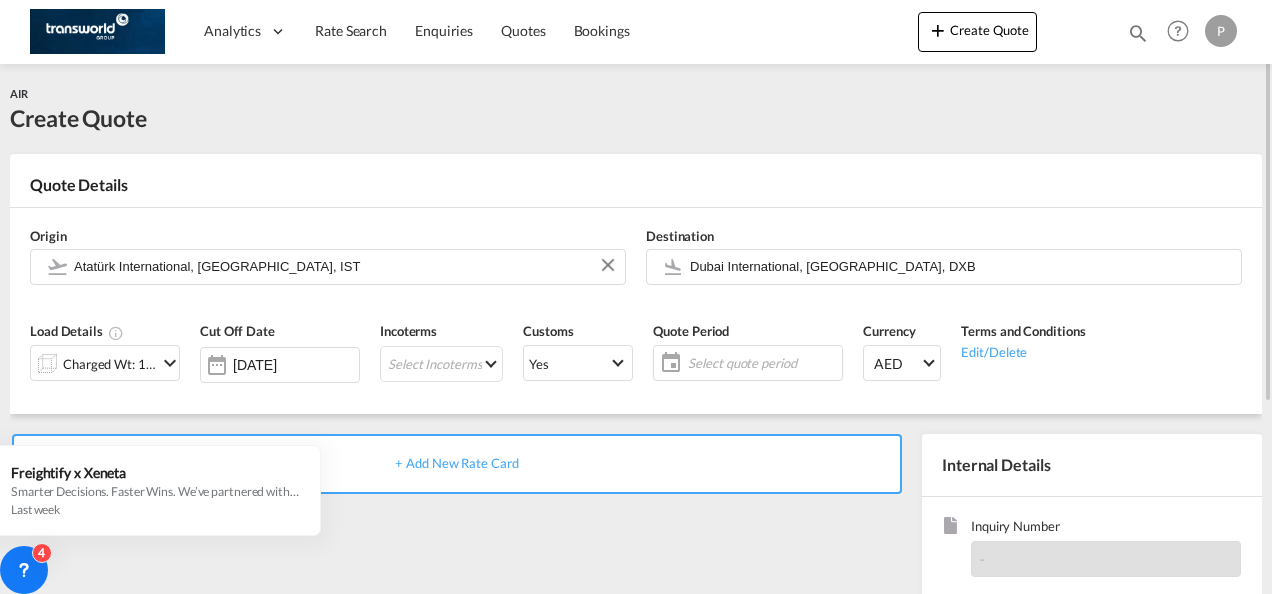 click at bounding box center (170, 363) 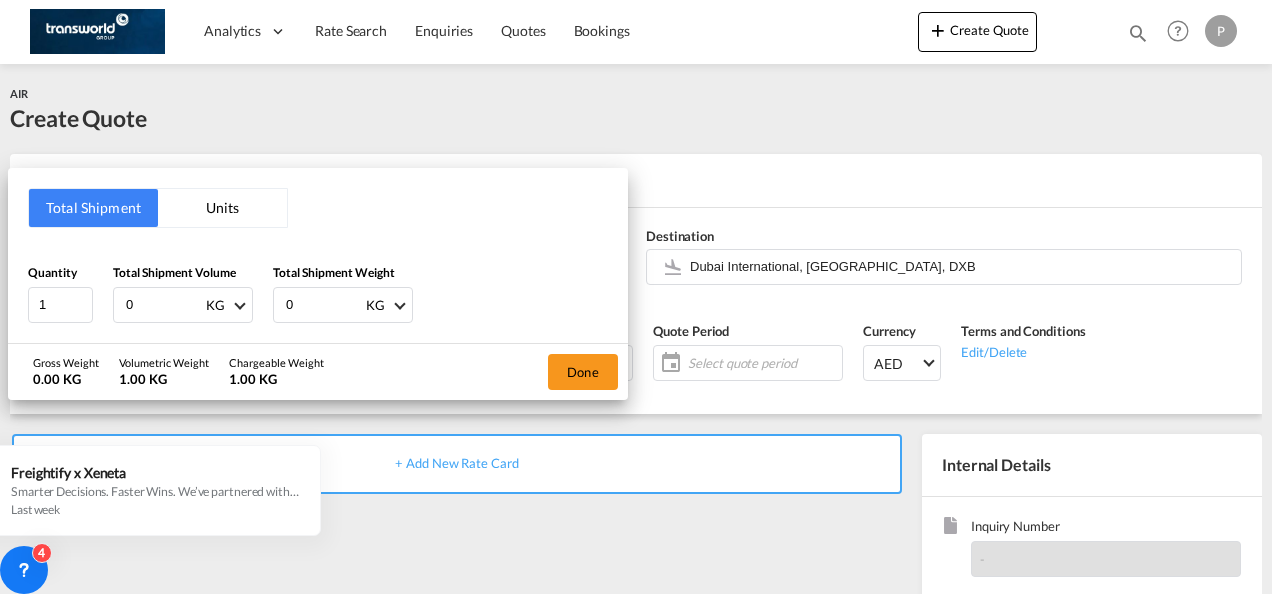 click on "0" at bounding box center [164, 305] 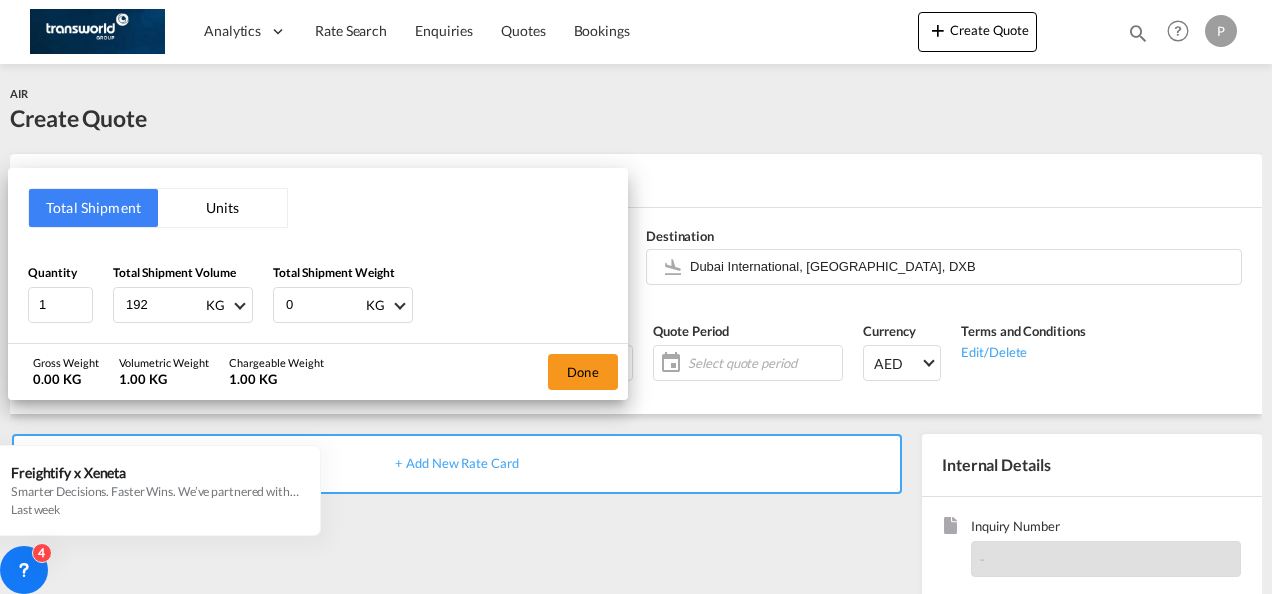 type on "192" 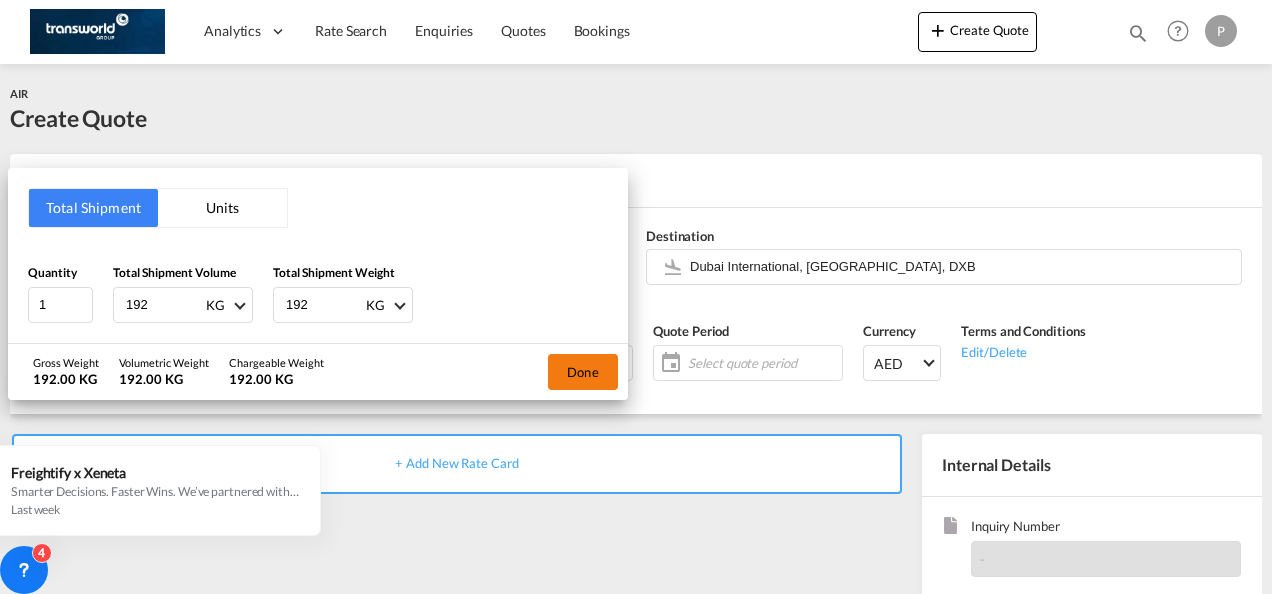 type on "192" 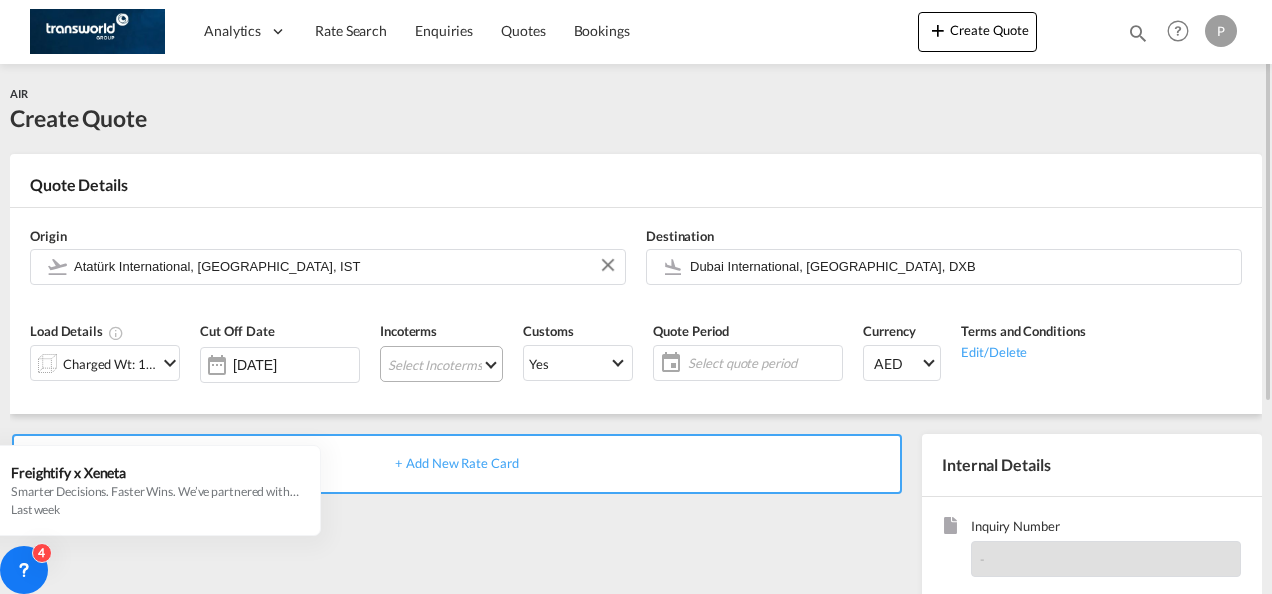 click on "Select Incoterms
EXW - export
Ex Works DPU - export
Delivery at Place Unloaded DPU - import
Delivery at Place Unloaded DAP - export
Delivered at Place CIP - import
Carriage and Insurance Paid to DAP - import
Delivered at Place FAS - import
Free Alongside Ship CFR - export
Cost and Freight FCA - export
Free Carrier EXW - import
Ex Works FAS - export
Free Alongside Ship FCA - import
Free Carrier DDP - export
Delivery Duty Paid CIP - export
Carriage and Insurance Paid to CIF - import
Cost,Insurance and Freight CIF - export
Cost,Insurance and Freight FOB - export
Free on Board FOB - import
Free on Board CFR - import
Cost and Freight CPT - import
Carrier Paid to CPT - export
Carrier Paid to" at bounding box center (441, 364) 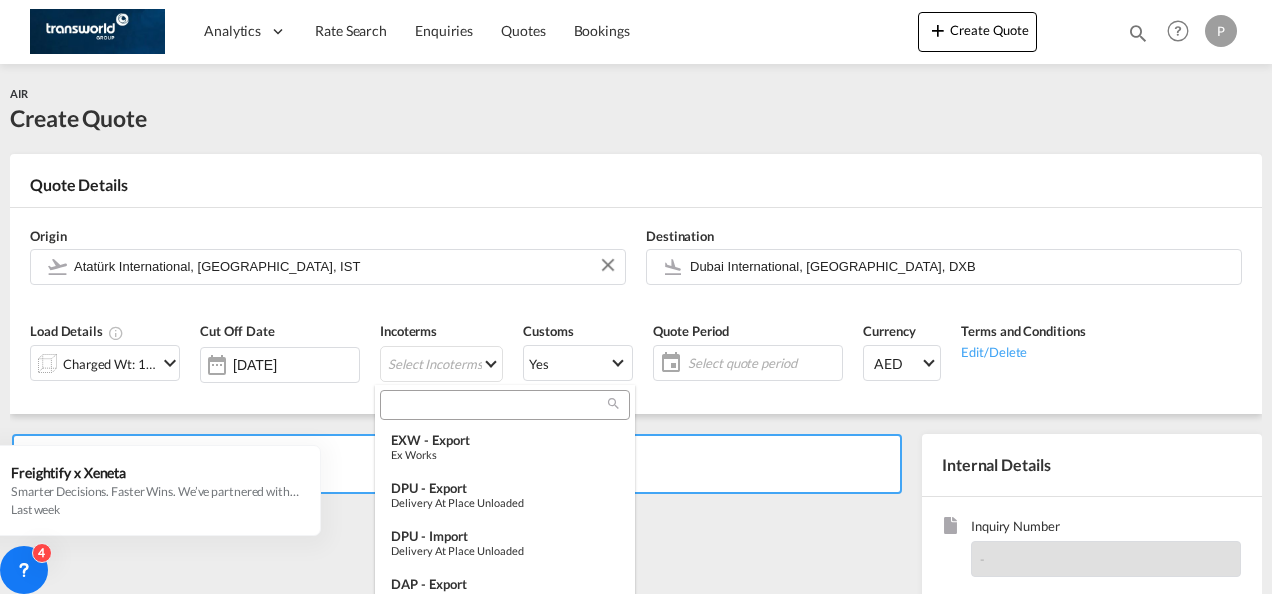 click at bounding box center (497, 405) 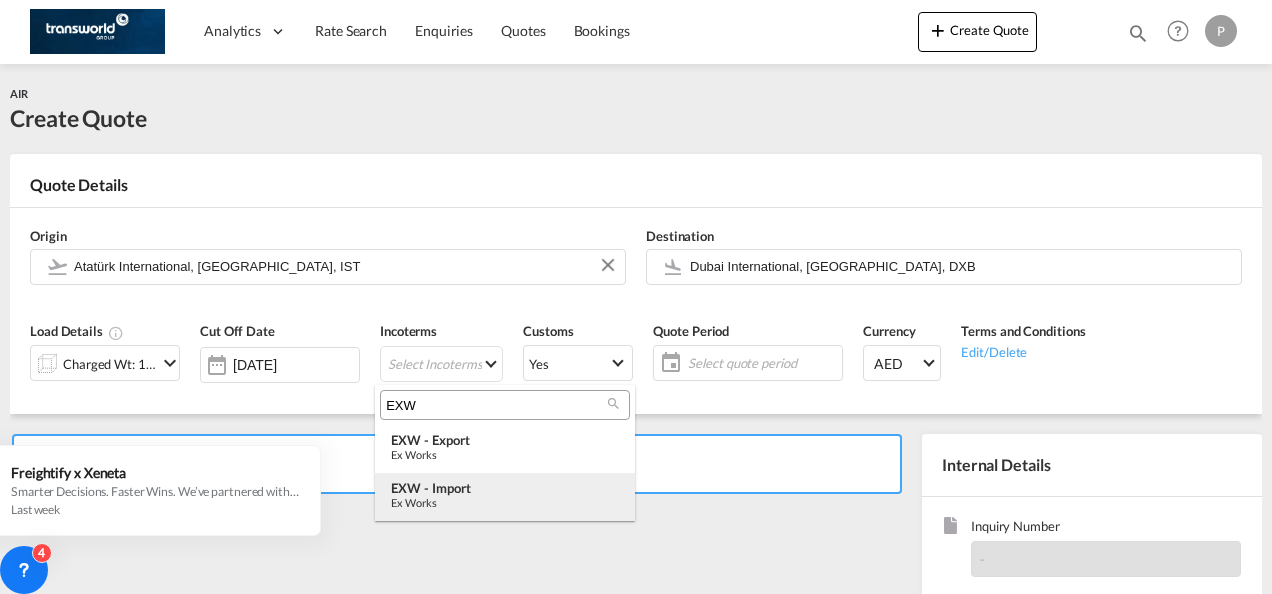 type on "EXW" 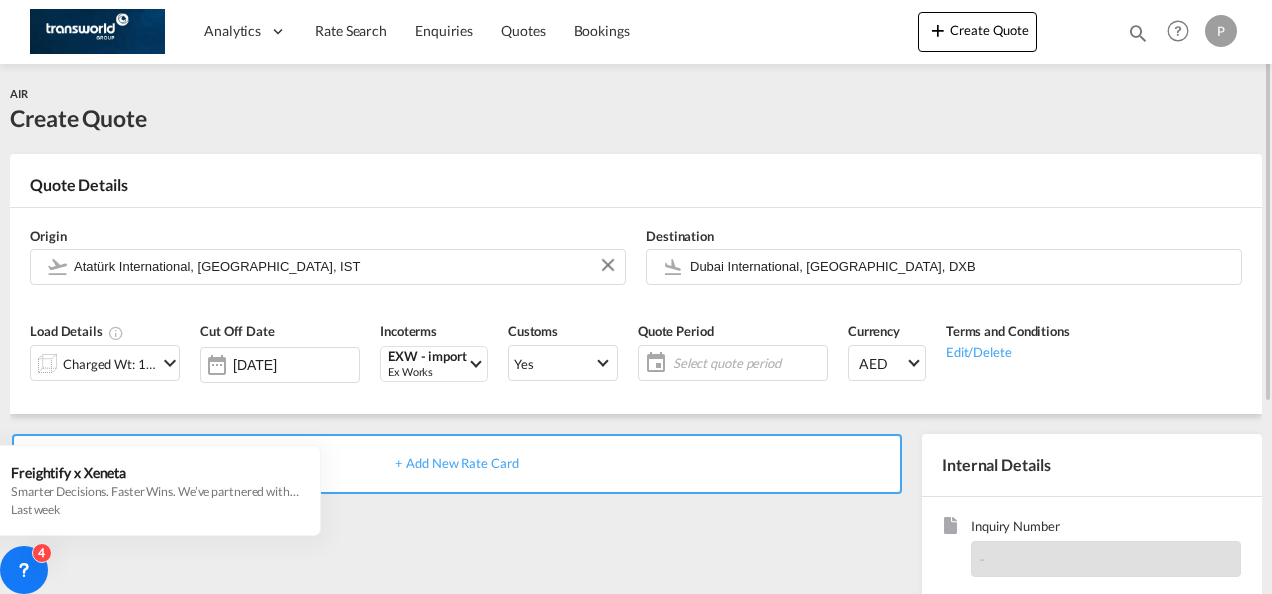 click on "Select quote period" 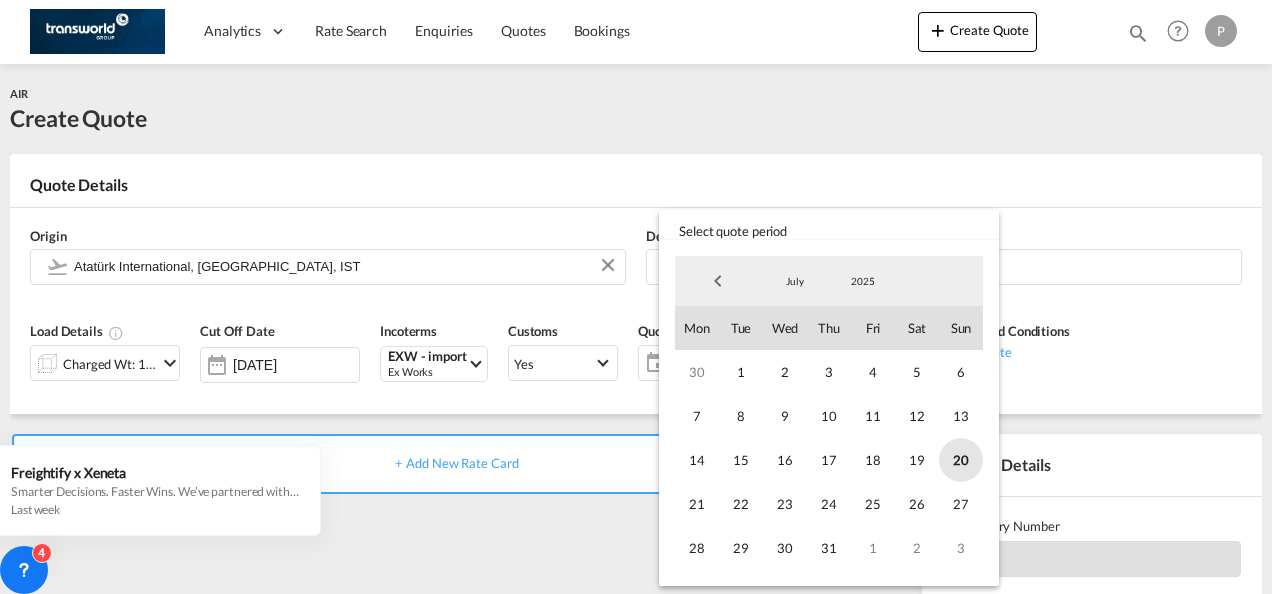 click on "20" at bounding box center [961, 460] 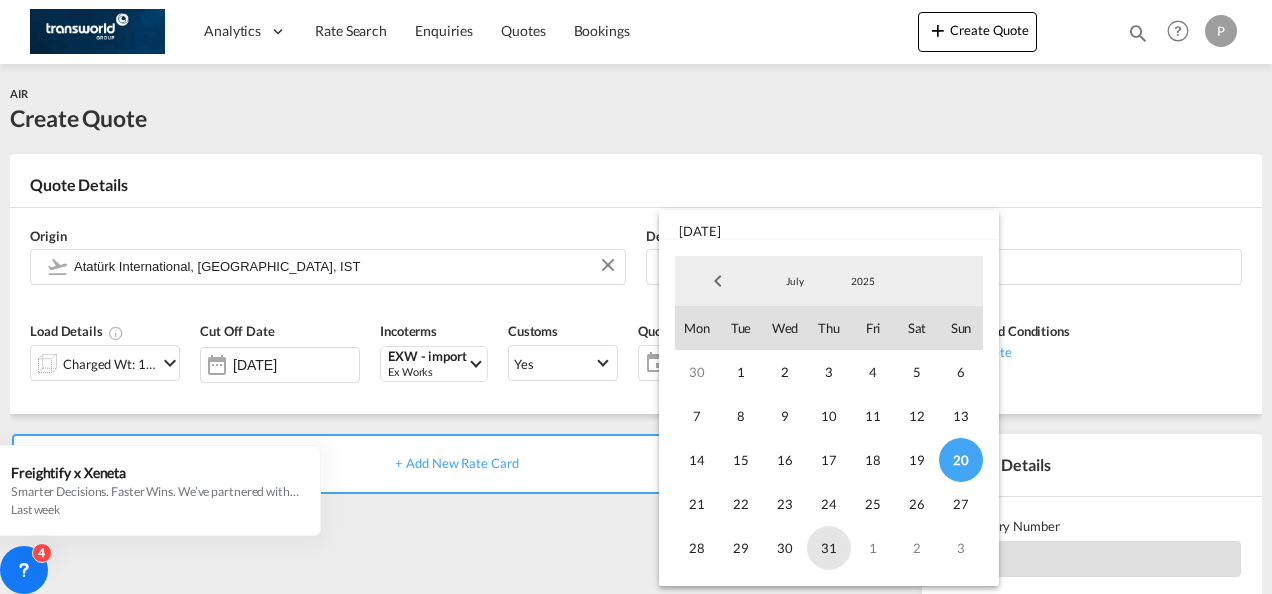 click on "31" at bounding box center (829, 548) 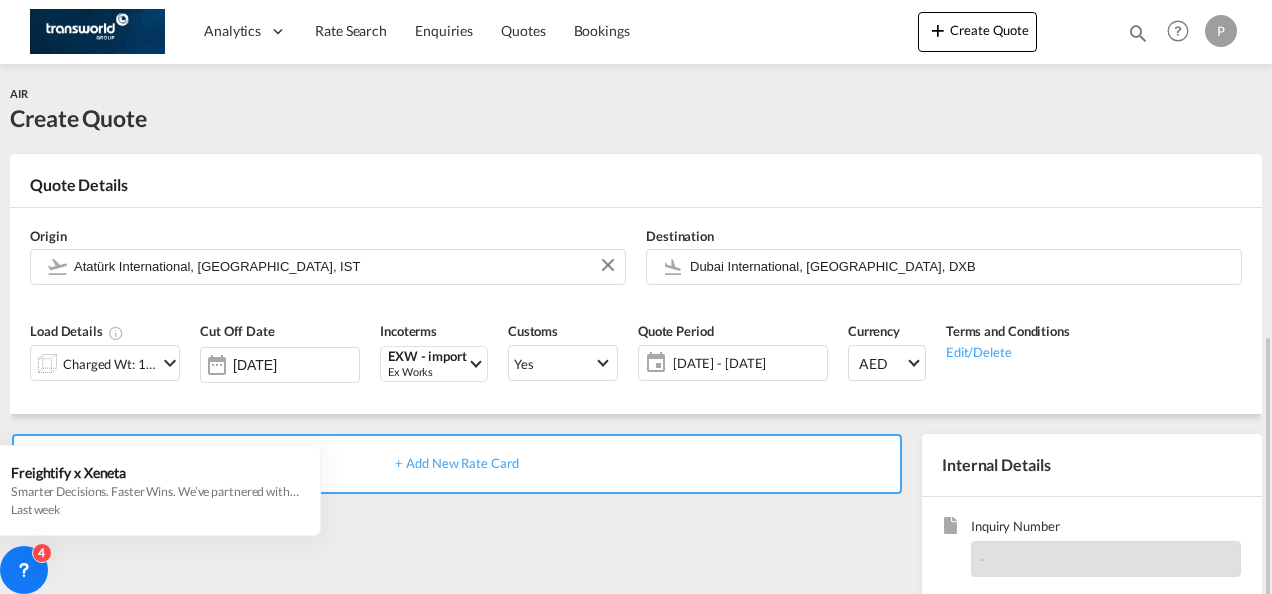 scroll, scrollTop: 200, scrollLeft: 0, axis: vertical 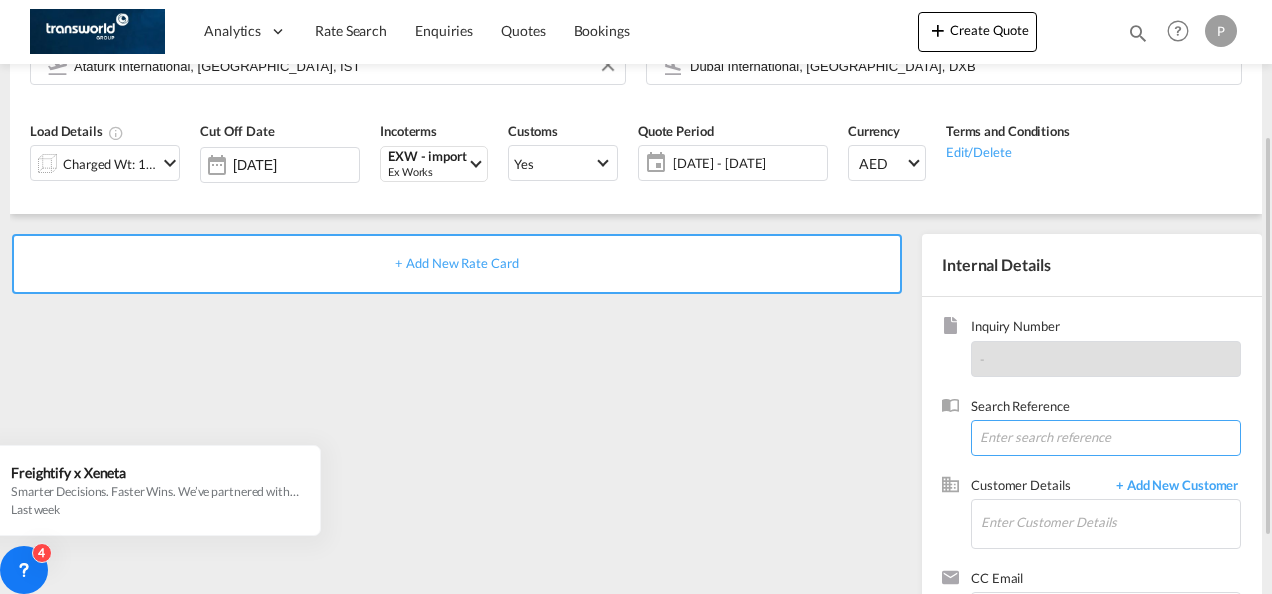 click at bounding box center [1106, 438] 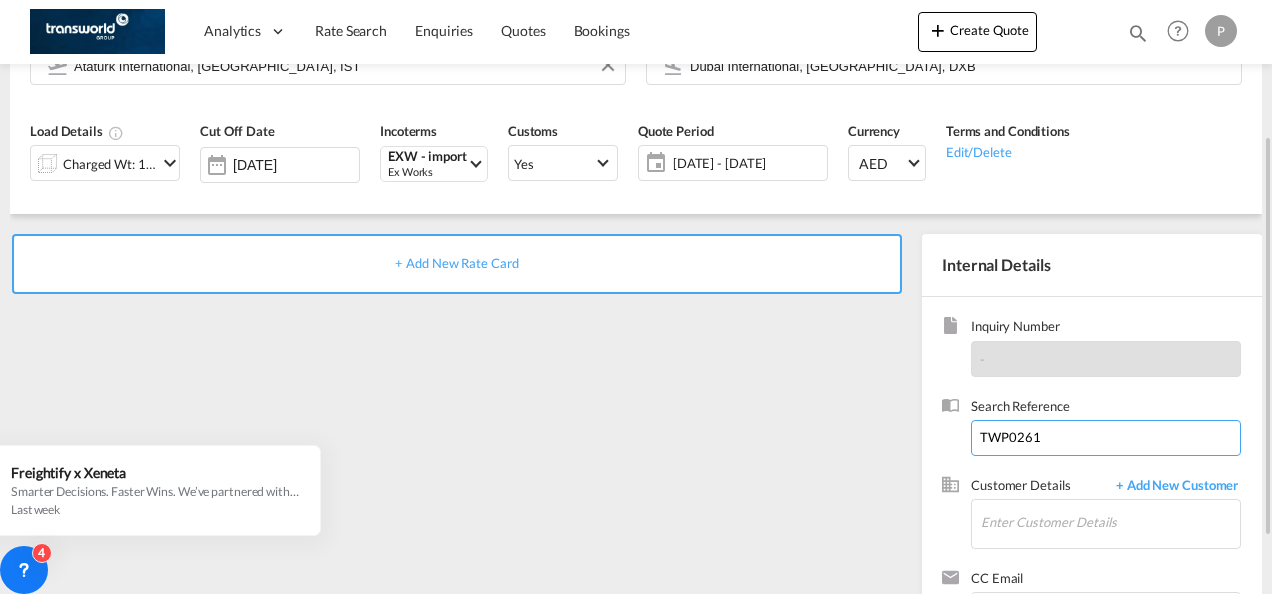 scroll, scrollTop: 282, scrollLeft: 0, axis: vertical 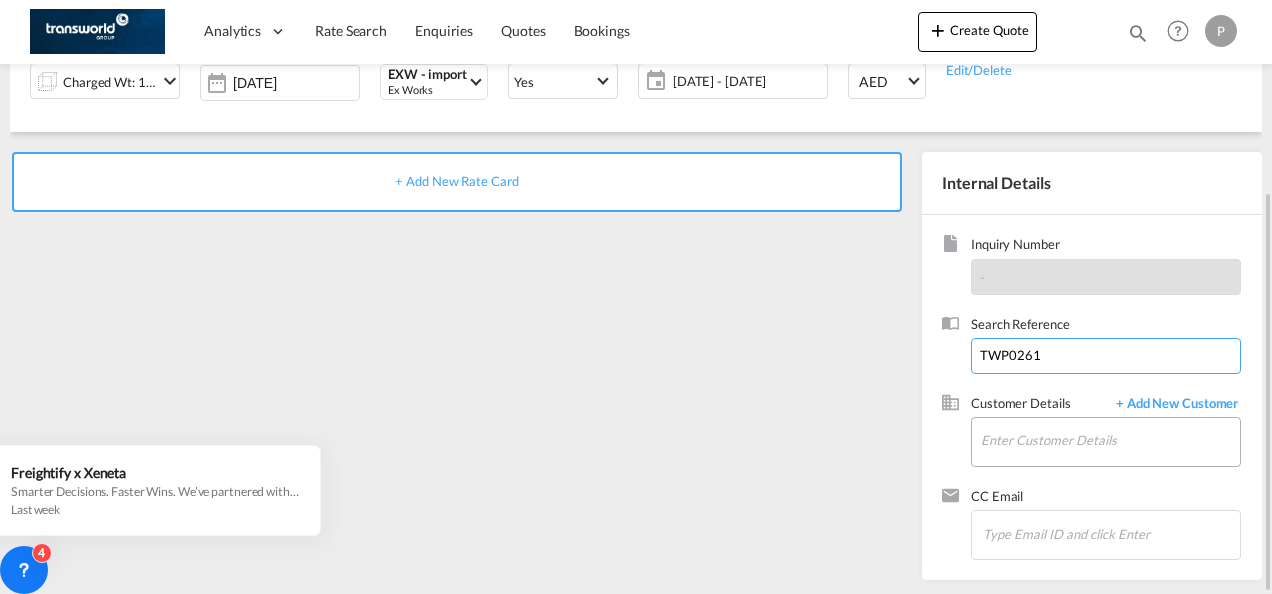 type on "TWP0261" 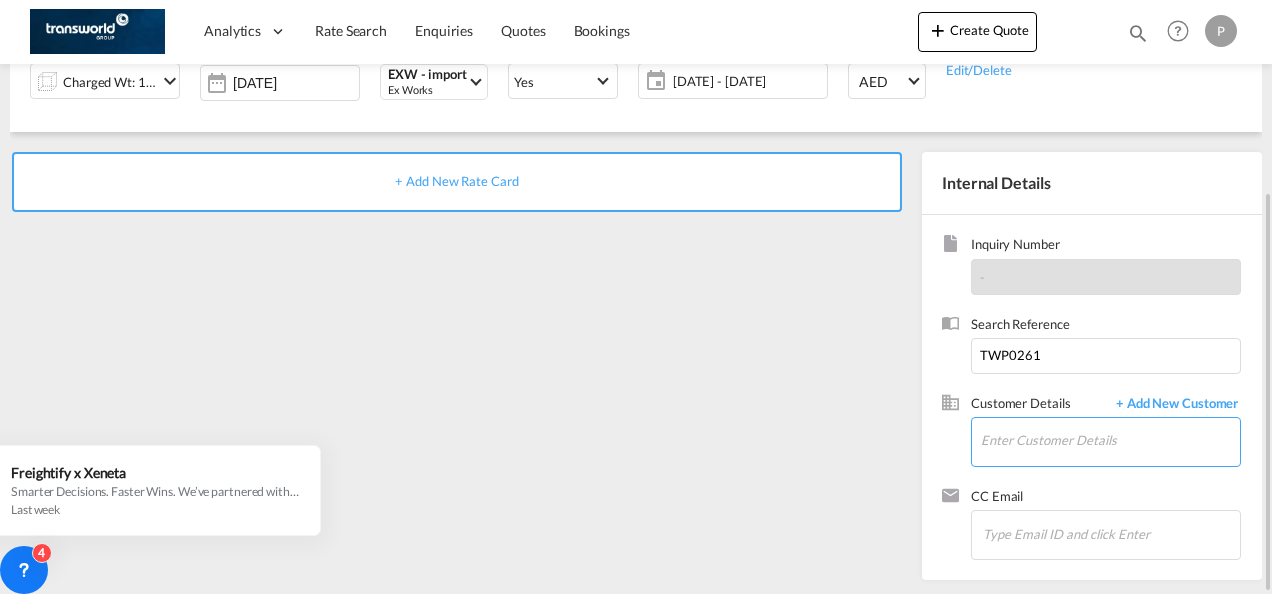 click on "Enter Customer Details" at bounding box center [1110, 440] 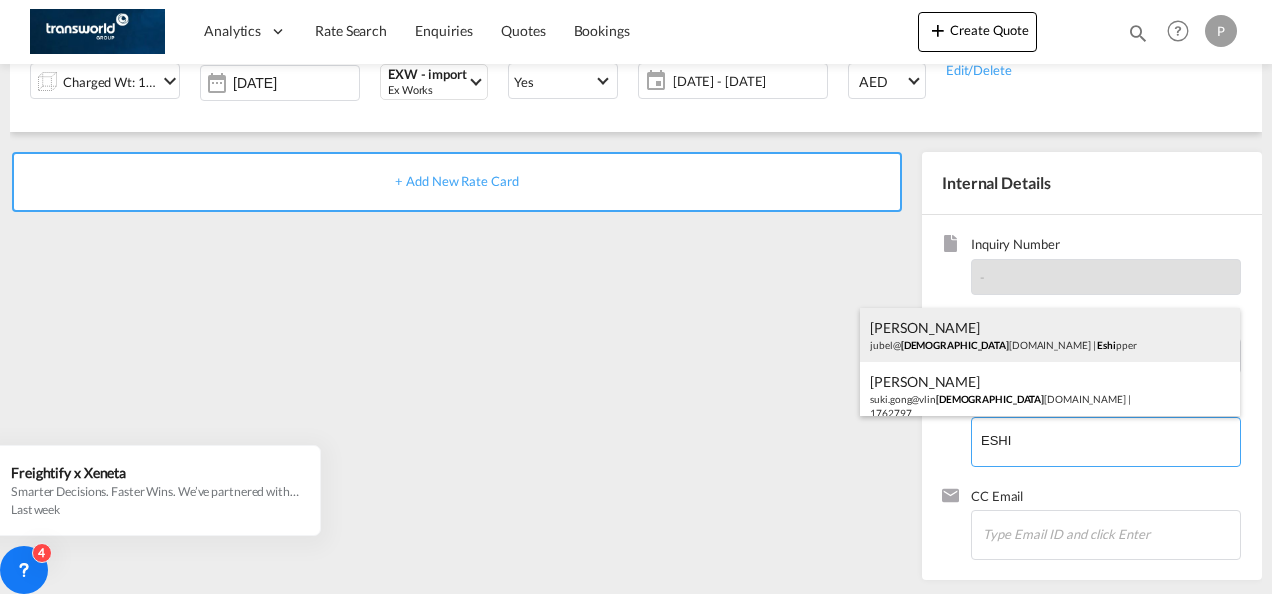 click on "[PERSON_NAME]@ eshi [DOMAIN_NAME]    |    Eshi pper" at bounding box center (1050, 335) 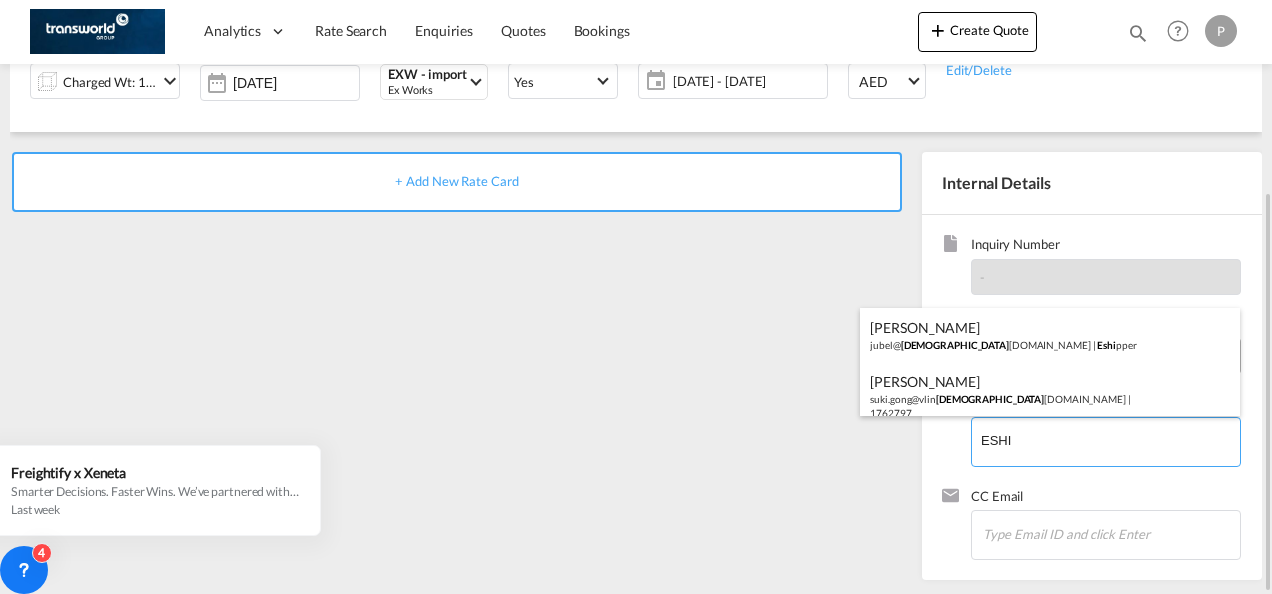 type on "Eshipper, [PERSON_NAME], [EMAIL_ADDRESS][DOMAIN_NAME]" 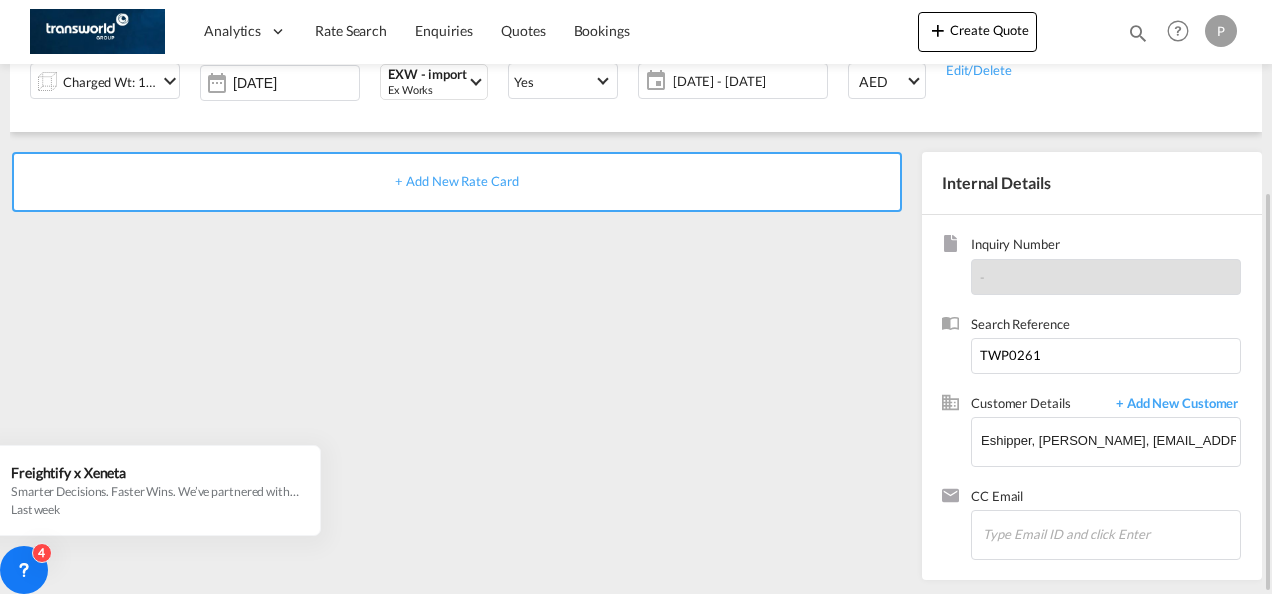 click on "+ Add New Rate Card" at bounding box center [456, 181] 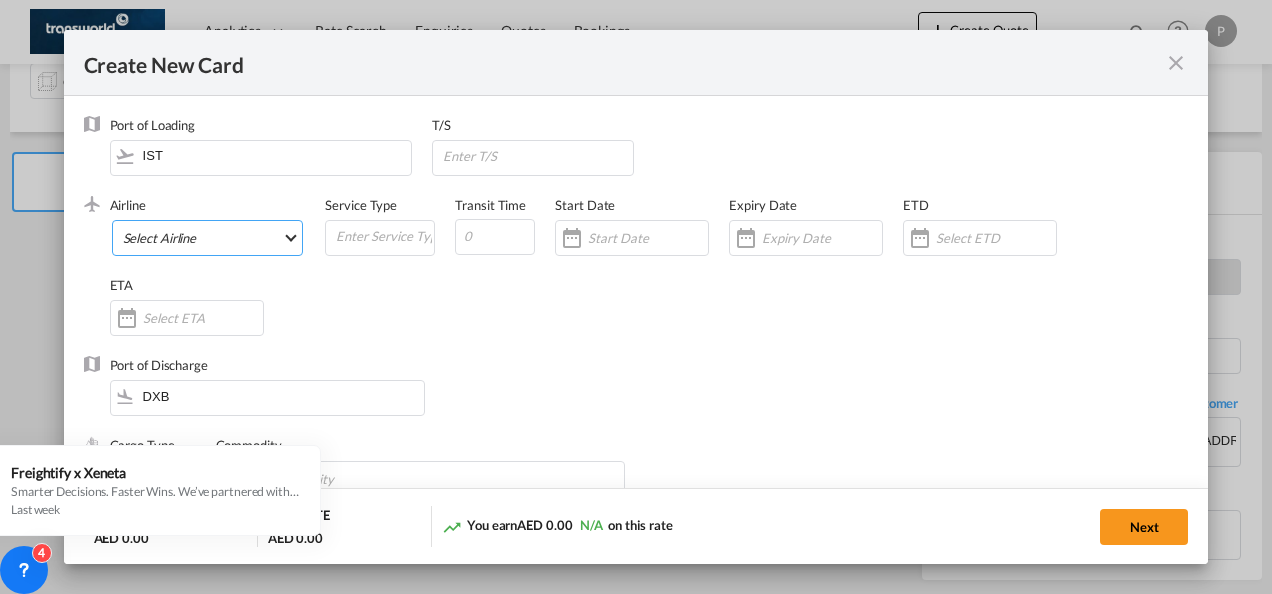 click on "Select Airline
AIR EXPRESS S.A. (1166- / -)
CMA CGM Air Cargo (1140-2C / -)
DDWL Logistics (1138-AU / -)
Fast Logistics (1150-AE / -)
NFS Airfreight (1137-NL / -)
PROAIR (1135-DE / -)
Transportdeal WW (1141-SE / -)
21 Air LLC (964-2I*-681-US / 681)
40-Mile Air, Ltd. (145-Q5* / -)
8165343 Canada Inc. dba Air Canada Rouge (164-RV / -)
9 Air Co Ltd (793-AQ-902-CN / 902)
9G Rail Limited (1101-9G* / -)
A.P.G. Distribution System (847-A1 / -)
AB AVIATION (821-Y6 / -)
ABC Aerolineas S.A. de C.V. (935-4O*-837-MX / 837)
ABSA  -  Aerolinhas Brasileiras S.A dba LATAM Cargo [GEOGRAPHIC_DATA] (95-M3-549-BR / 549)
ABX Air, Inc. (32-GB-832-US / 832)
AccesRail and Partner Railways (772-9B* / -)
ACE Belgium Freighters S.A. (222-X7-744-BE / 744)
ACP fly (1147-PA / -)
ACT Havayollari A.S. (624-9T*-556-TR / 556)
Adria Airways (JP / -)
Advanced Air, LLC (1055-AN / -)
Aegean Airlines (575-A3-390-GR / 390)
[PERSON_NAME], LLC dba Aloha Air Cargo (427-KH-687-US / 687)
Aer Lingus Limited (369-EI-53-IE / 53)" at bounding box center (208, 238) 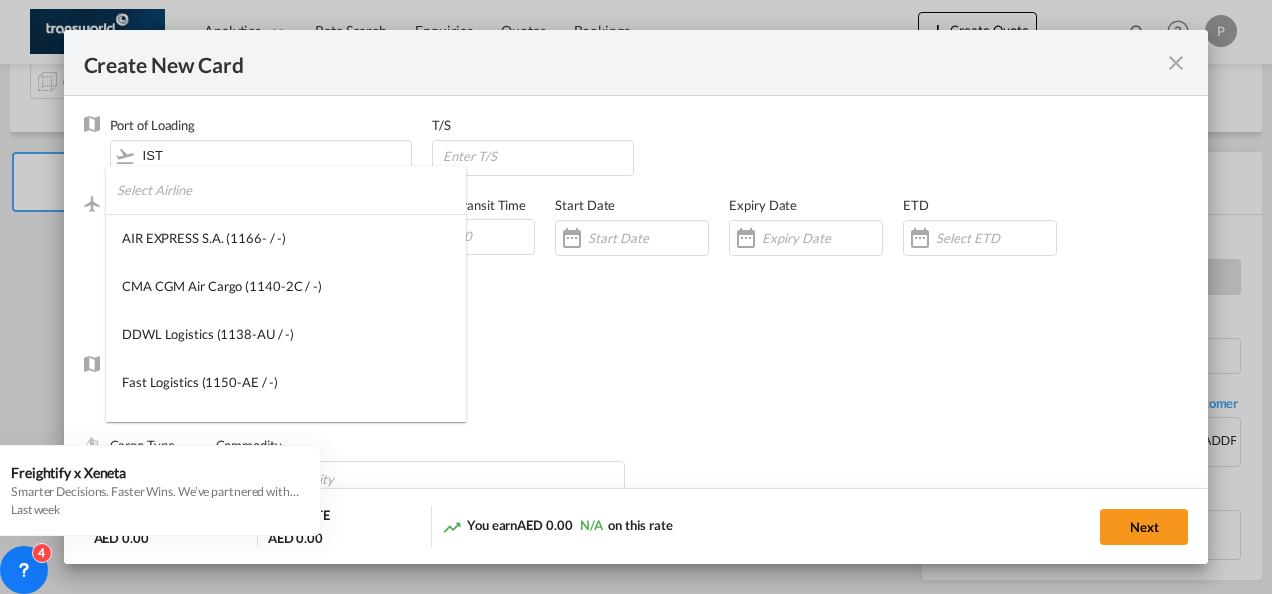 click at bounding box center [291, 190] 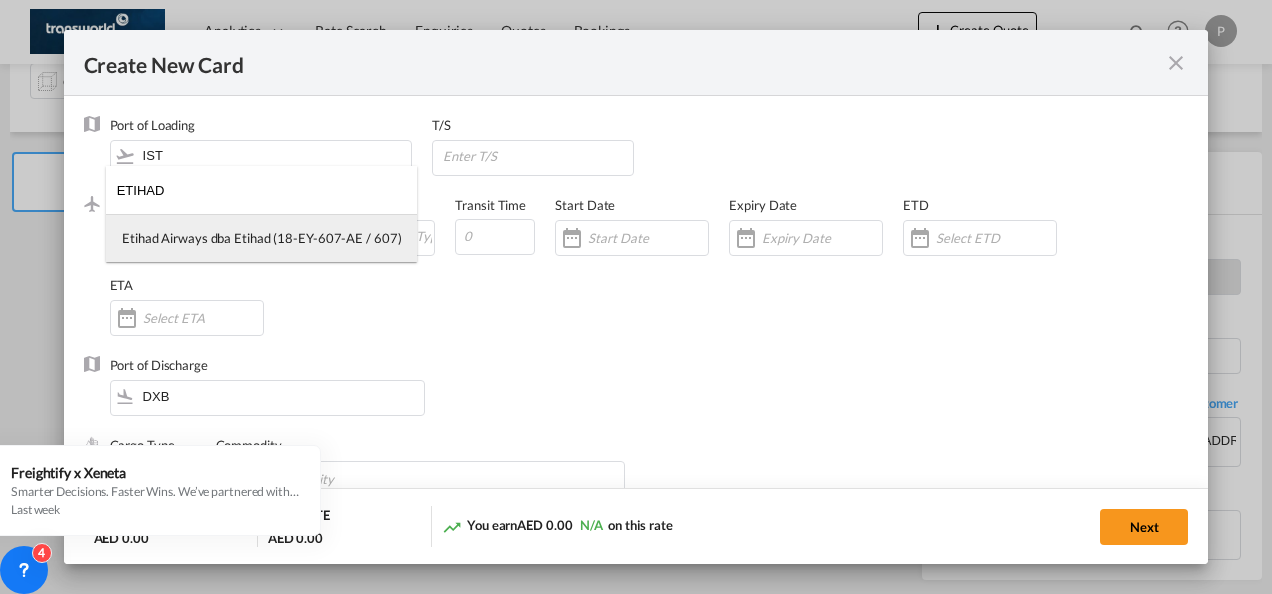 type on "ETIHAD" 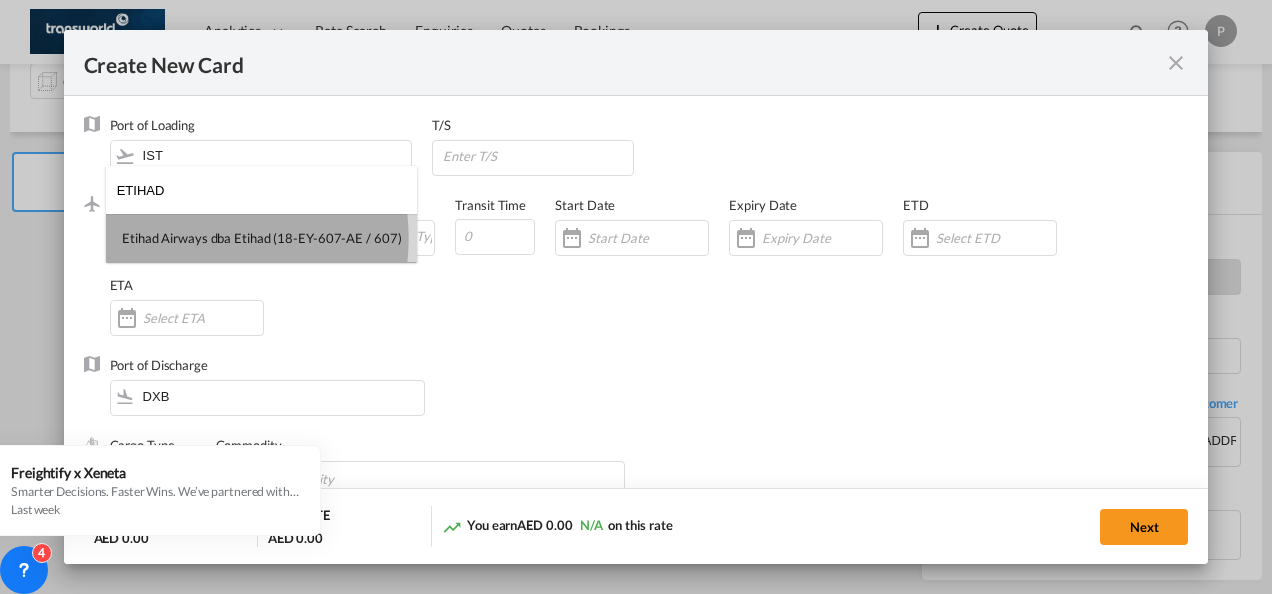 click on "Etihad Airways dba Etihad (18-EY-607-AE / 607)" at bounding box center [261, 238] 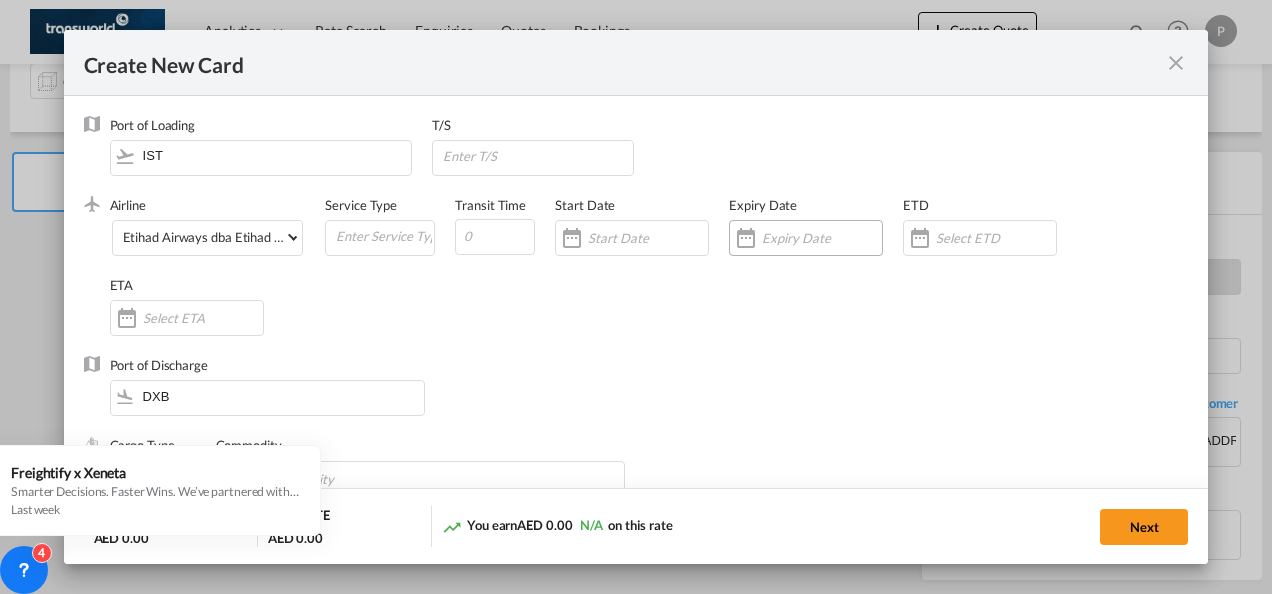 click at bounding box center [822, 238] 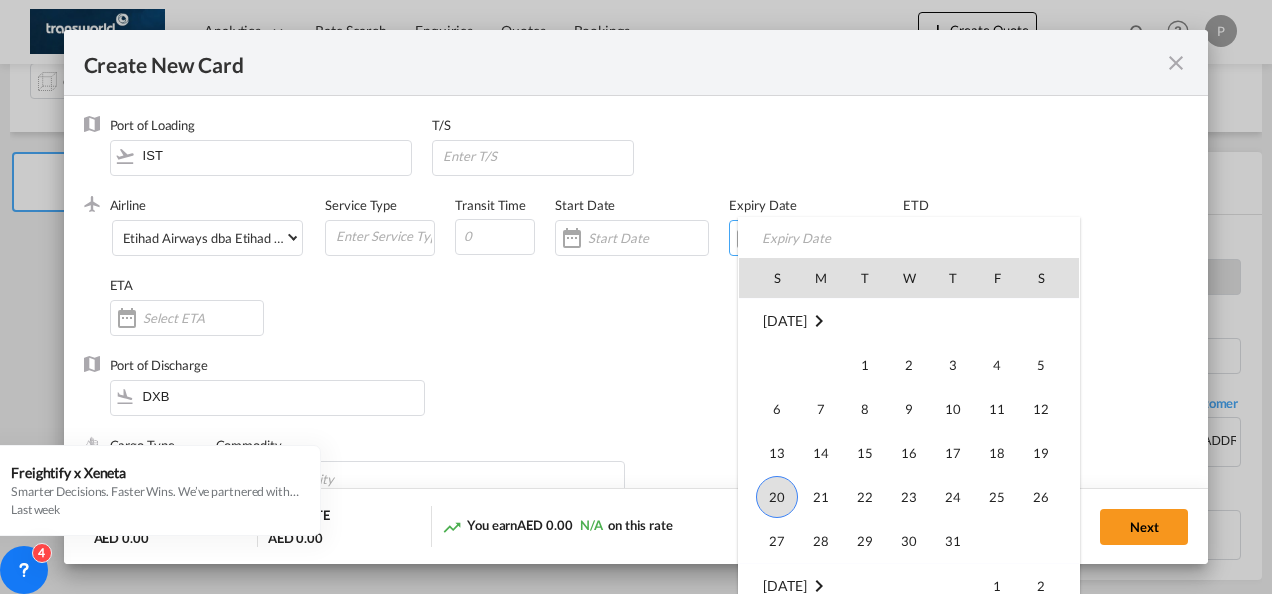 scroll, scrollTop: 462790, scrollLeft: 0, axis: vertical 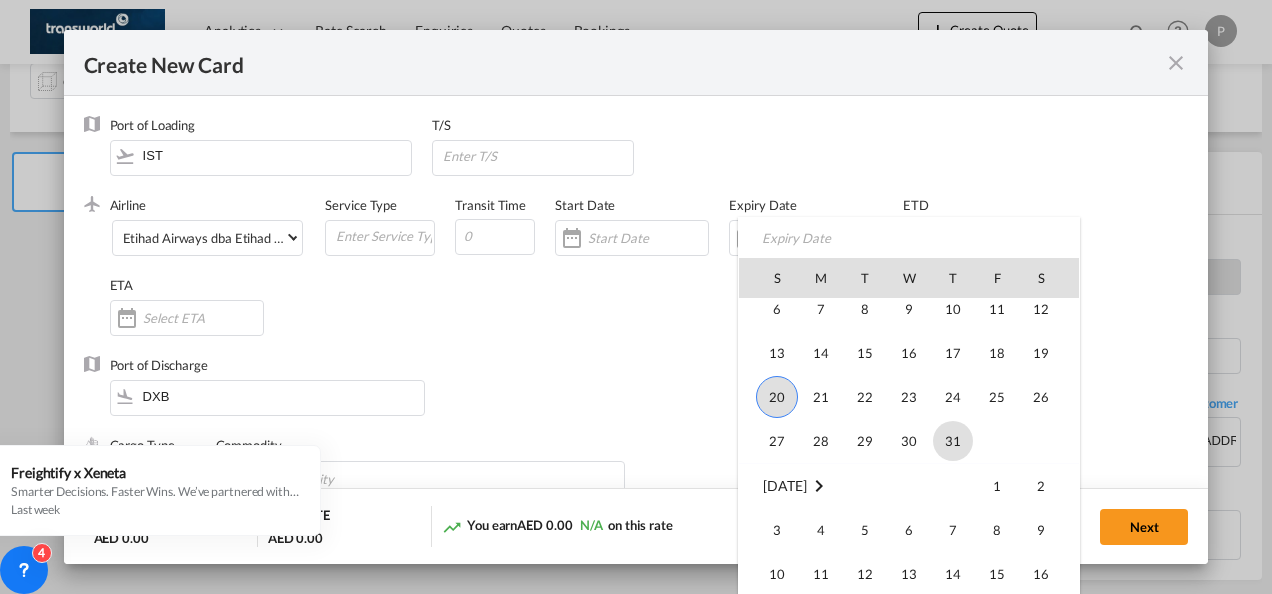 click on "31" at bounding box center [953, 441] 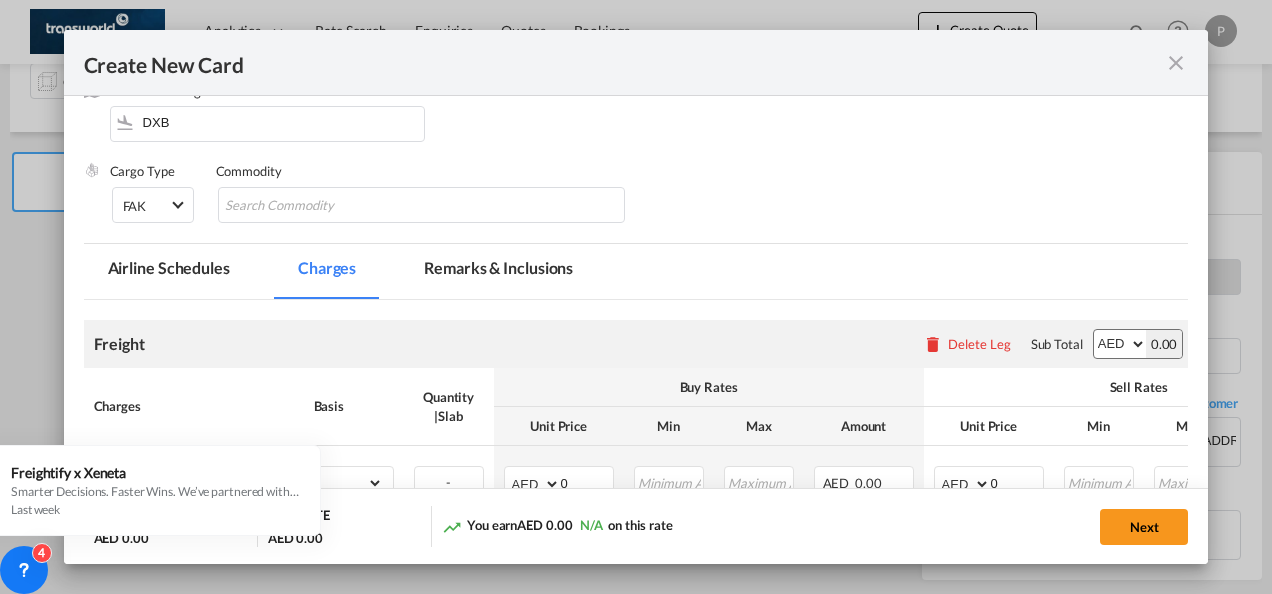 scroll, scrollTop: 300, scrollLeft: 0, axis: vertical 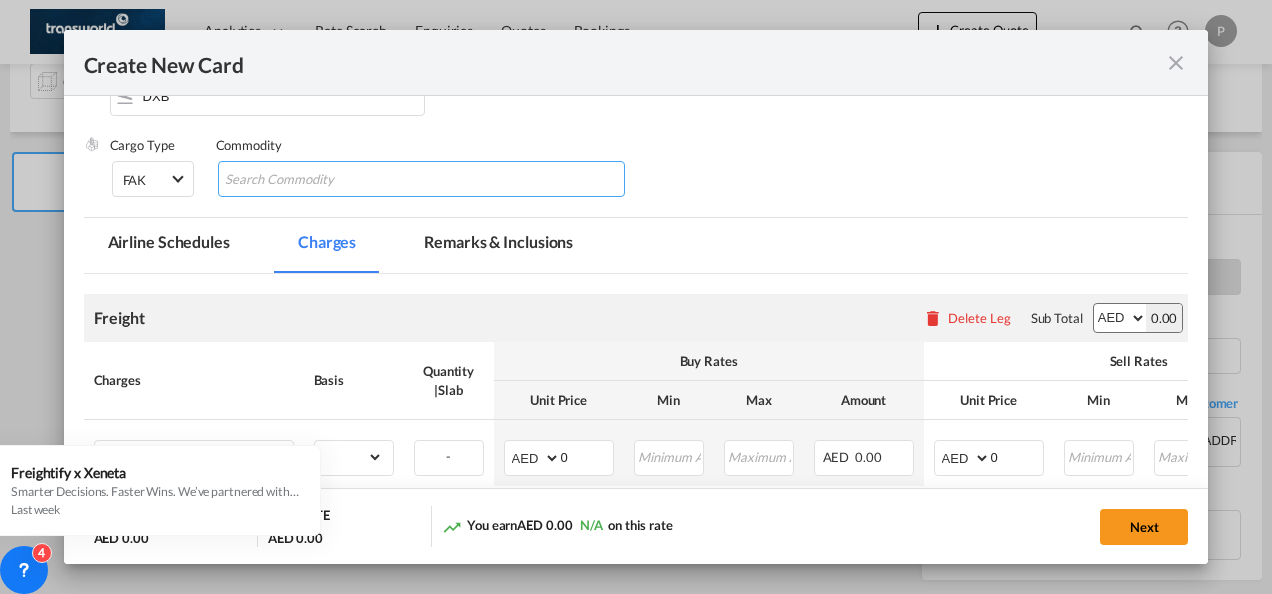 click at bounding box center (316, 180) 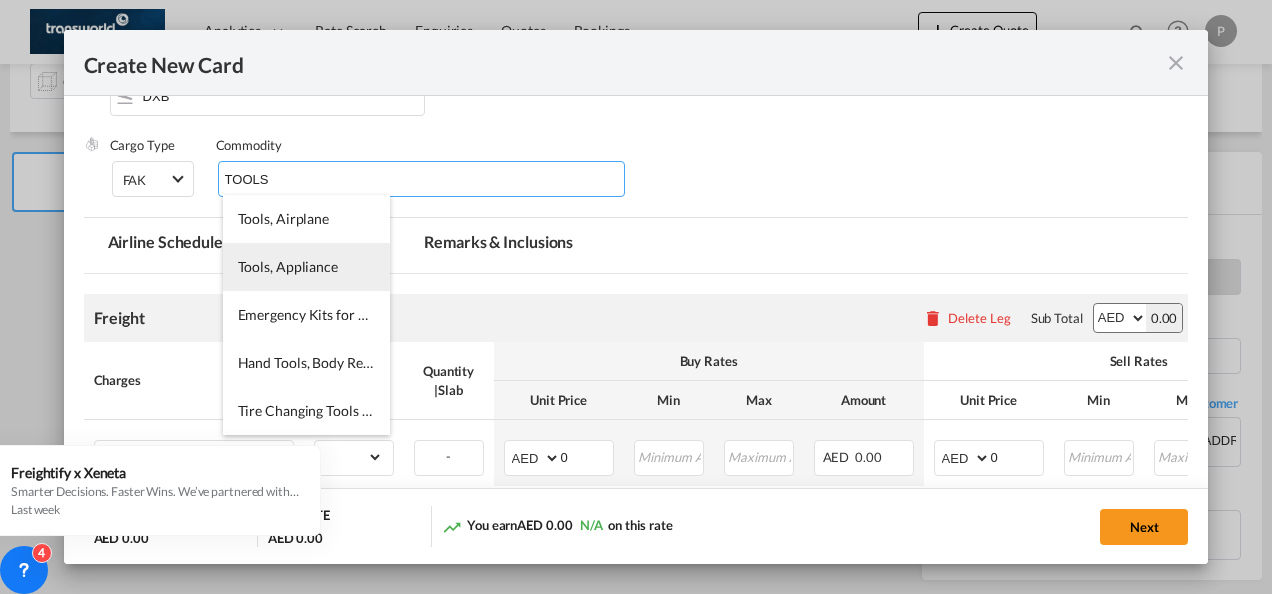 type on "TOOLS" 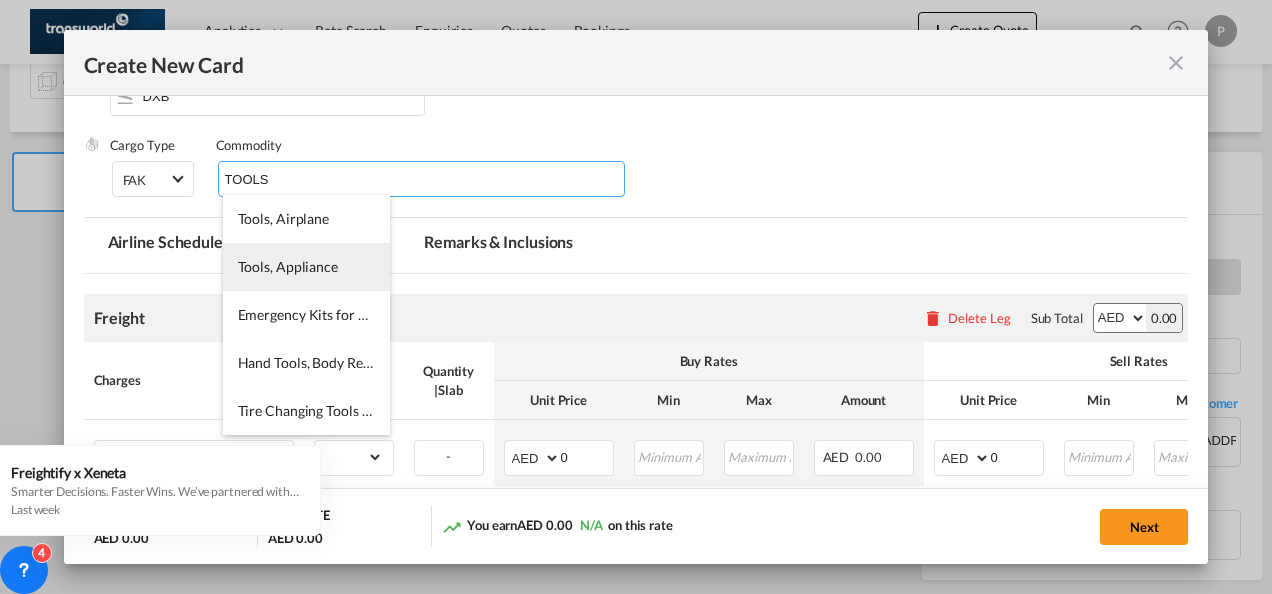 click on "Tools, Appliance" at bounding box center [288, 266] 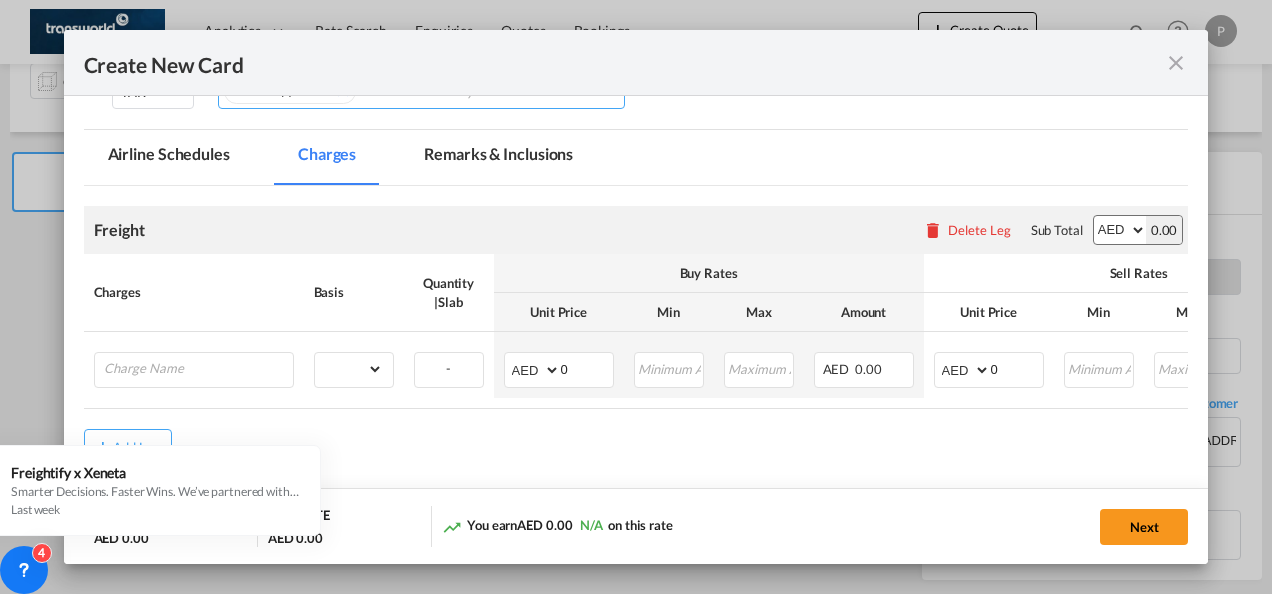 scroll, scrollTop: 474, scrollLeft: 0, axis: vertical 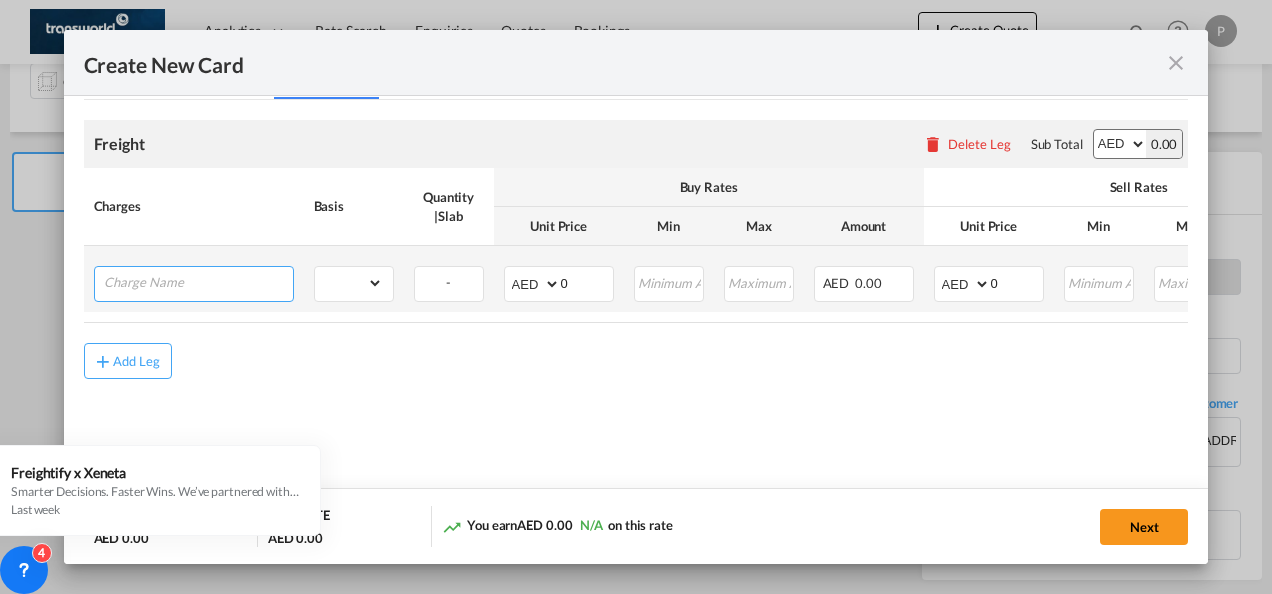 click at bounding box center (198, 282) 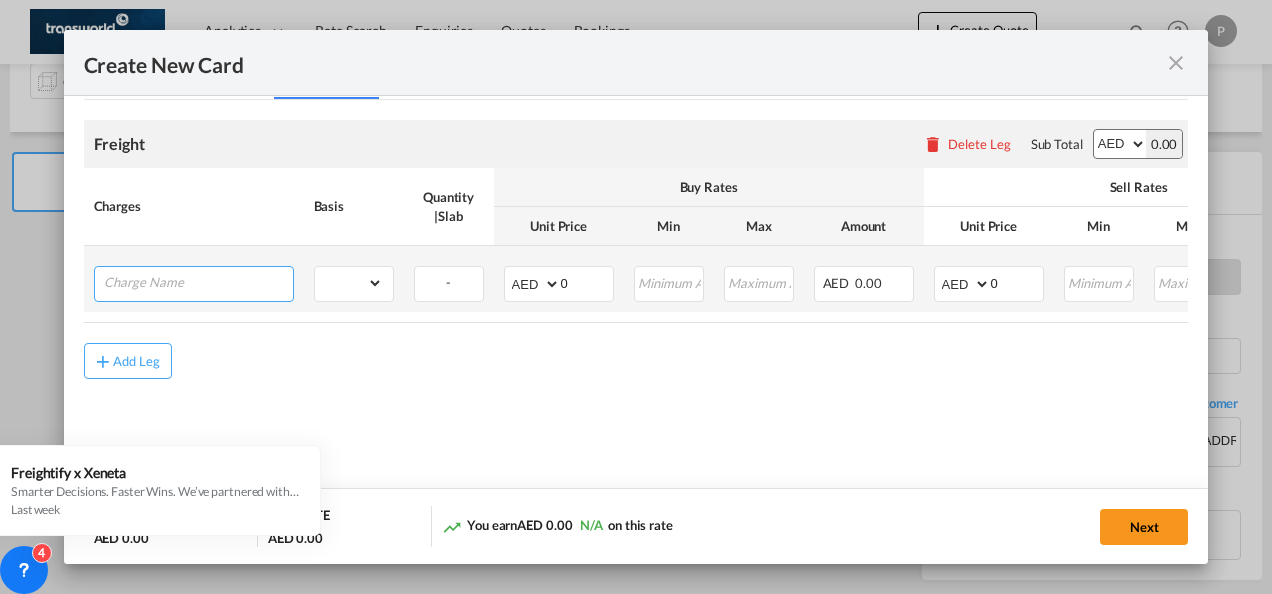 type on "T" 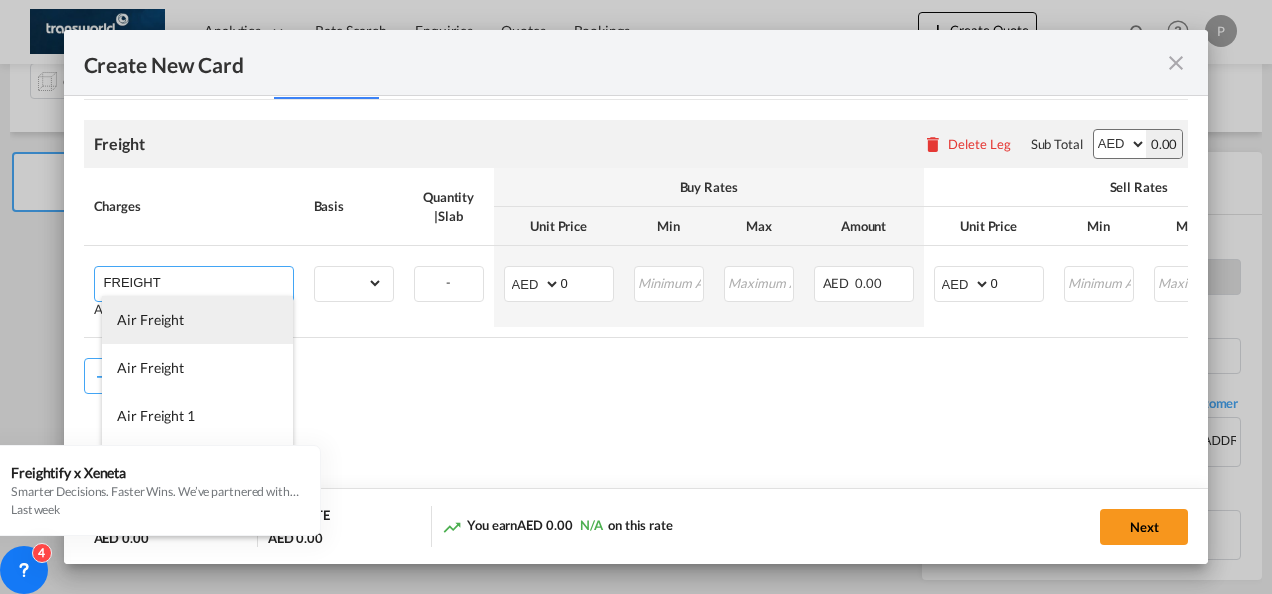 click on "Air Freight" at bounding box center (197, 320) 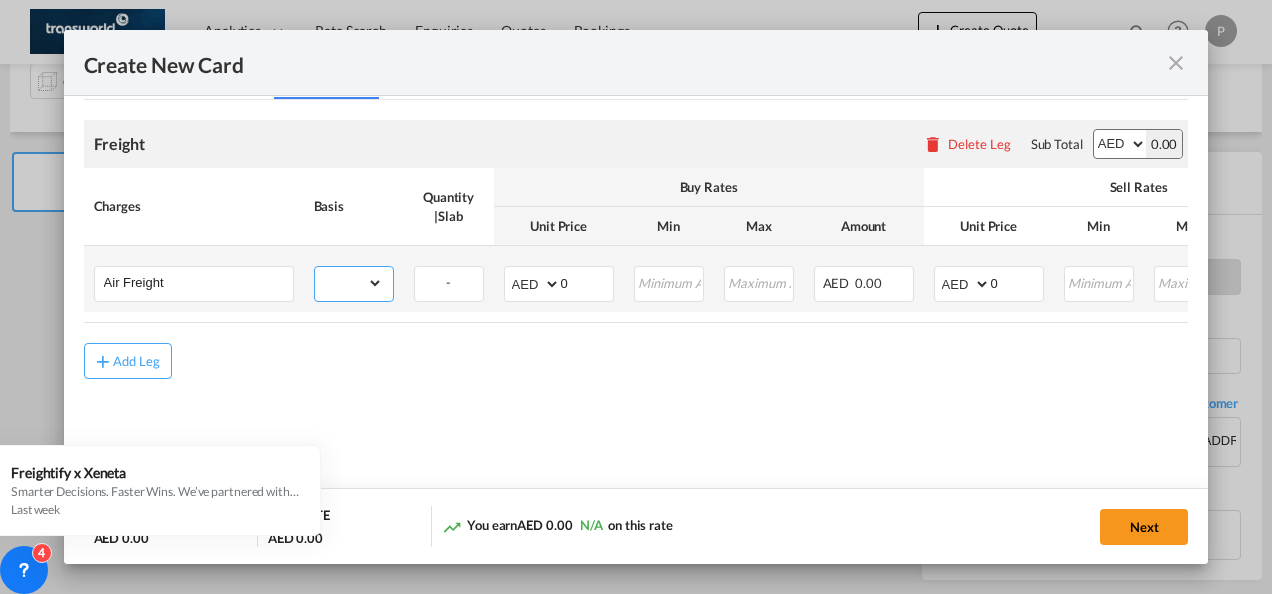 click on "gross_weight
volumetric_weight
per_shipment
per_bl
per_km
% on air freight
per_hawb
per_kg
per_pallet
per_carton
flat
chargeable_weight
per_ton
per_cbm
per_hbl
per_w/m
per_awb
per_sbl
per shipping bill
per_quintal
per_lbs
per_vehicle
per_shift
per_invoice
per_package
per_day
per_revalidation
per_declaration
per_document
per clearance" at bounding box center [349, 283] 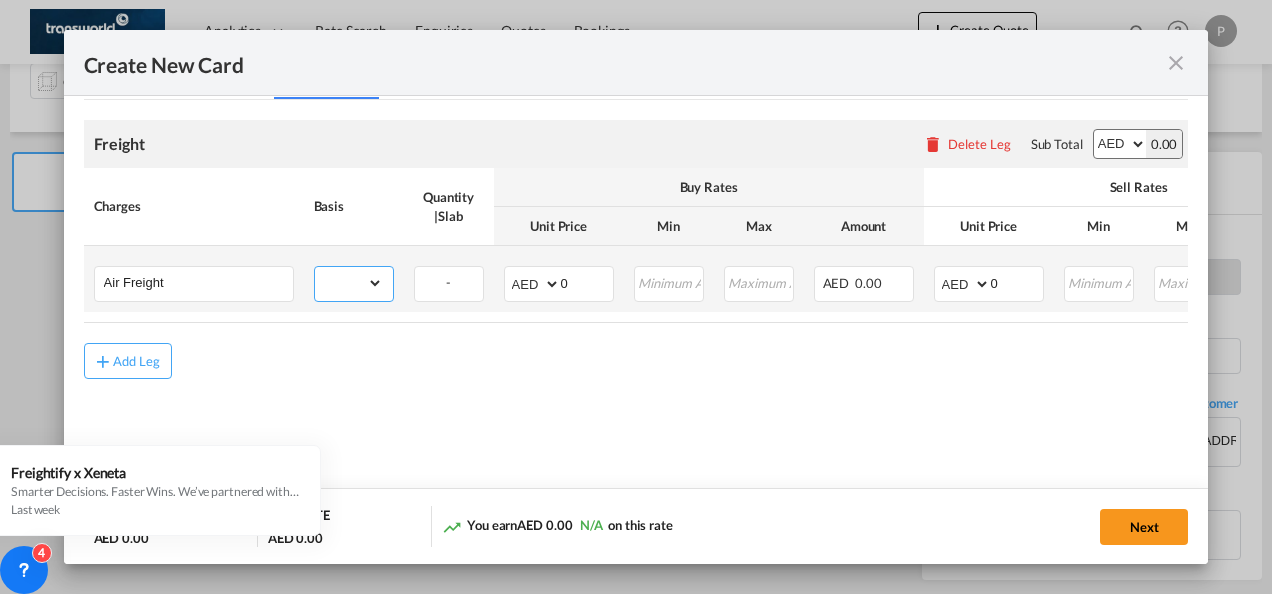 select on "per_shipment" 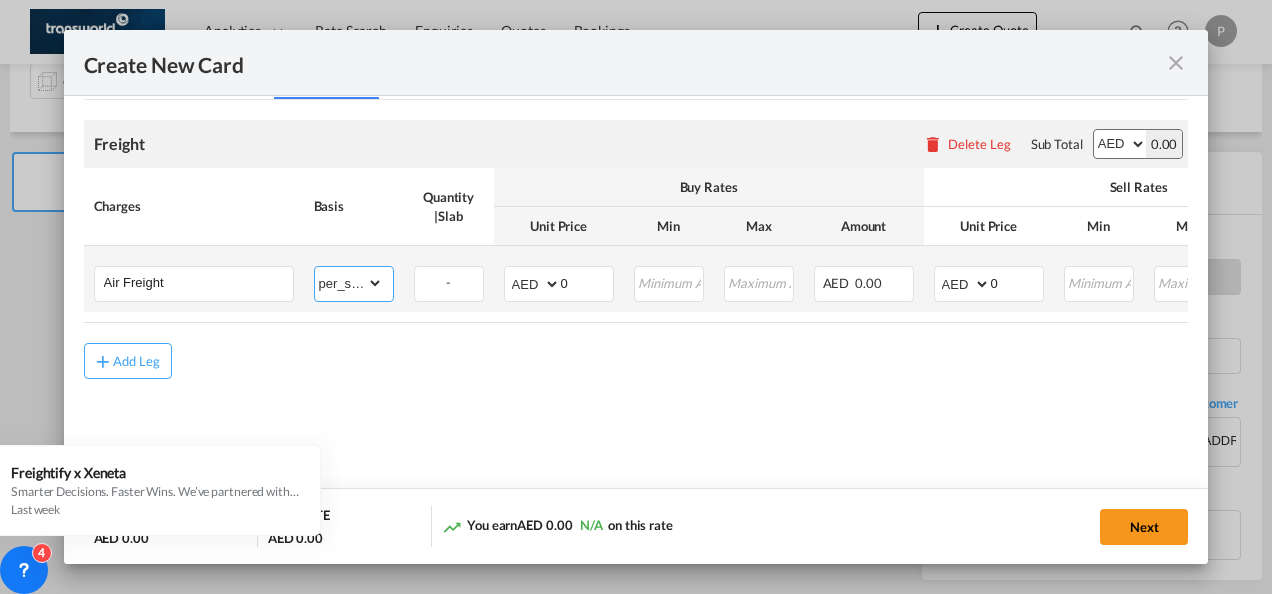 click on "gross_weight
volumetric_weight
per_shipment
per_bl
per_km
% on air freight
per_hawb
per_kg
per_pallet
per_carton
flat
chargeable_weight
per_ton
per_cbm
per_hbl
per_w/m
per_awb
per_sbl
per shipping bill
per_quintal
per_lbs
per_vehicle
per_shift
per_invoice
per_package
per_day
per_revalidation
per_declaration
per_document
per clearance" at bounding box center (349, 283) 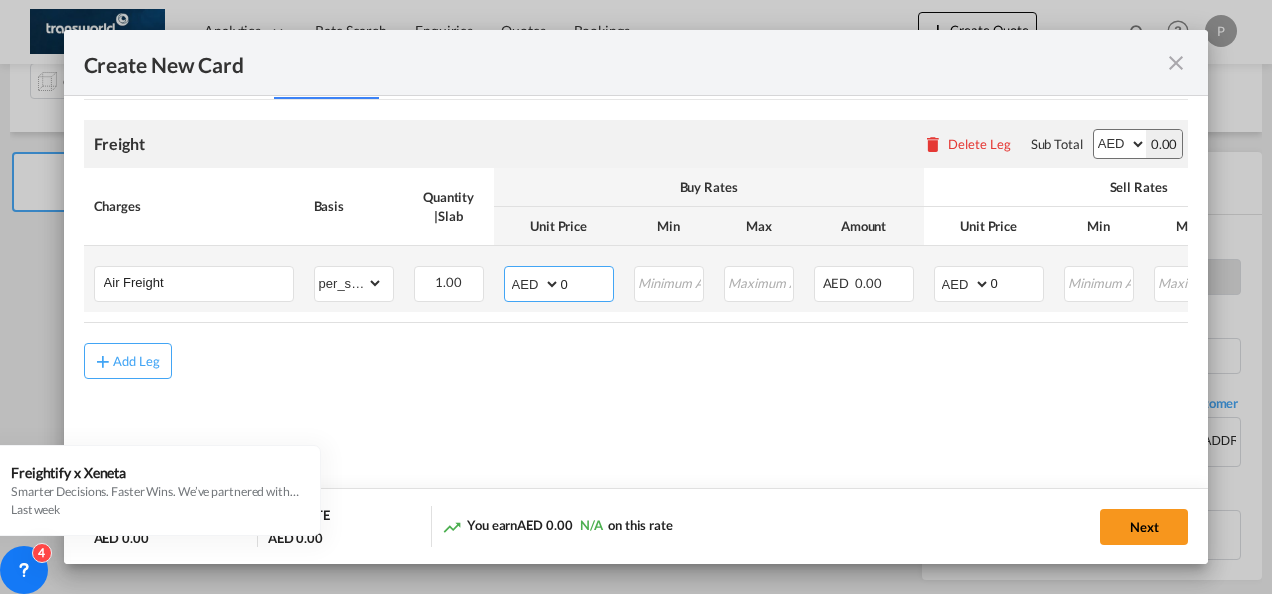 click on "0" at bounding box center [587, 282] 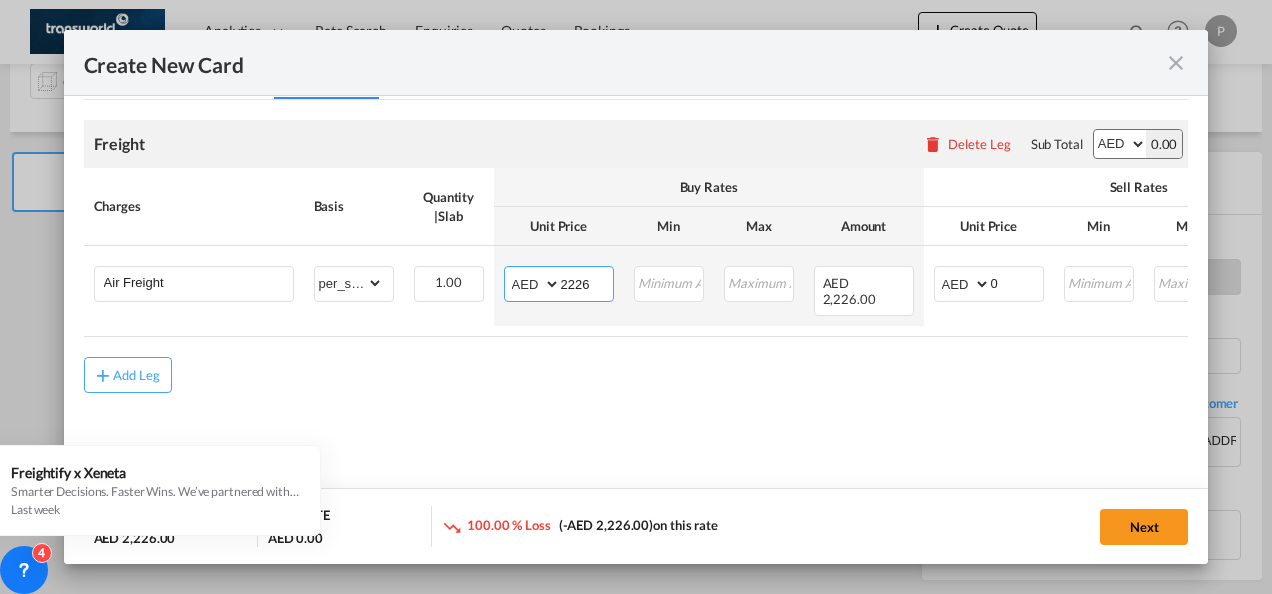 type on "2226" 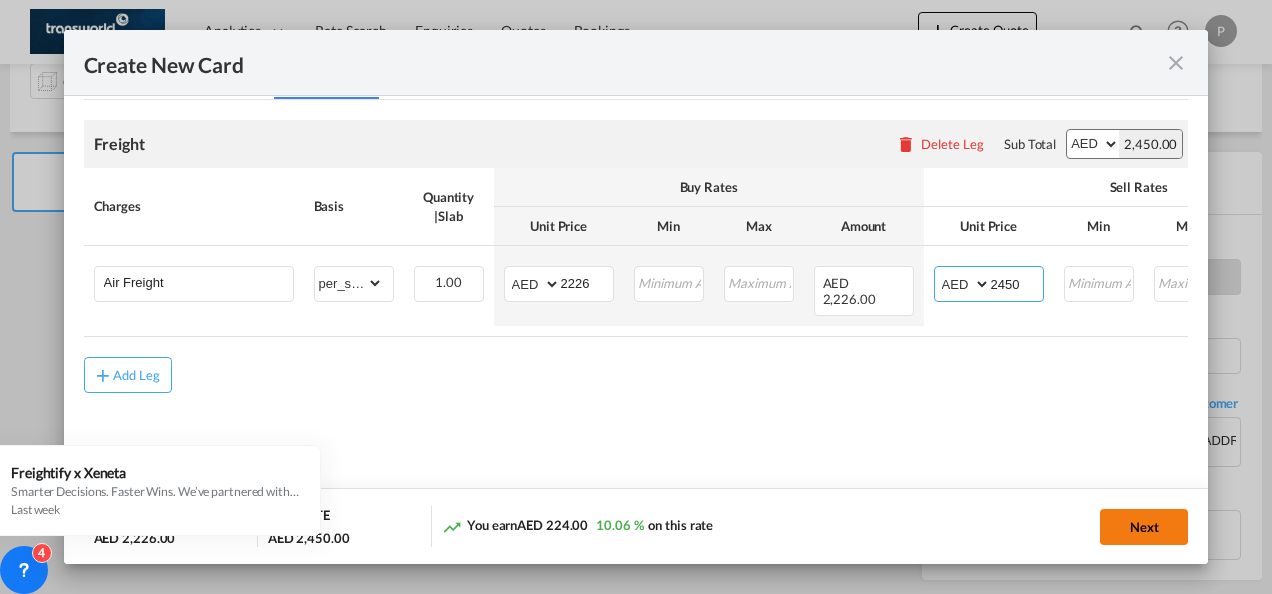 type on "2450" 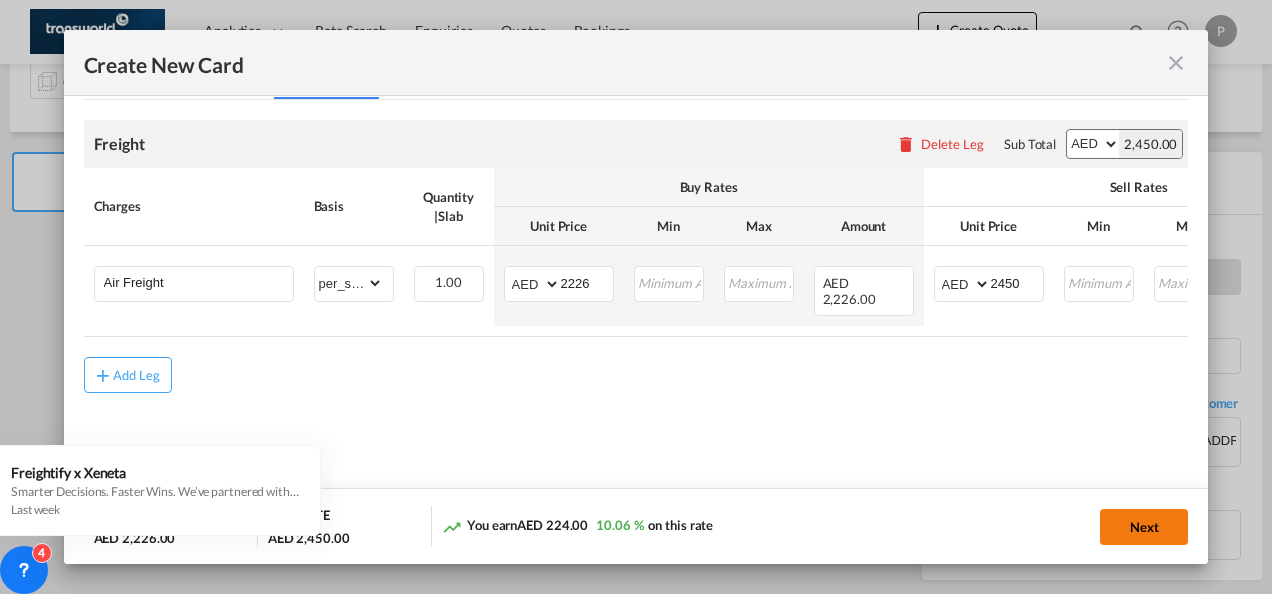 click on "Next" 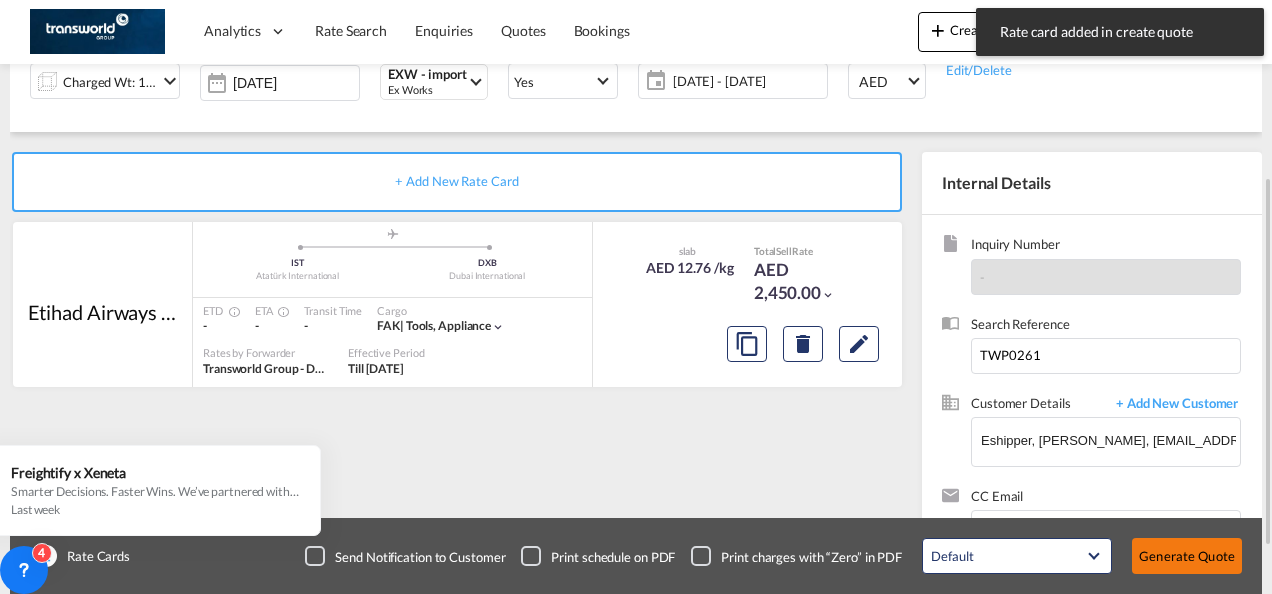 click on "Generate Quote" at bounding box center [1187, 556] 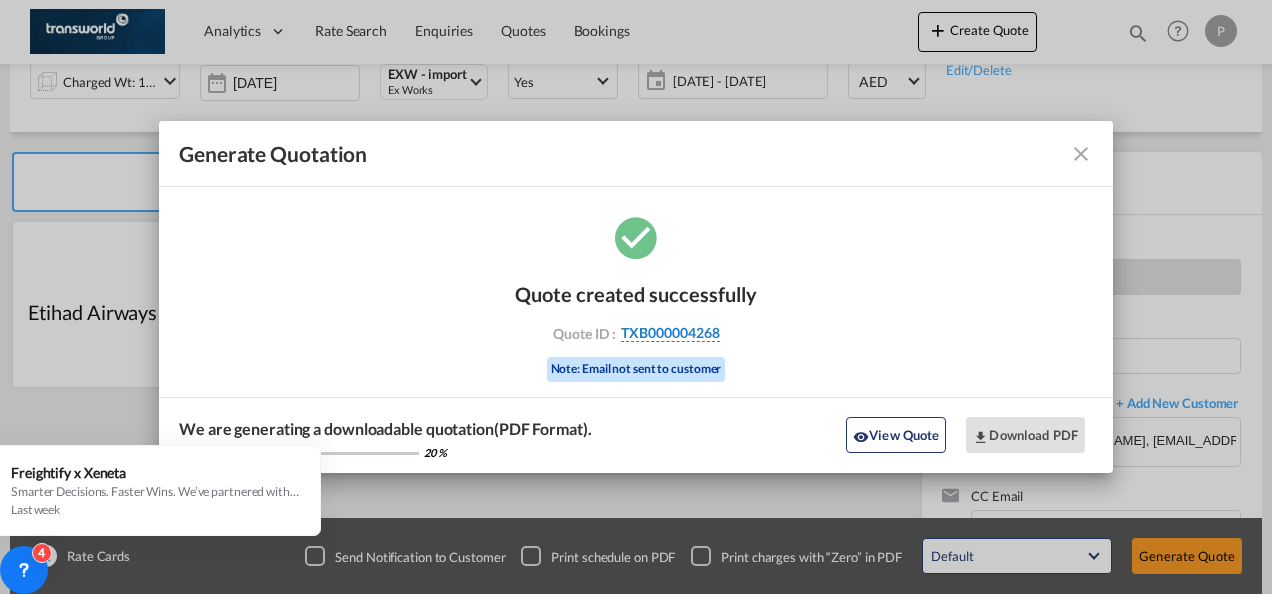 click on "TXB000004268" at bounding box center (670, 333) 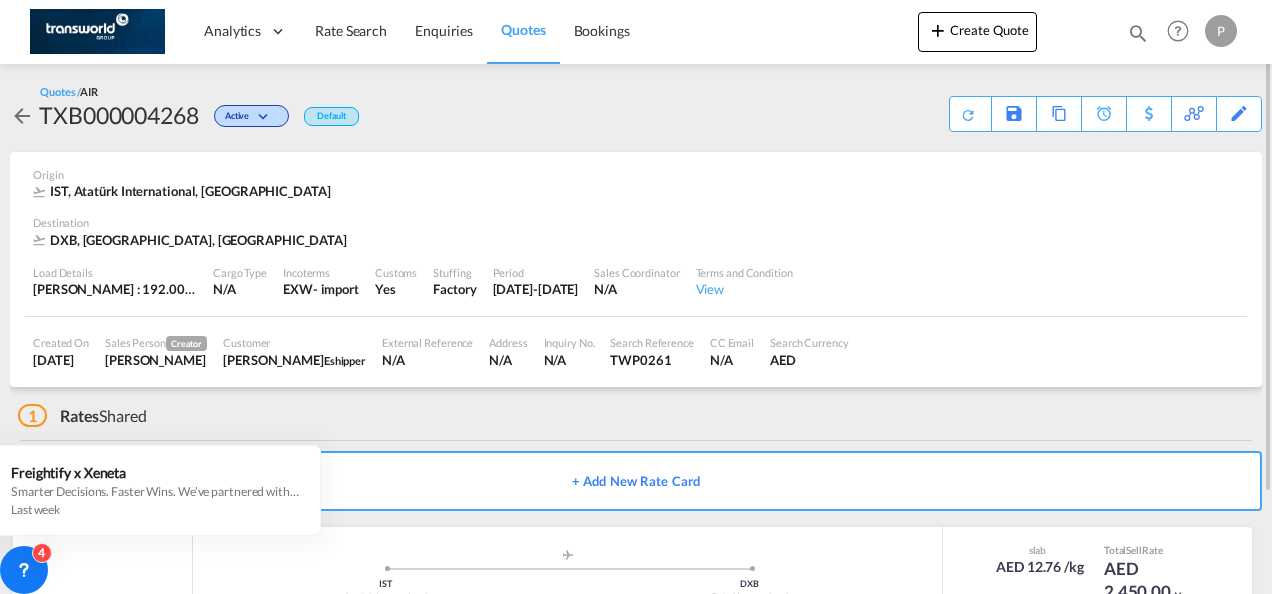 scroll, scrollTop: 122, scrollLeft: 0, axis: vertical 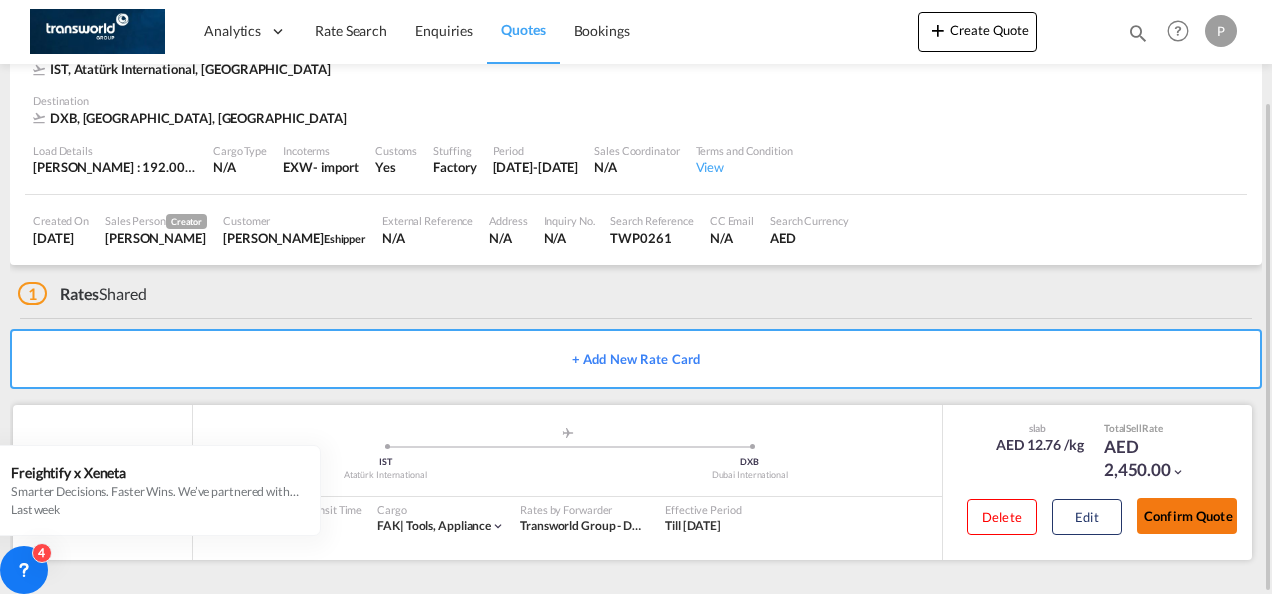 click on "Confirm Quote" at bounding box center [1187, 516] 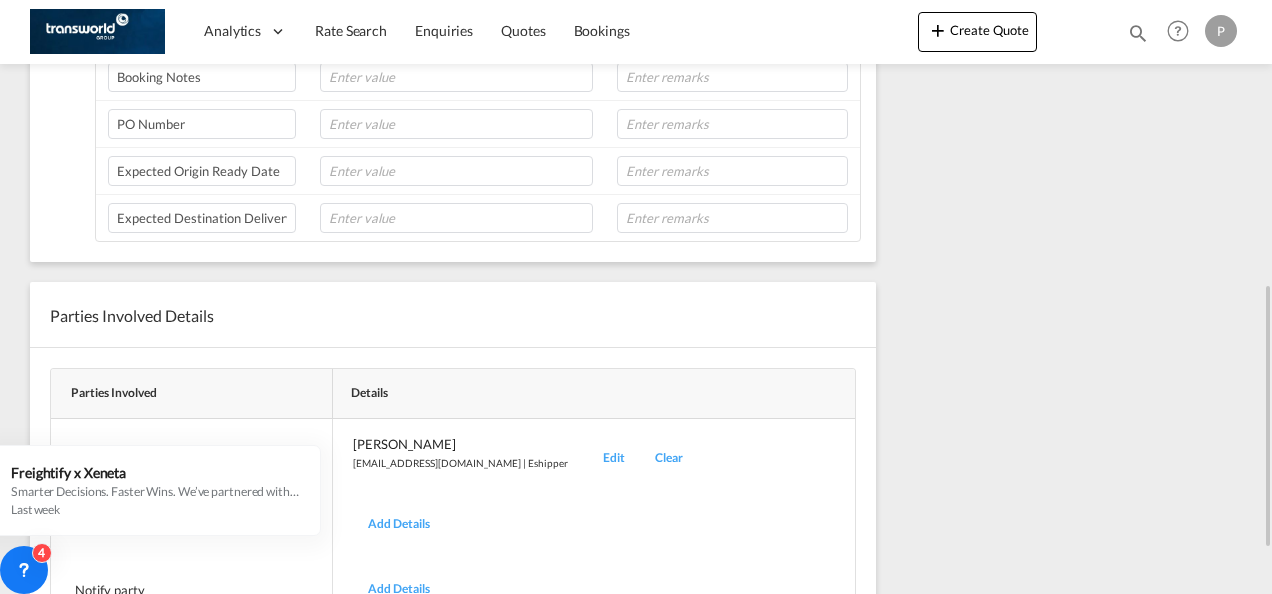 scroll, scrollTop: 742, scrollLeft: 0, axis: vertical 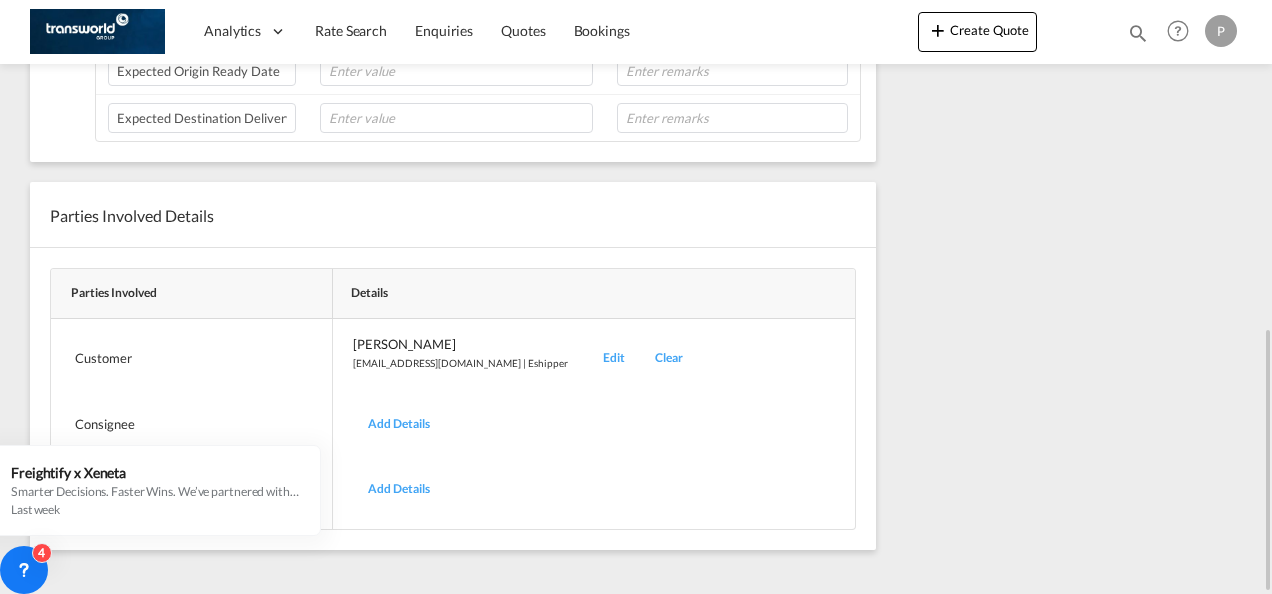 click on "Edit" at bounding box center (614, 358) 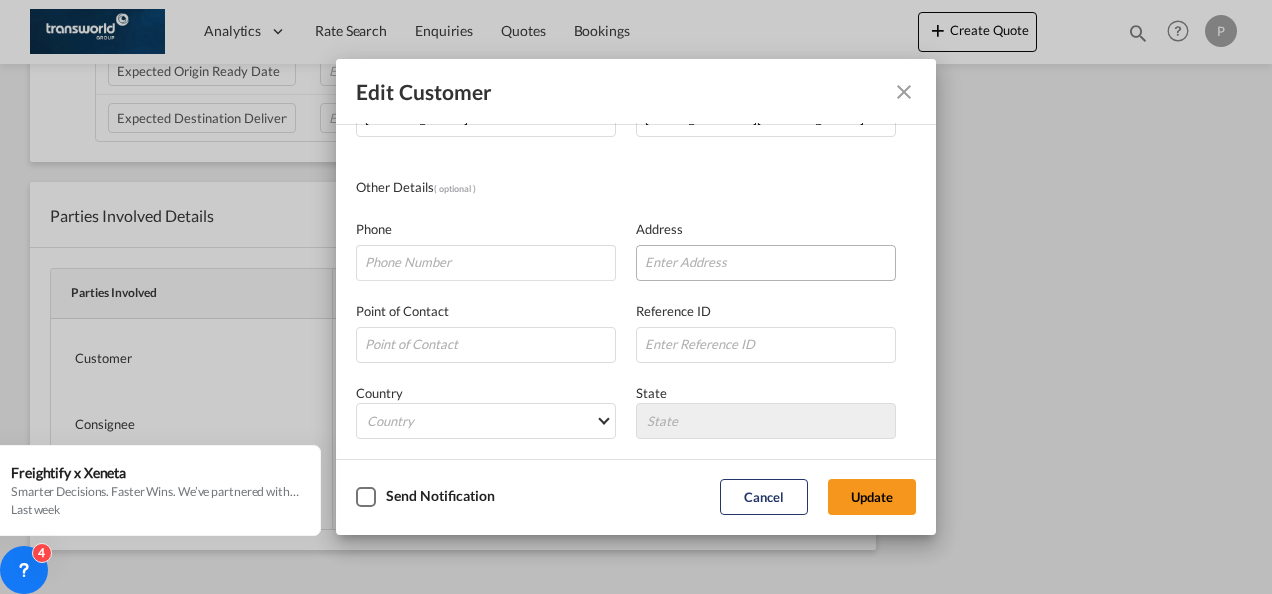 scroll, scrollTop: 236, scrollLeft: 0, axis: vertical 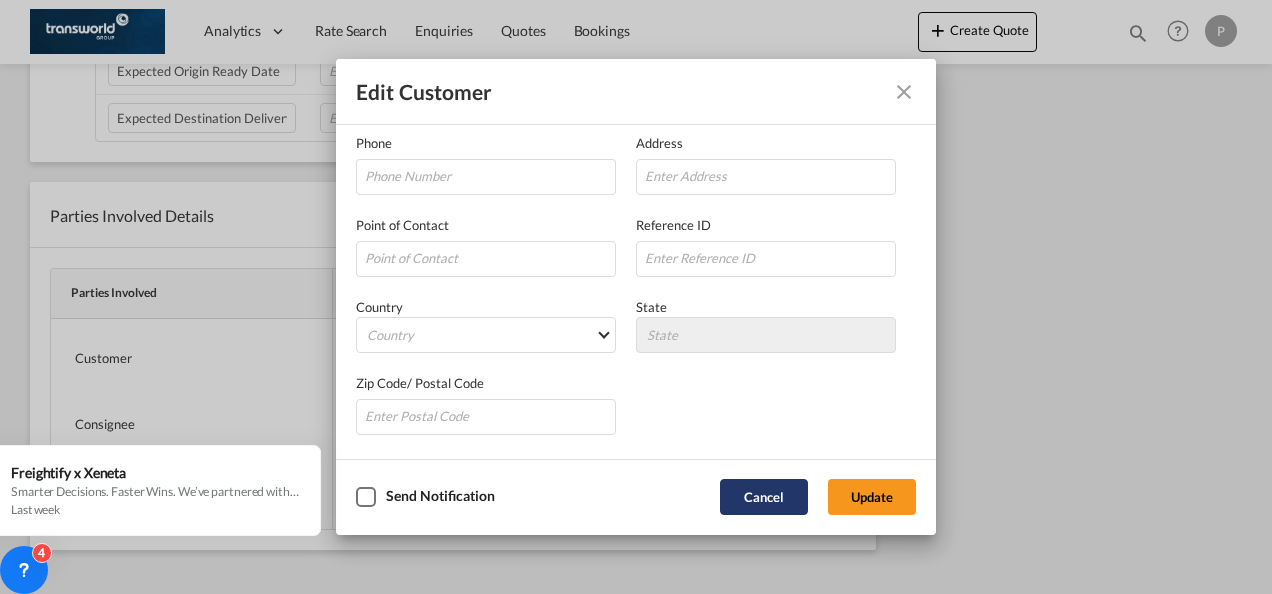 click on "Cancel" 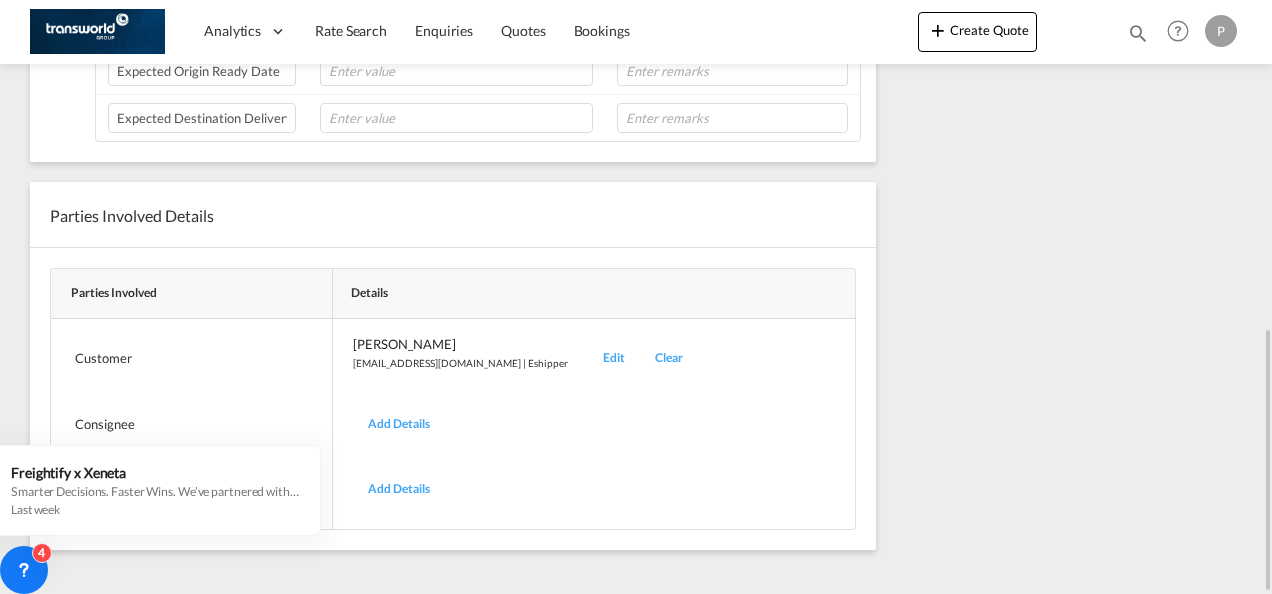 drag, startPoint x: 435, startPoint y: 355, endPoint x: 242, endPoint y: 364, distance: 193.20973 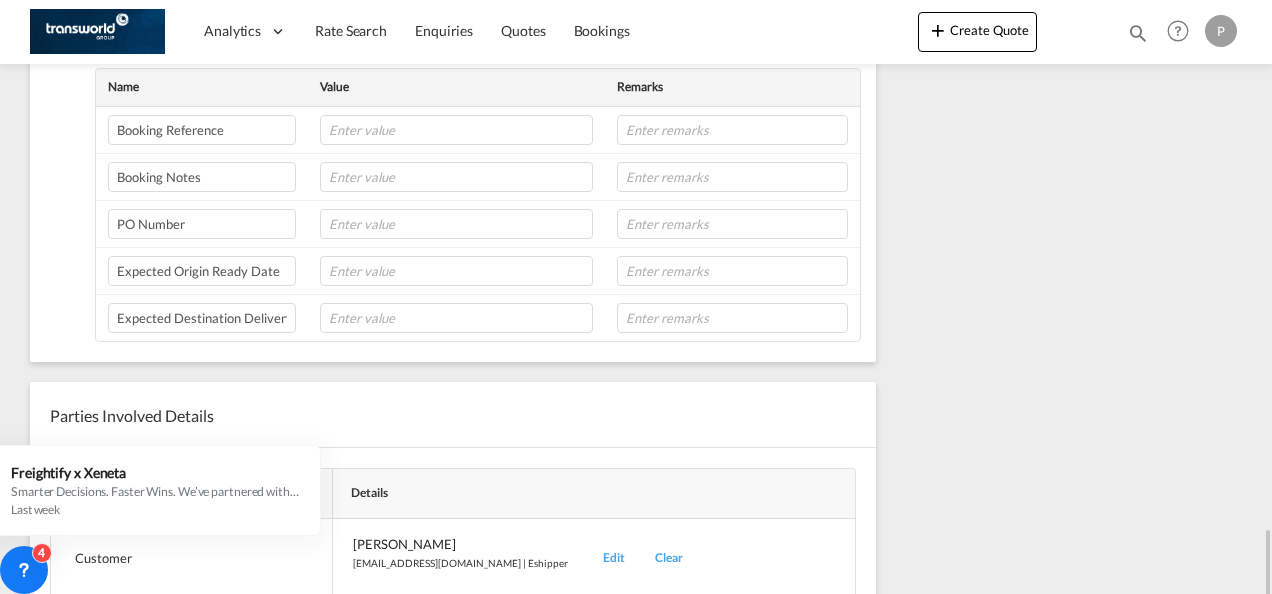 scroll, scrollTop: 742, scrollLeft: 0, axis: vertical 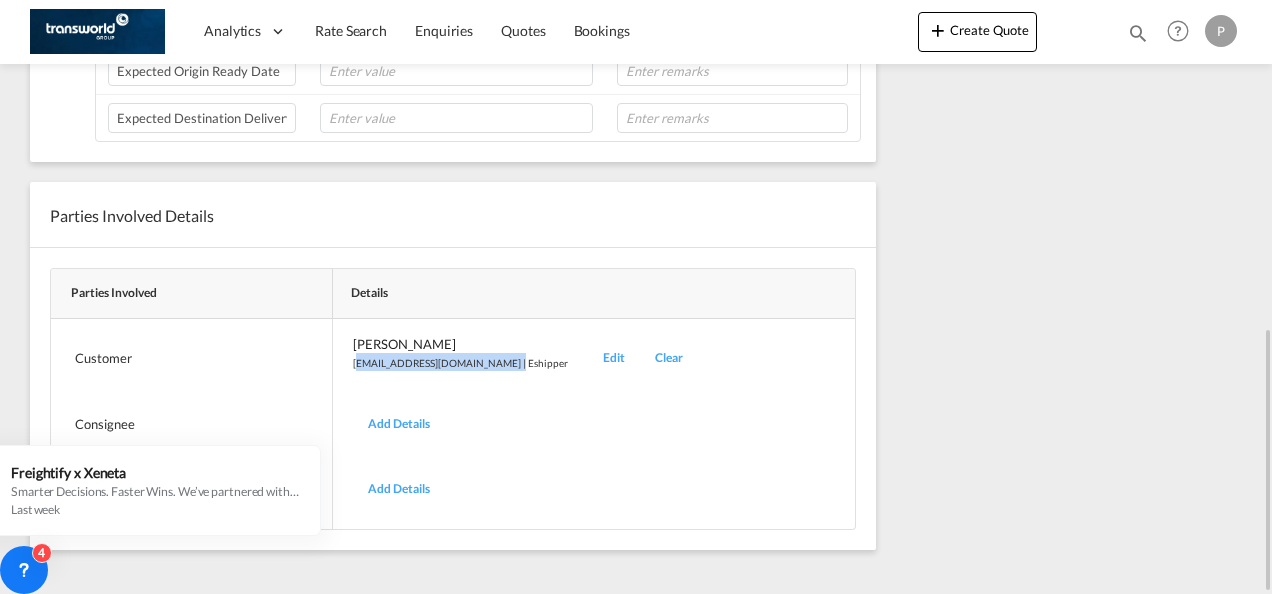 drag, startPoint x: 346, startPoint y: 357, endPoint x: 495, endPoint y: 364, distance: 149.16434 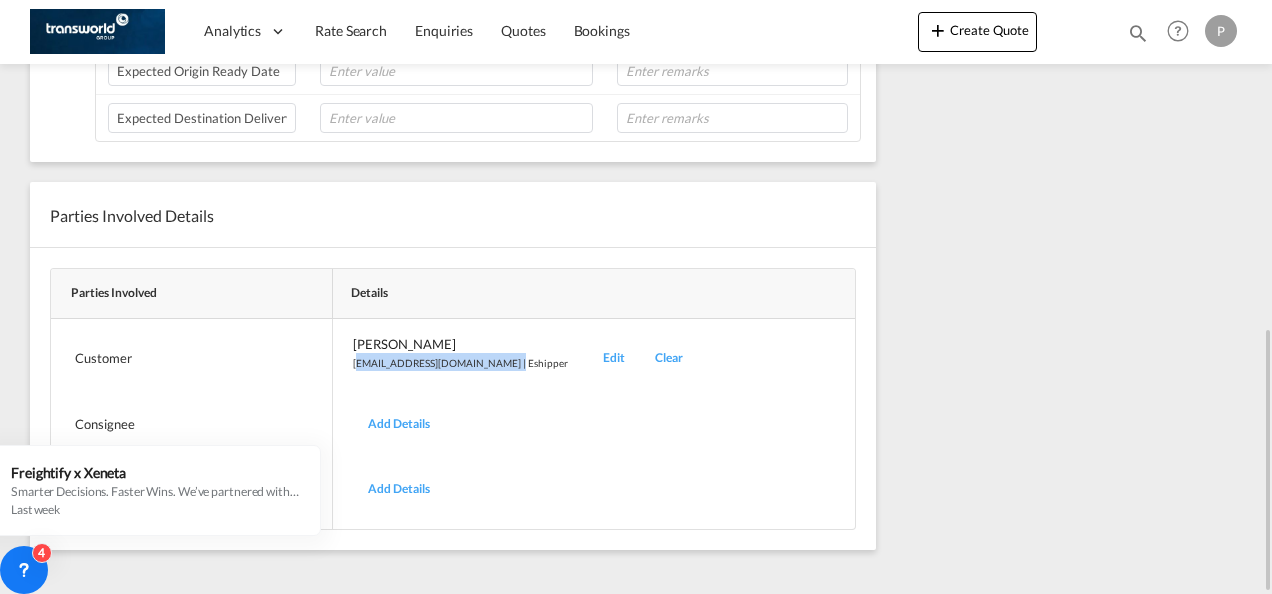 click on "[PERSON_NAME]
[PERSON_NAME][EMAIL_ADDRESS][DOMAIN_NAME] | Eshipper Edit Clear" at bounding box center [594, 358] 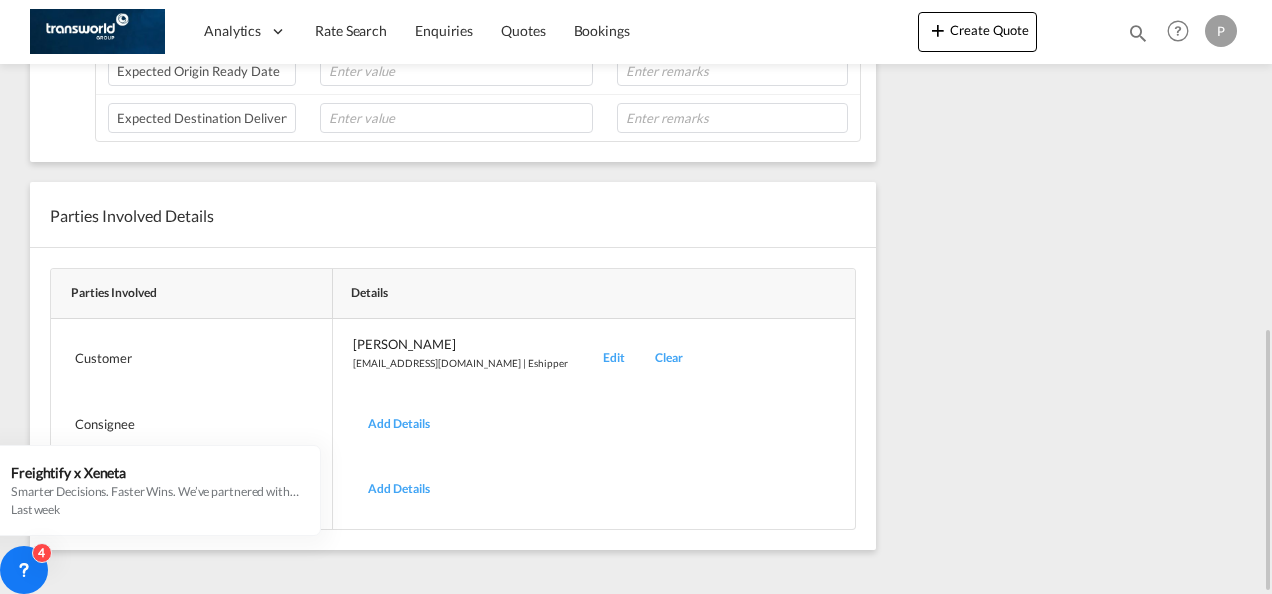 click on "Edit" at bounding box center (614, 358) 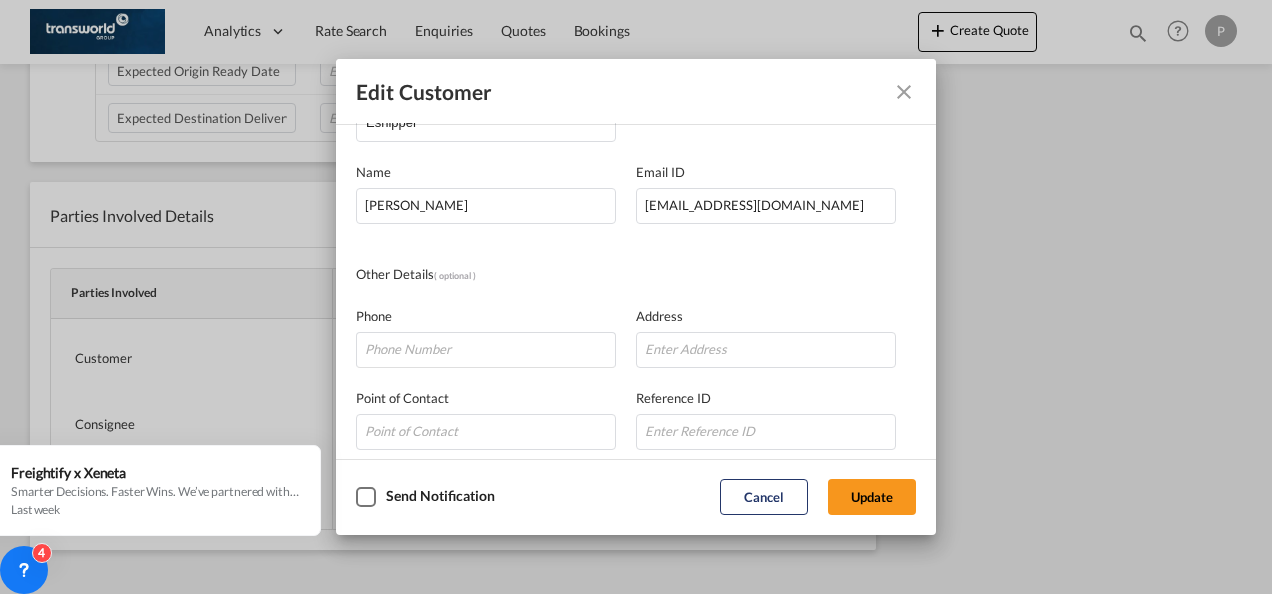 scroll, scrollTop: 0, scrollLeft: 0, axis: both 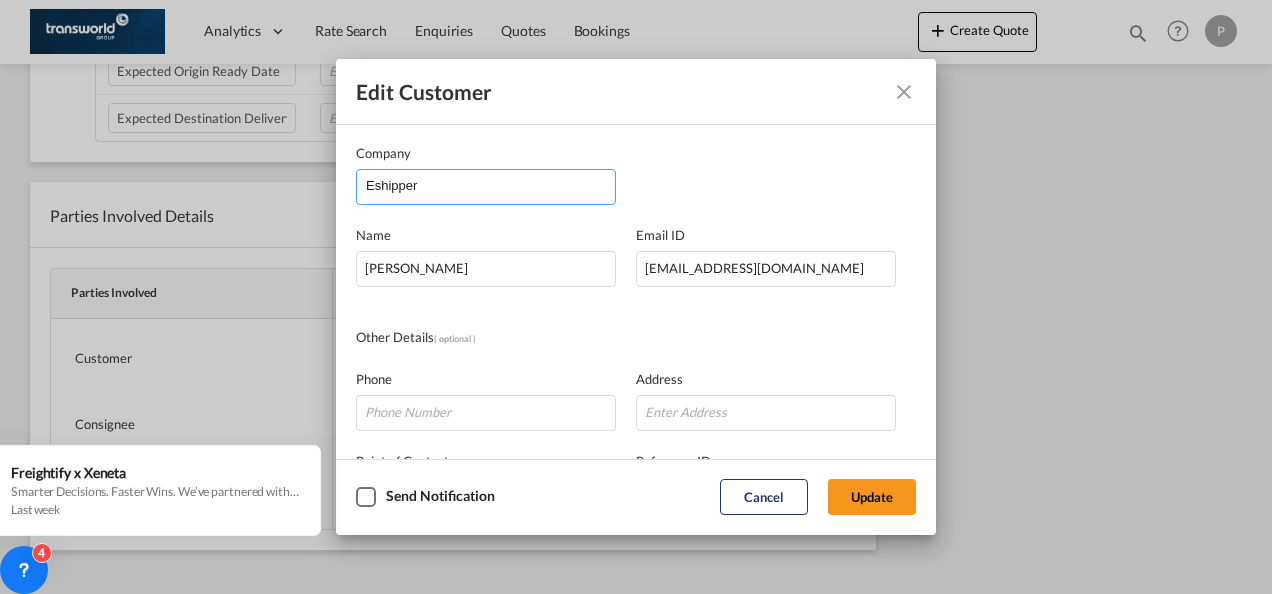 click on "Eshipper" at bounding box center [490, 185] 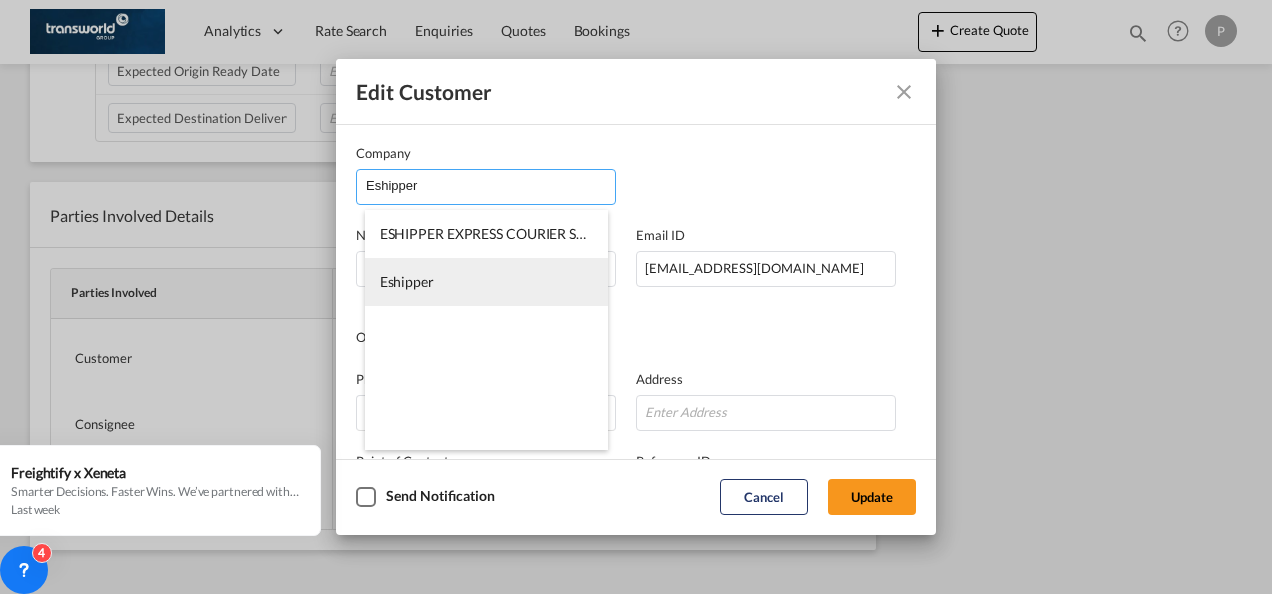 click on "Eshipper" at bounding box center (486, 282) 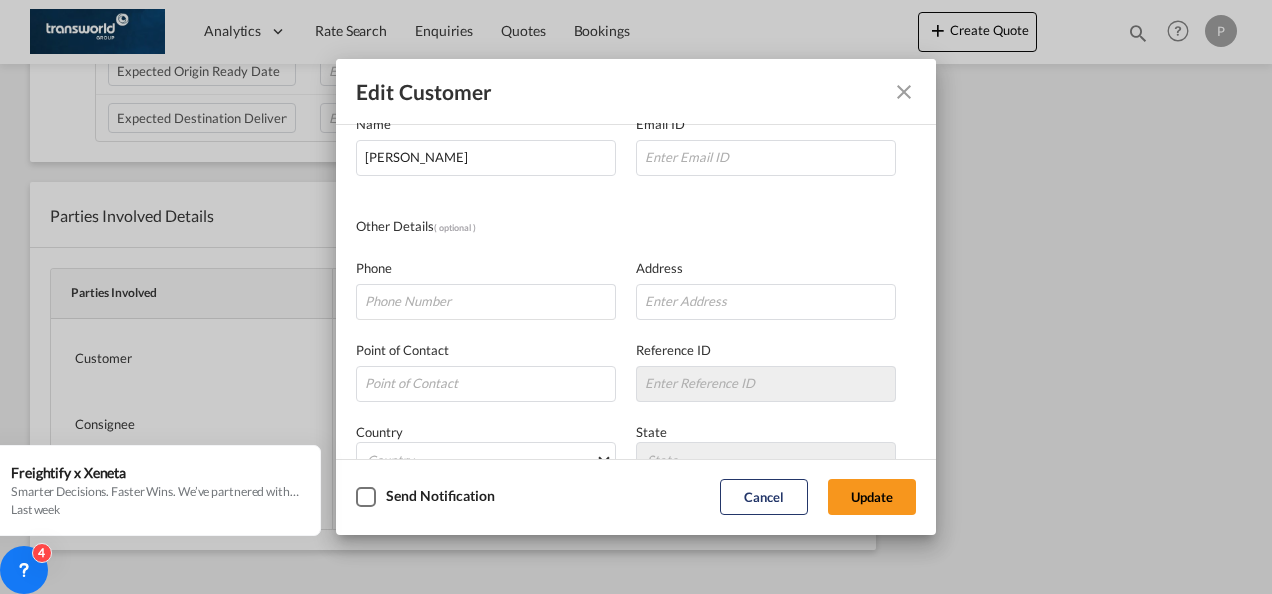 scroll, scrollTop: 36, scrollLeft: 0, axis: vertical 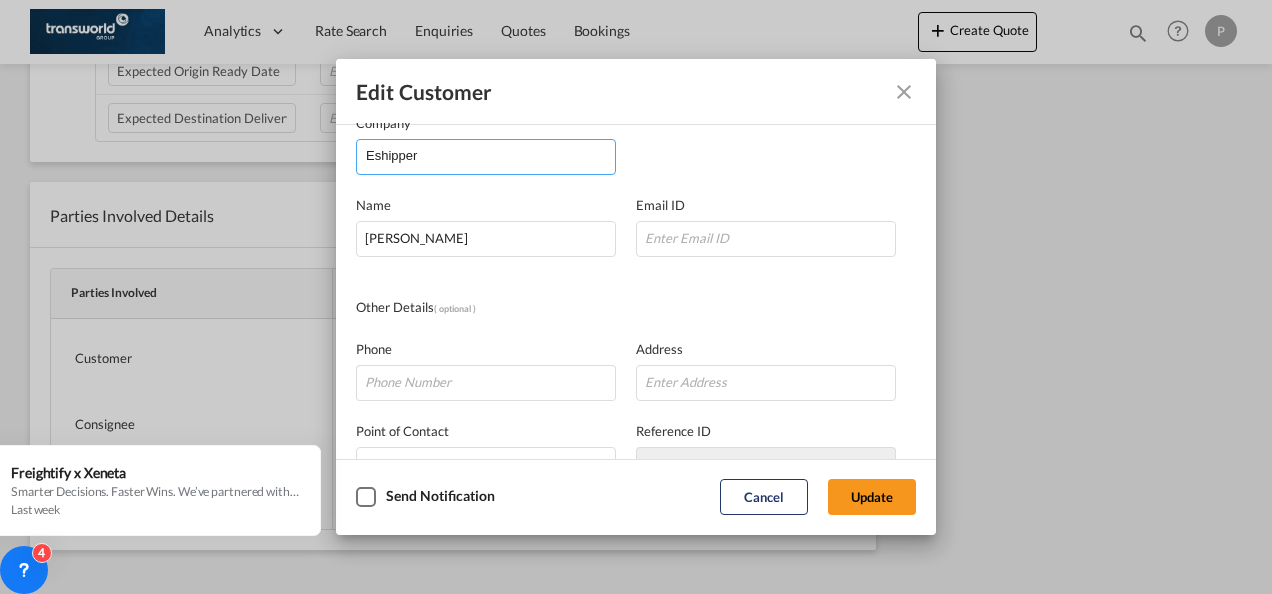 drag, startPoint x: 442, startPoint y: 152, endPoint x: -4, endPoint y: 136, distance: 446.2869 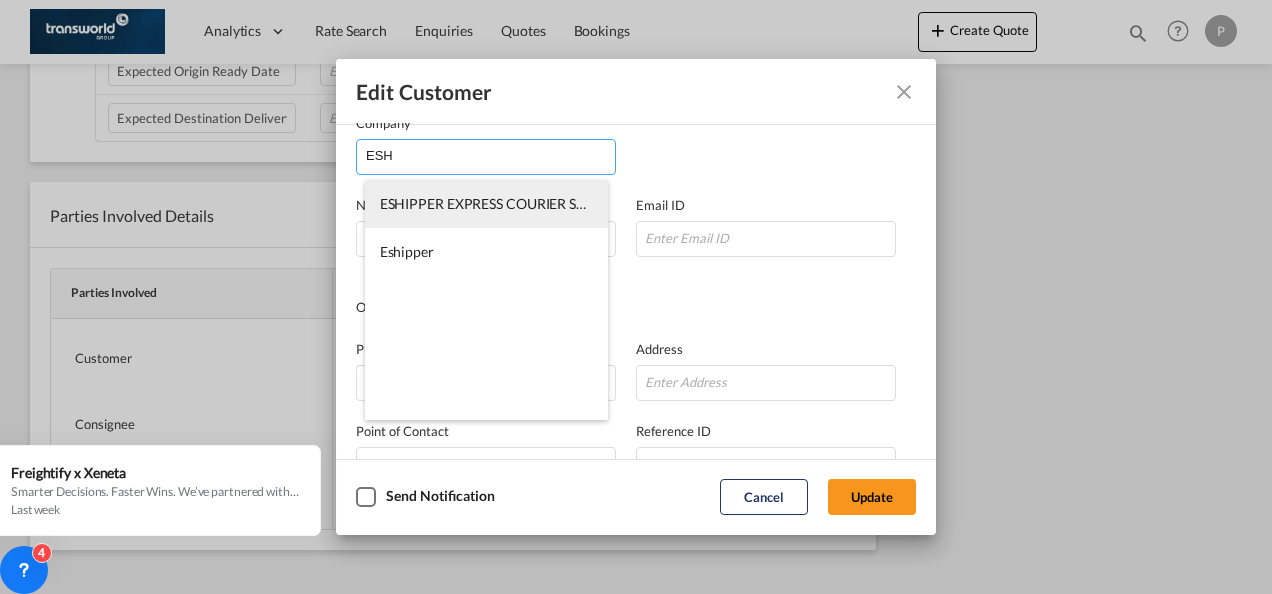 click on "ESHIPPER EXPRESS COURIER SERVICES L.L.C" at bounding box center [522, 203] 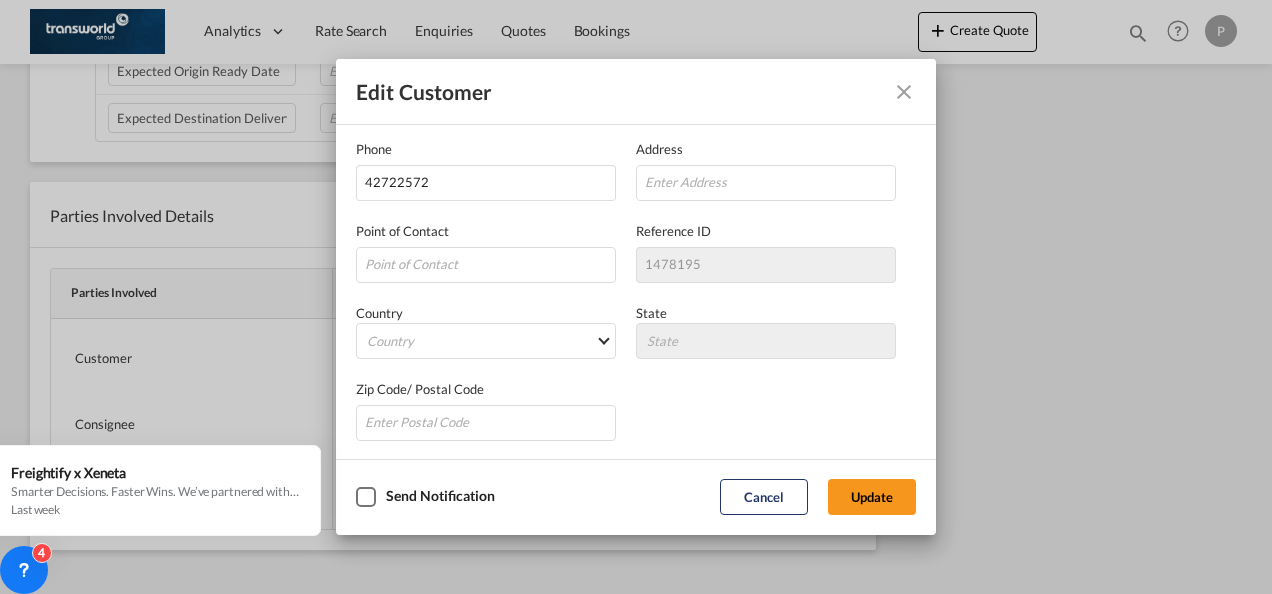 scroll, scrollTop: 30, scrollLeft: 0, axis: vertical 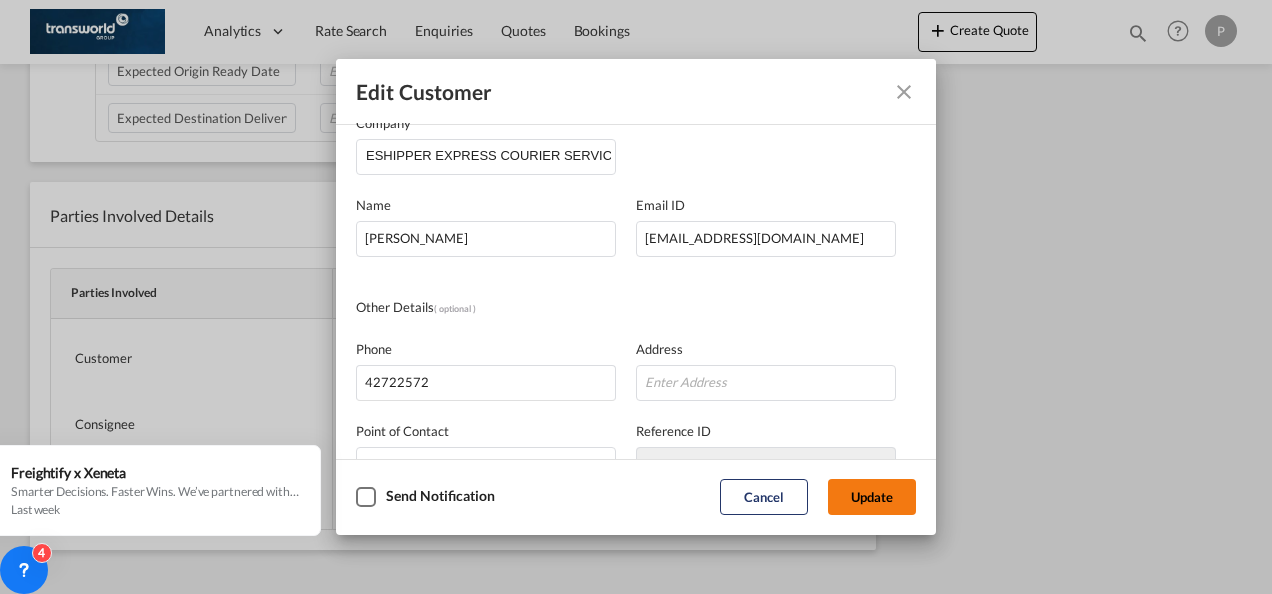 click on "Update" 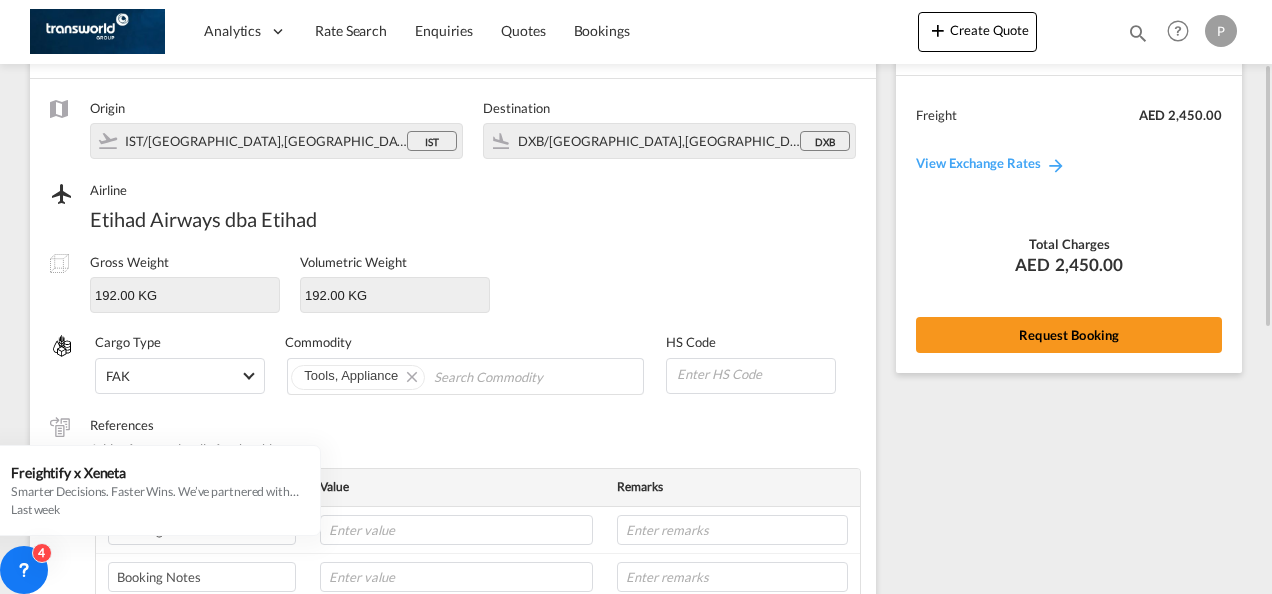 scroll, scrollTop: 0, scrollLeft: 0, axis: both 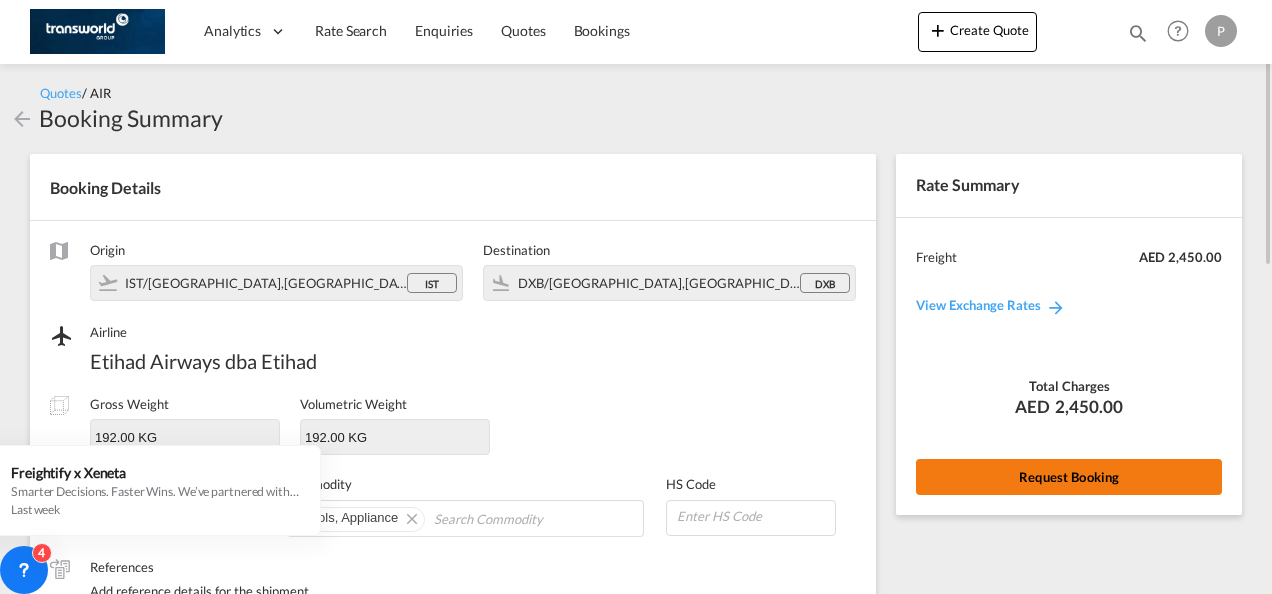 click on "Request Booking" at bounding box center [1069, 477] 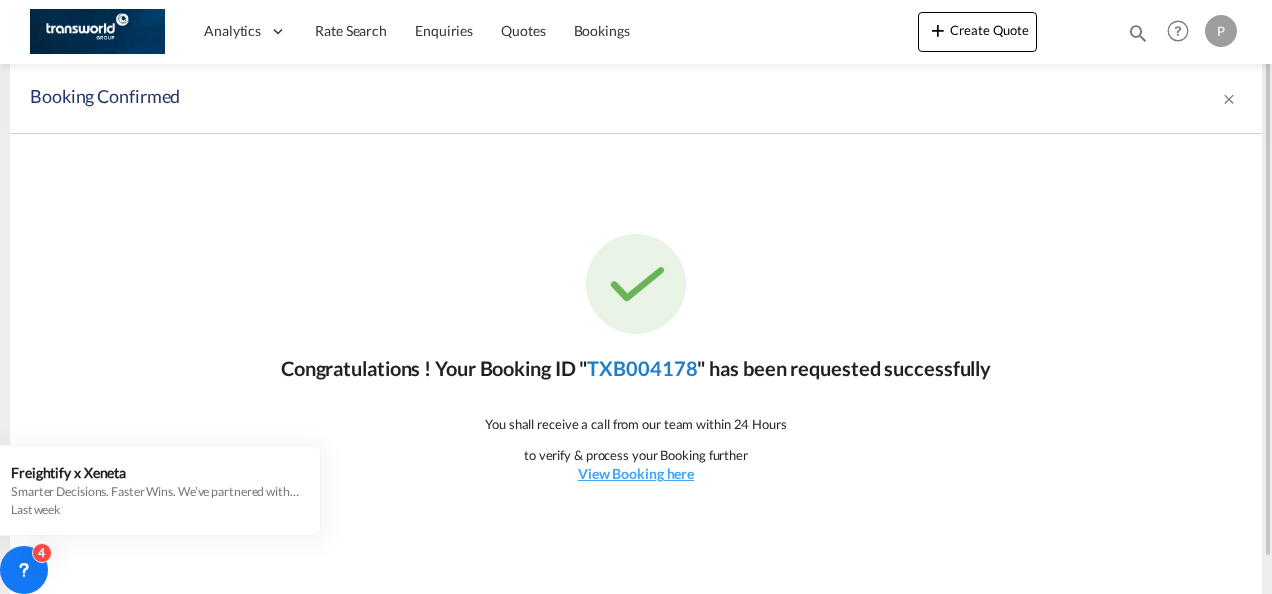 click on "TXB004178" 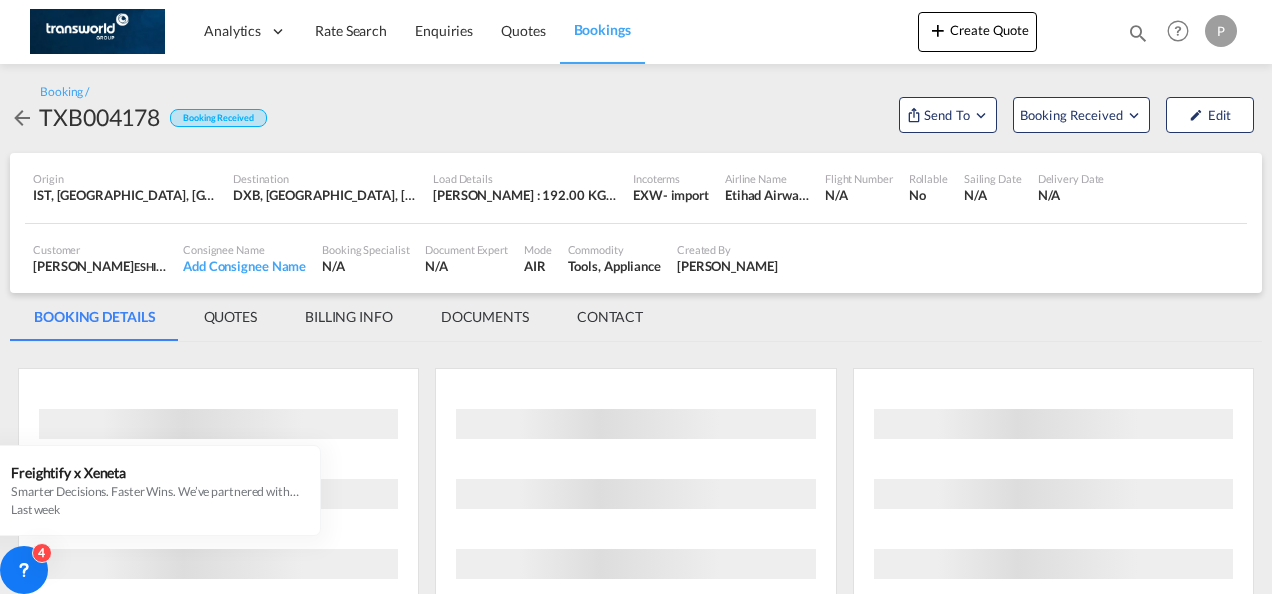 scroll, scrollTop: 0, scrollLeft: 0, axis: both 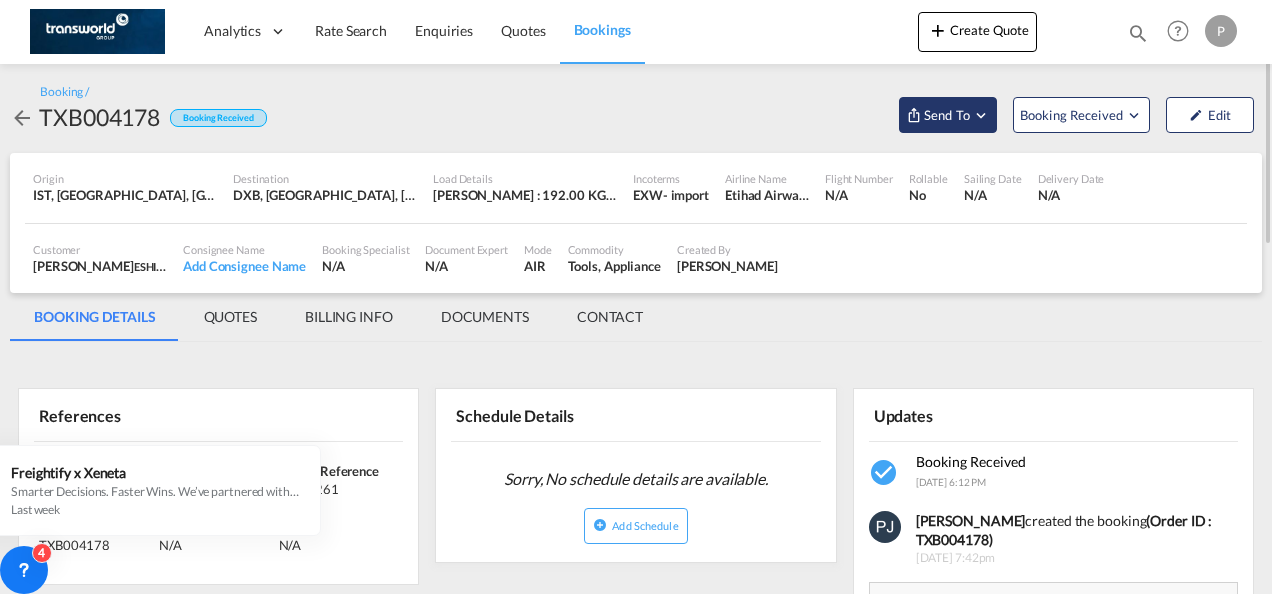 click at bounding box center [981, 115] 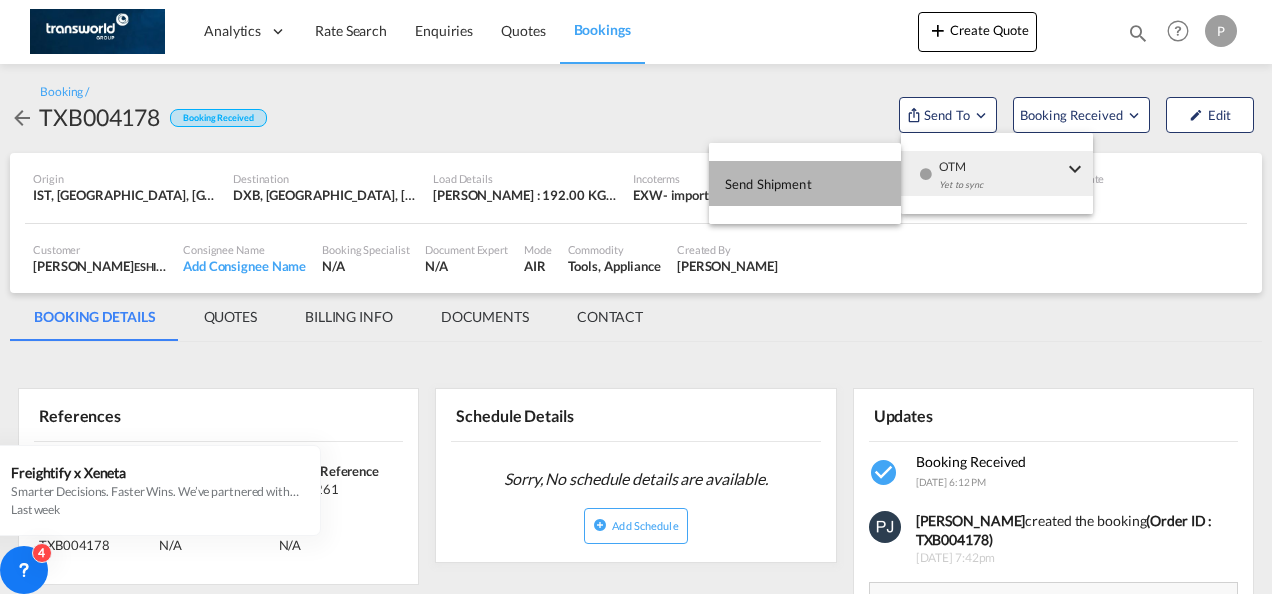click on "Send Shipment" at bounding box center (768, 184) 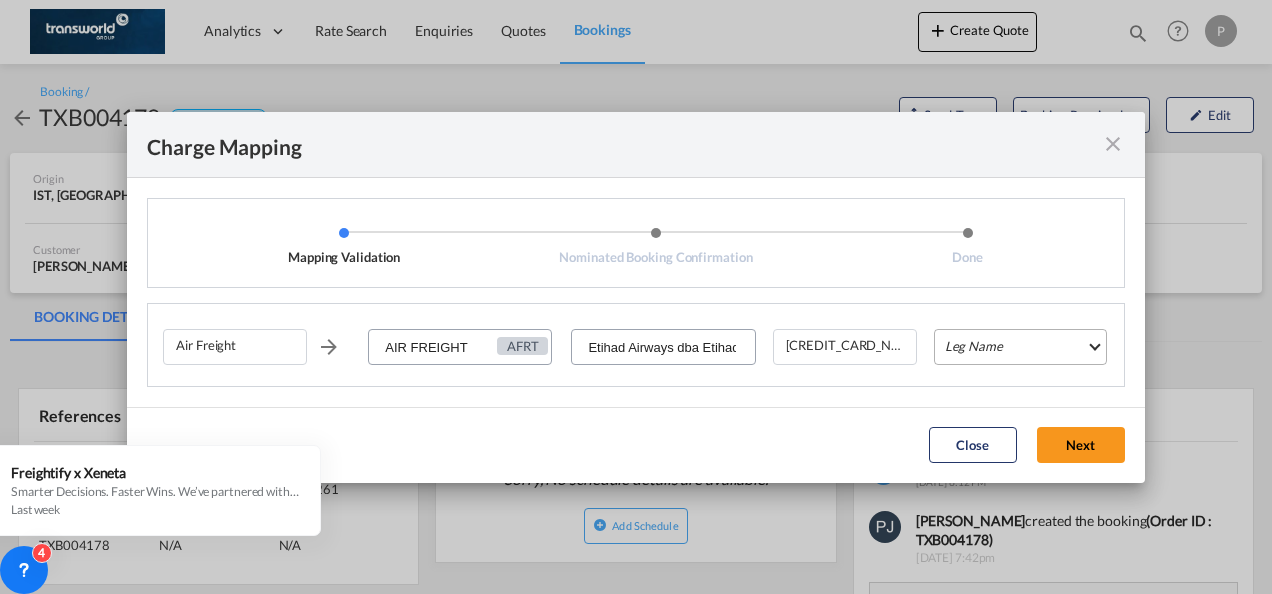 click on "Leg Name HANDLING ORIGIN HANDLING DESTINATION OTHERS TL PICK UP CUSTOMS ORIGIN AIR CUSTOMS DESTINATION TL DELIVERY" at bounding box center (1020, 347) 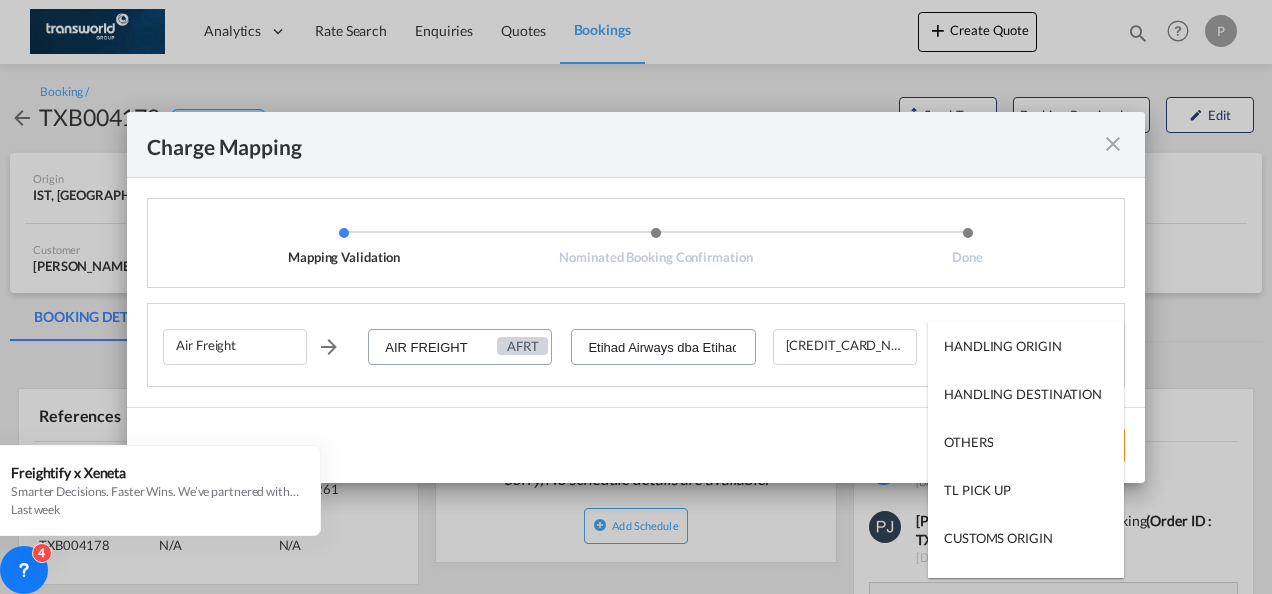 type on "HANDLING ORIGIN" 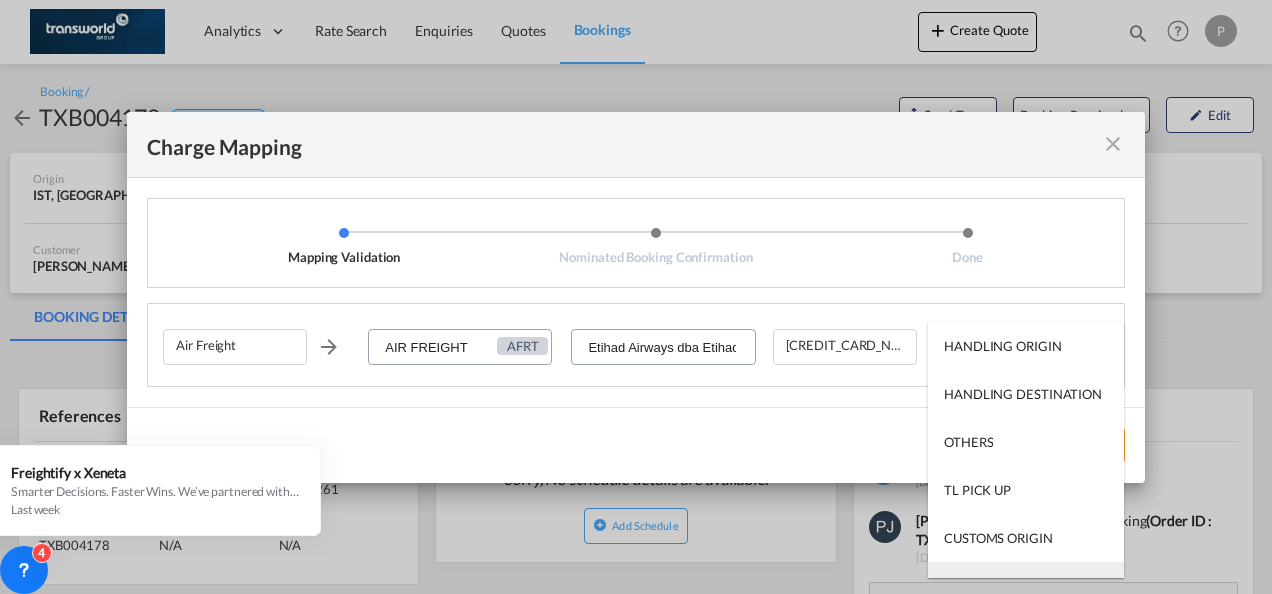 scroll, scrollTop: 32, scrollLeft: 0, axis: vertical 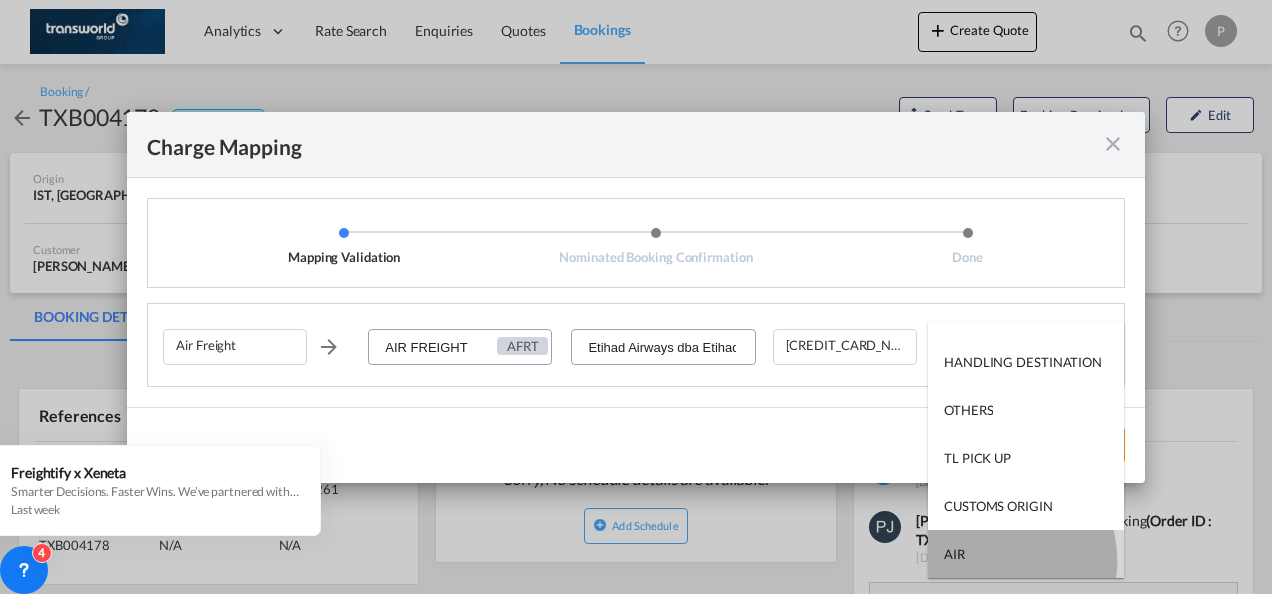 click on "AIR" at bounding box center [1026, 554] 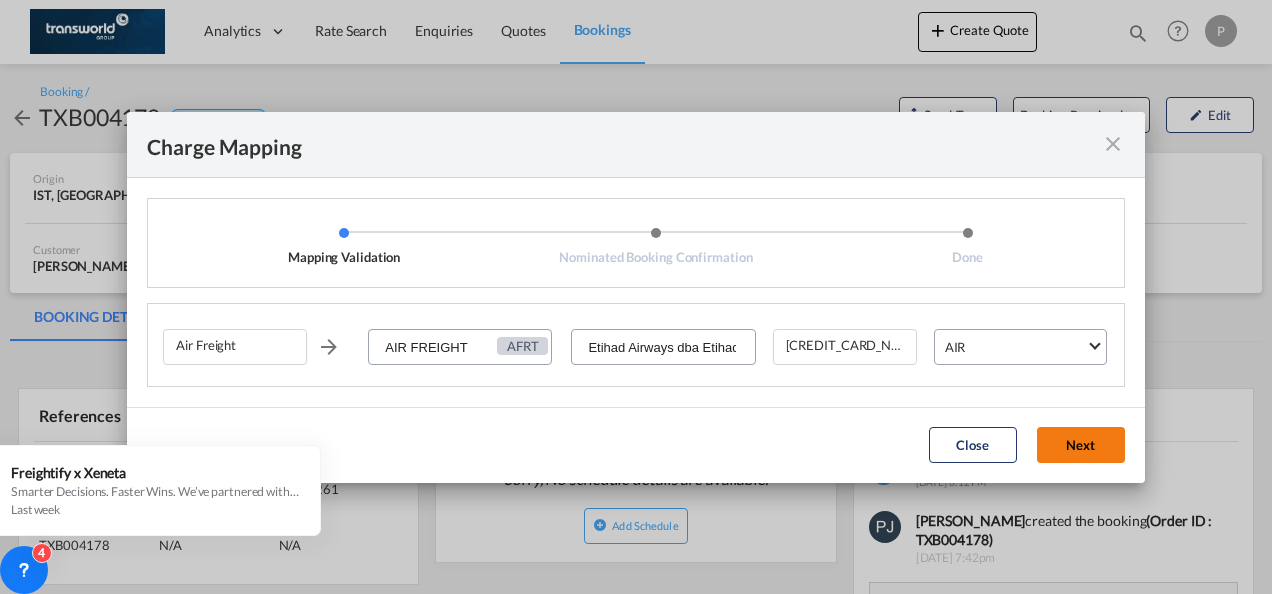 click on "Next" 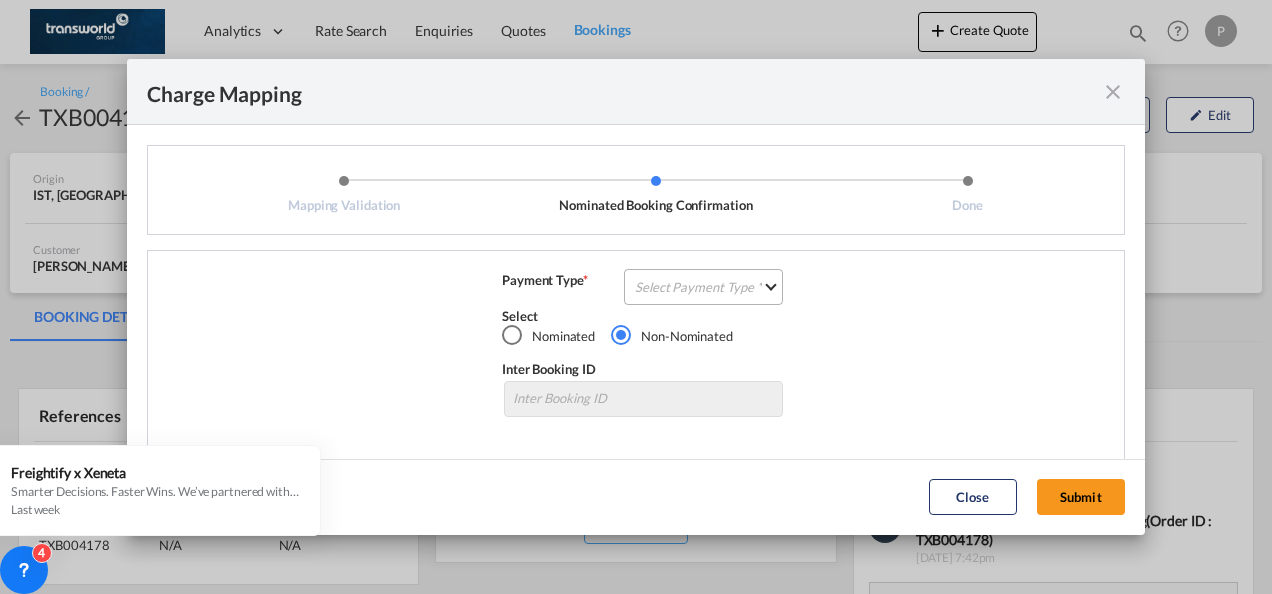 click on "Select Payment Type
COLLECT
PREPAID" at bounding box center (703, 287) 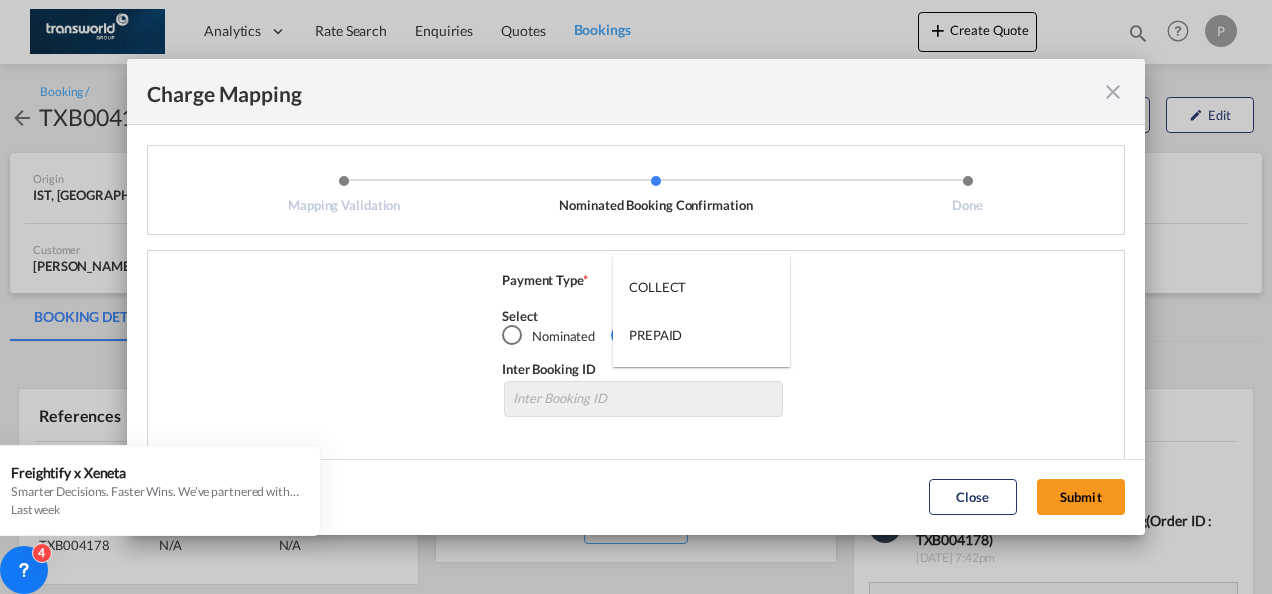 type on "COL" 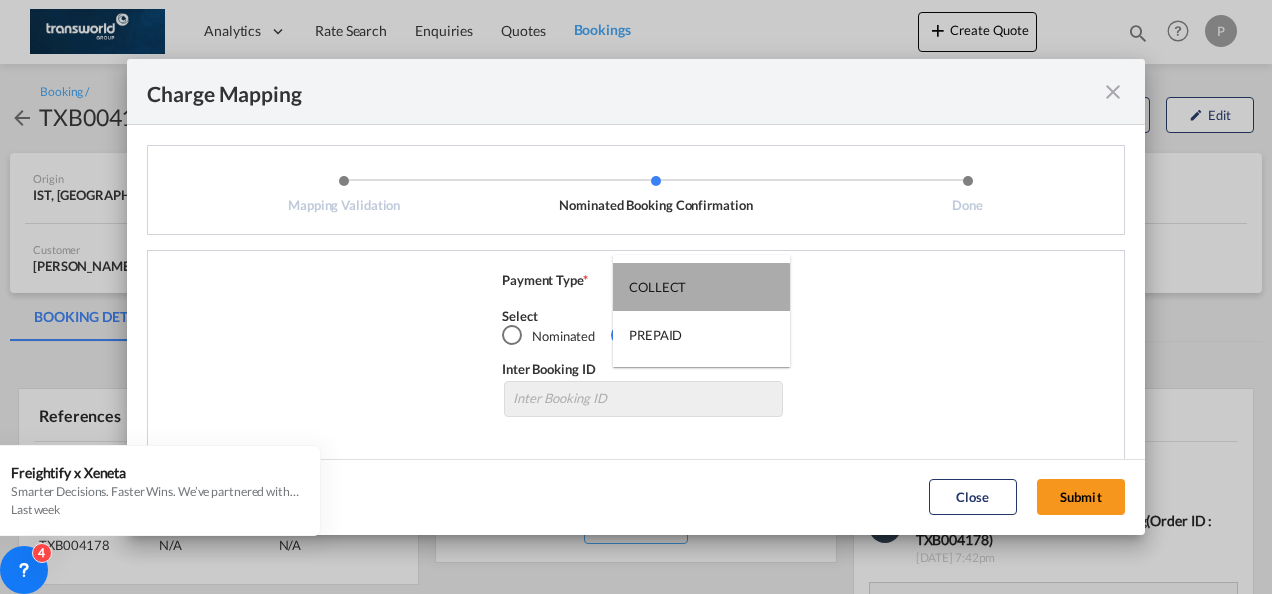 click on "COLLECT" at bounding box center [657, 287] 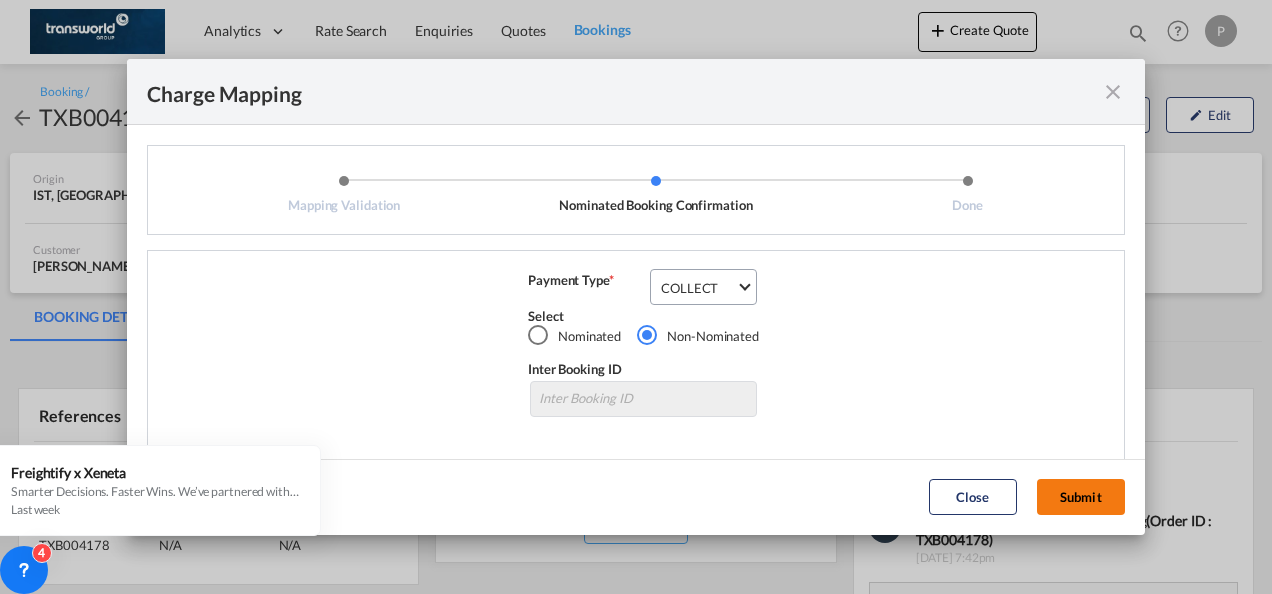 click on "Submit" 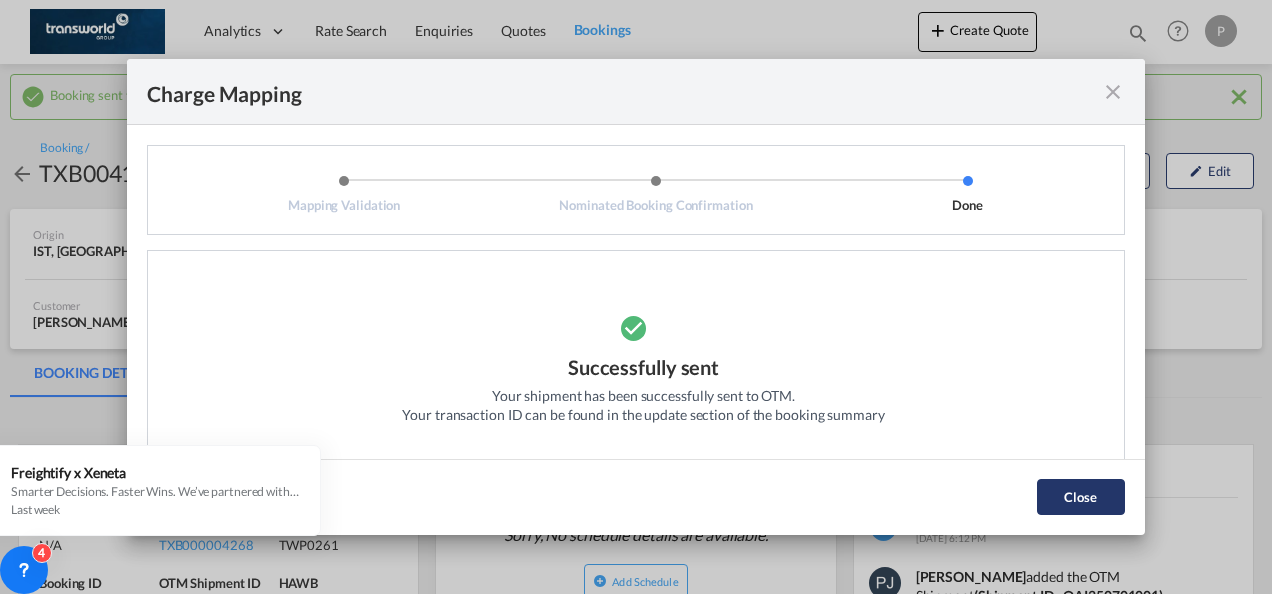 drag, startPoint x: 1075, startPoint y: 495, endPoint x: 1059, endPoint y: 486, distance: 18.35756 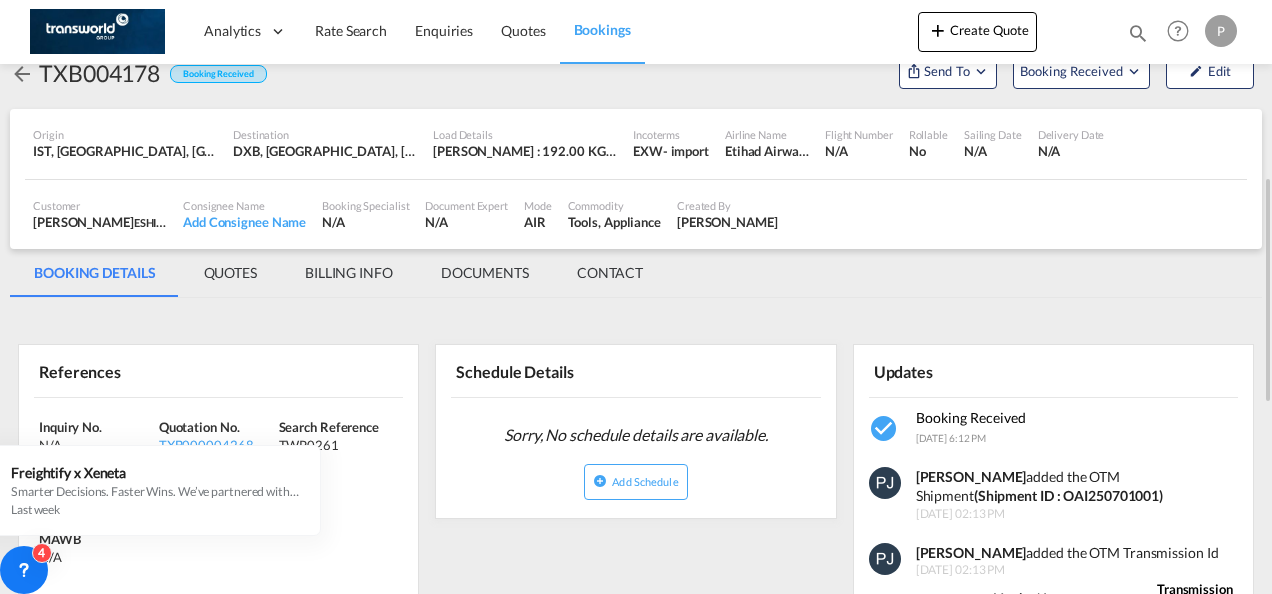 scroll, scrollTop: 300, scrollLeft: 0, axis: vertical 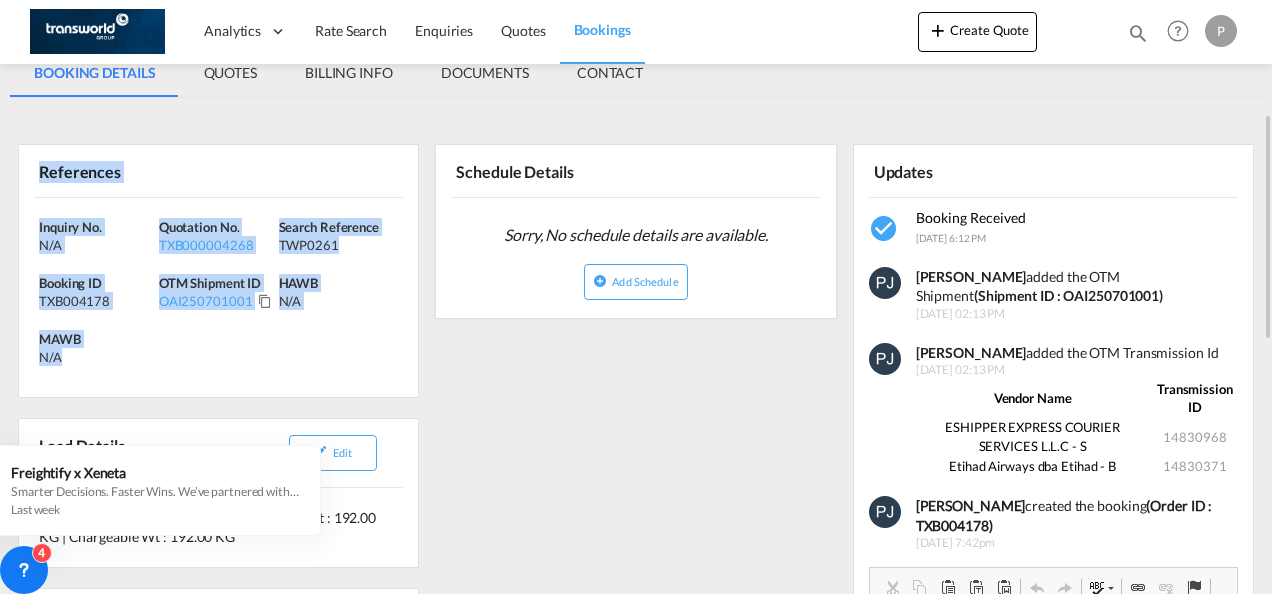 drag, startPoint x: 37, startPoint y: 168, endPoint x: 151, endPoint y: 352, distance: 216.45323 